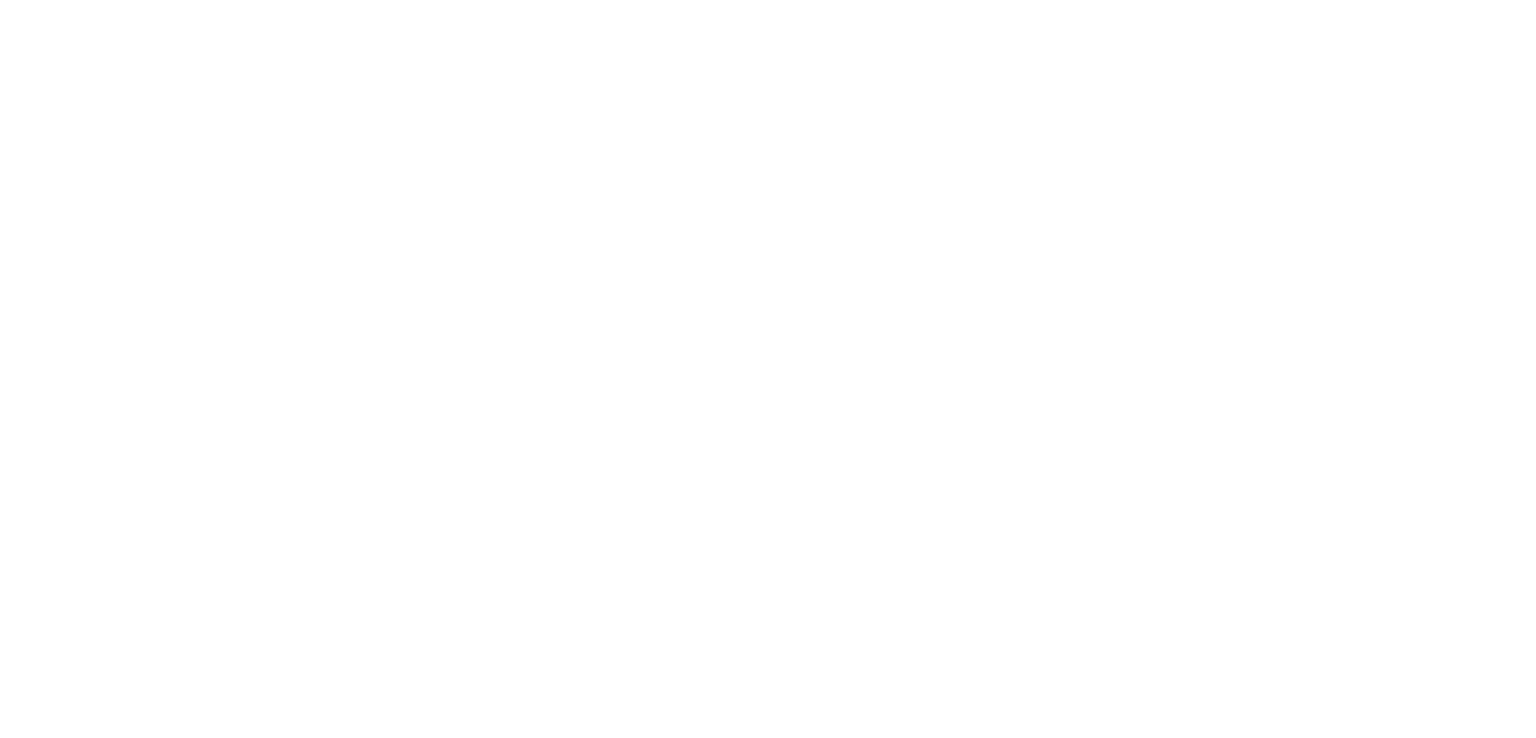 scroll, scrollTop: 0, scrollLeft: 0, axis: both 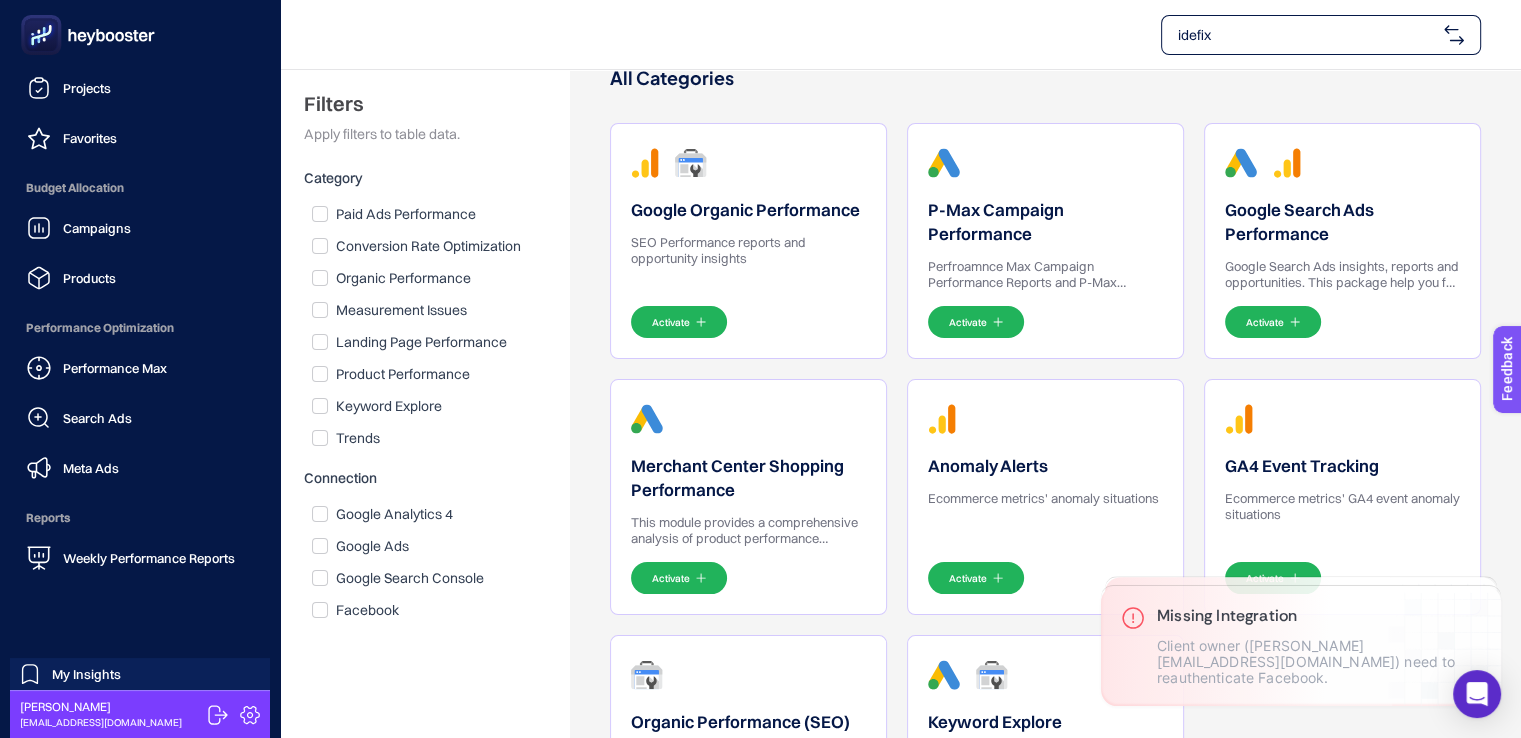 click 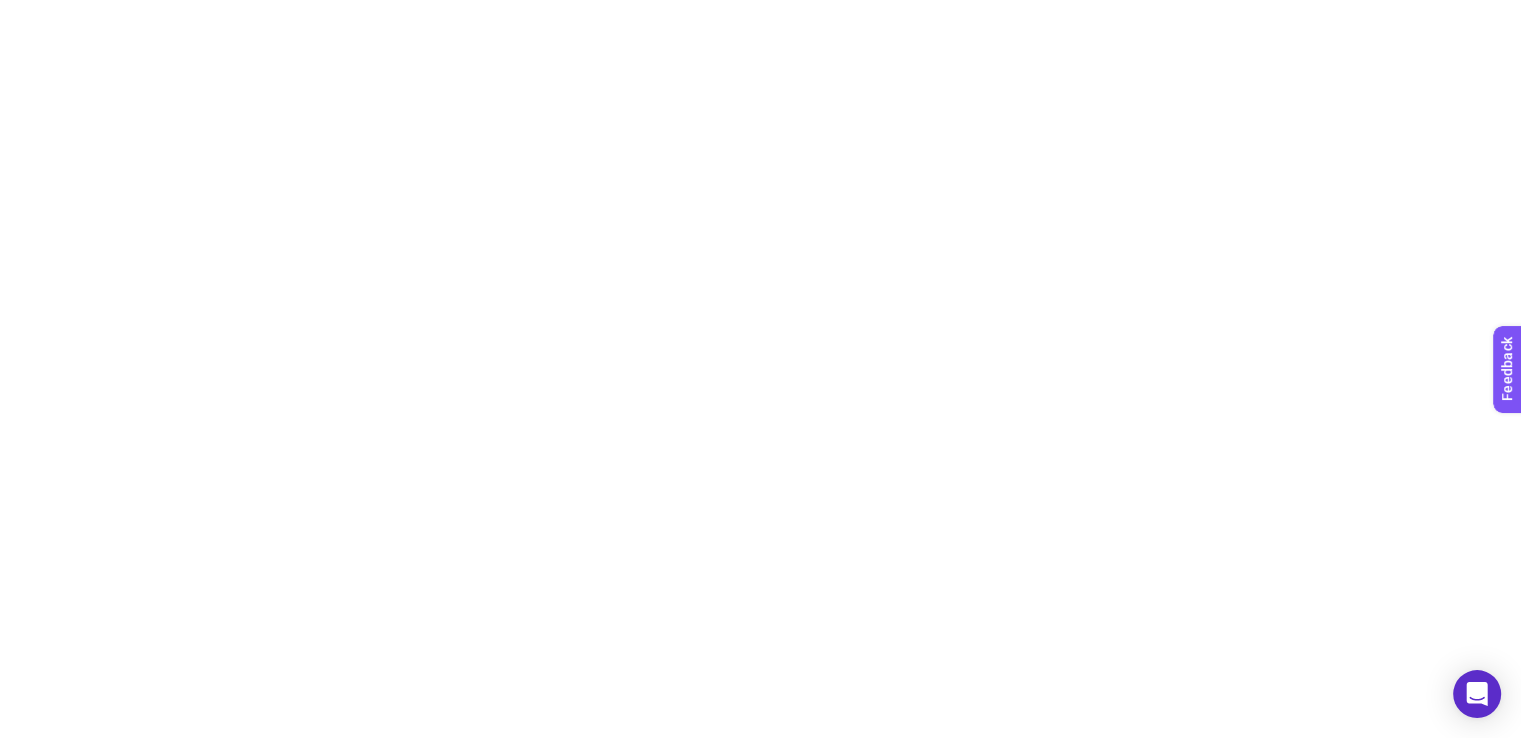 scroll, scrollTop: 0, scrollLeft: 0, axis: both 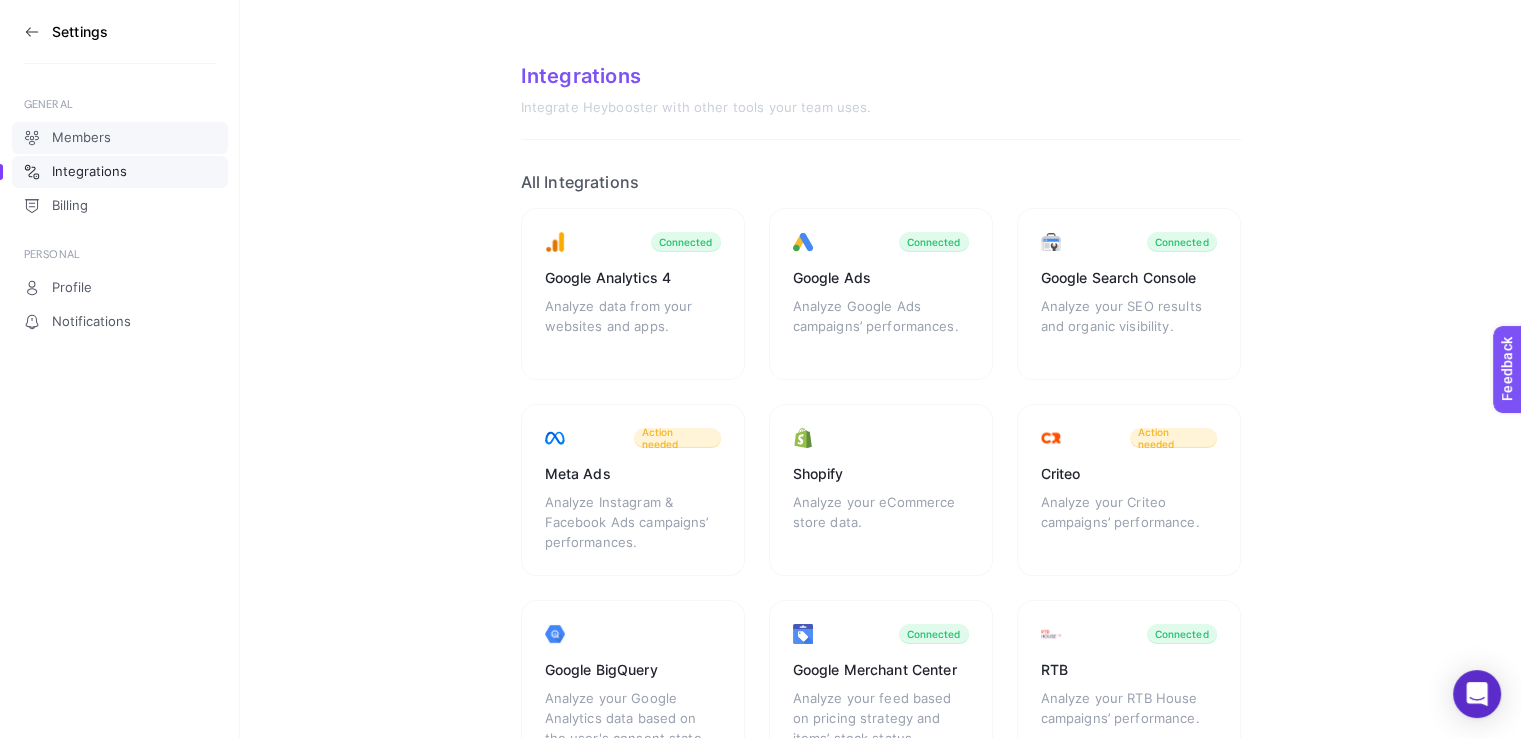 click on "Members" at bounding box center (81, 138) 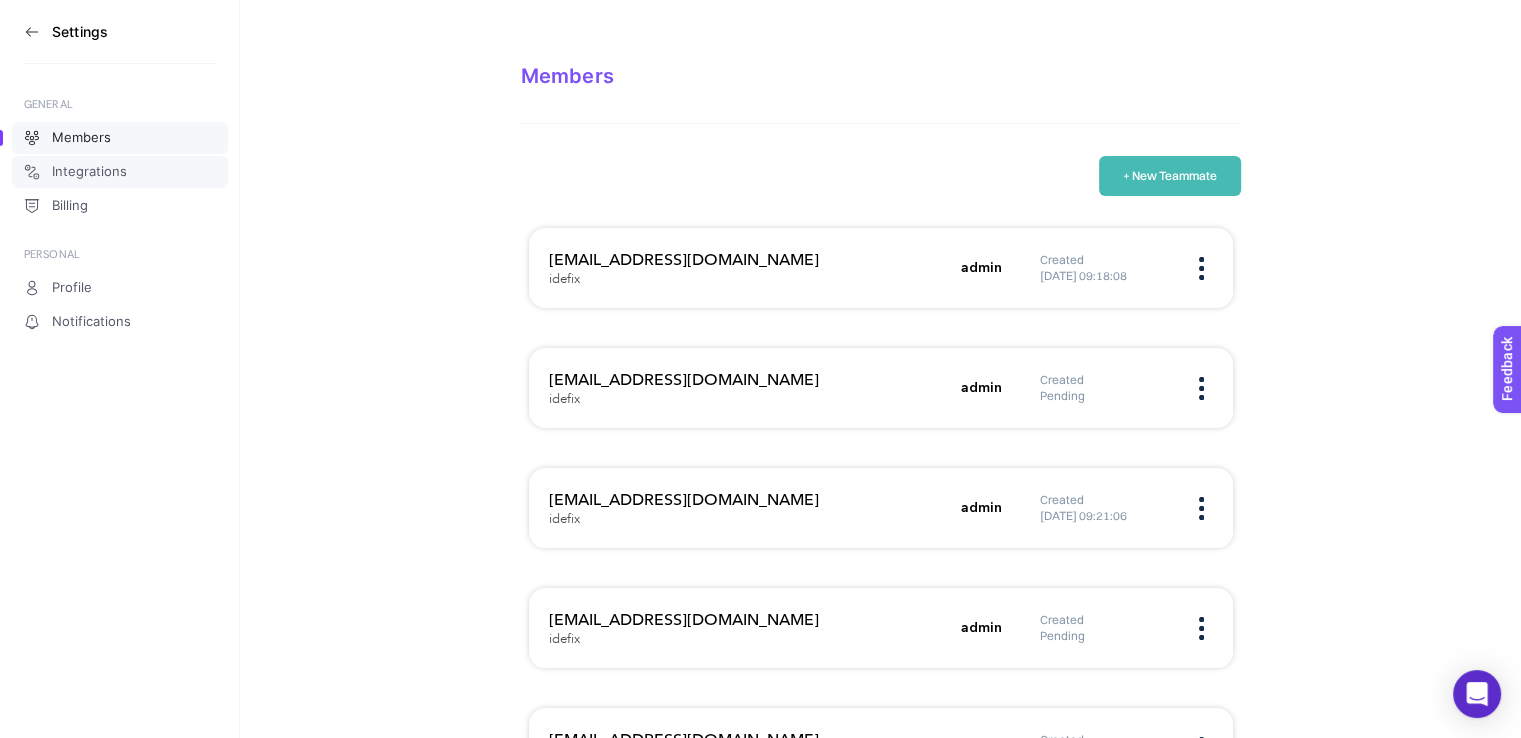 click on "Integrations" at bounding box center [89, 172] 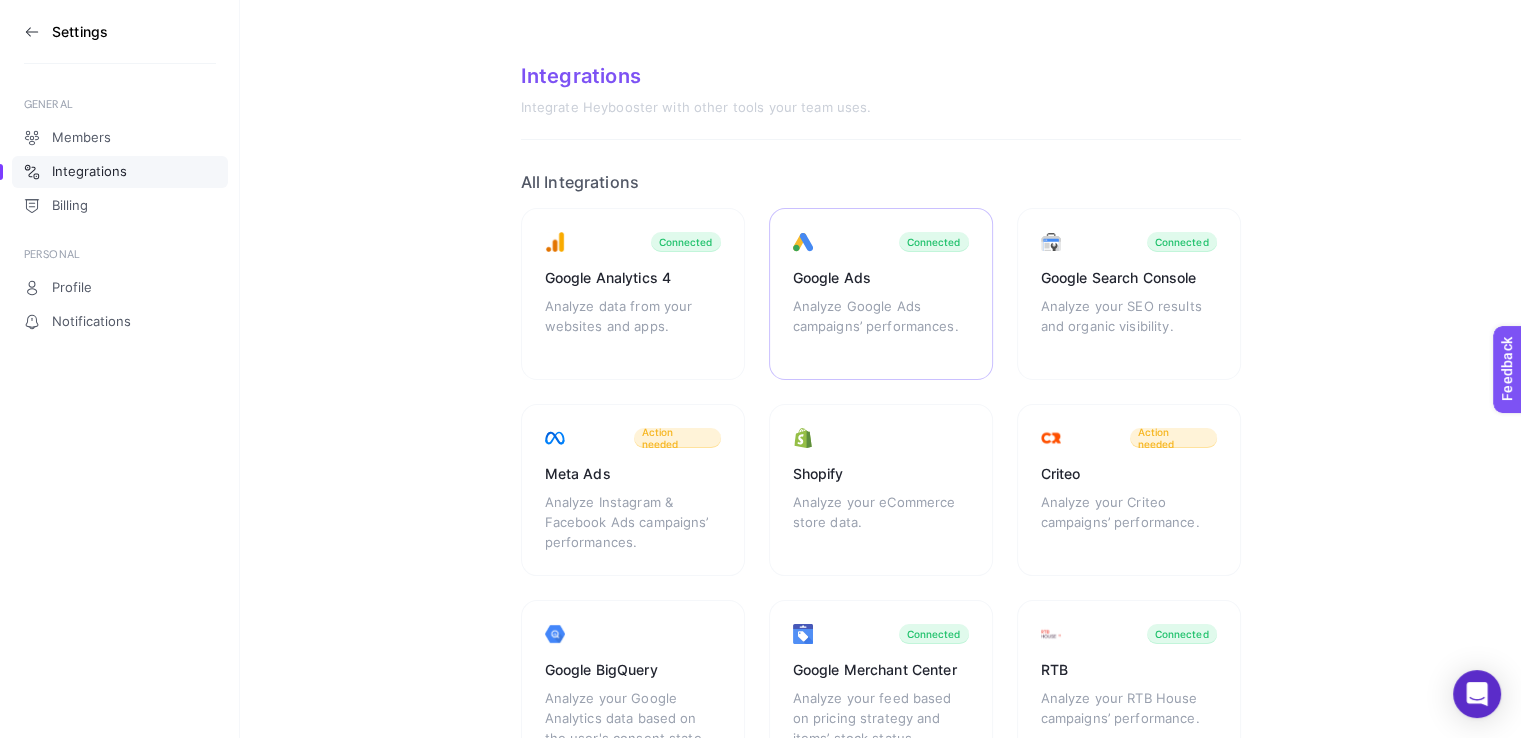scroll, scrollTop: 144, scrollLeft: 0, axis: vertical 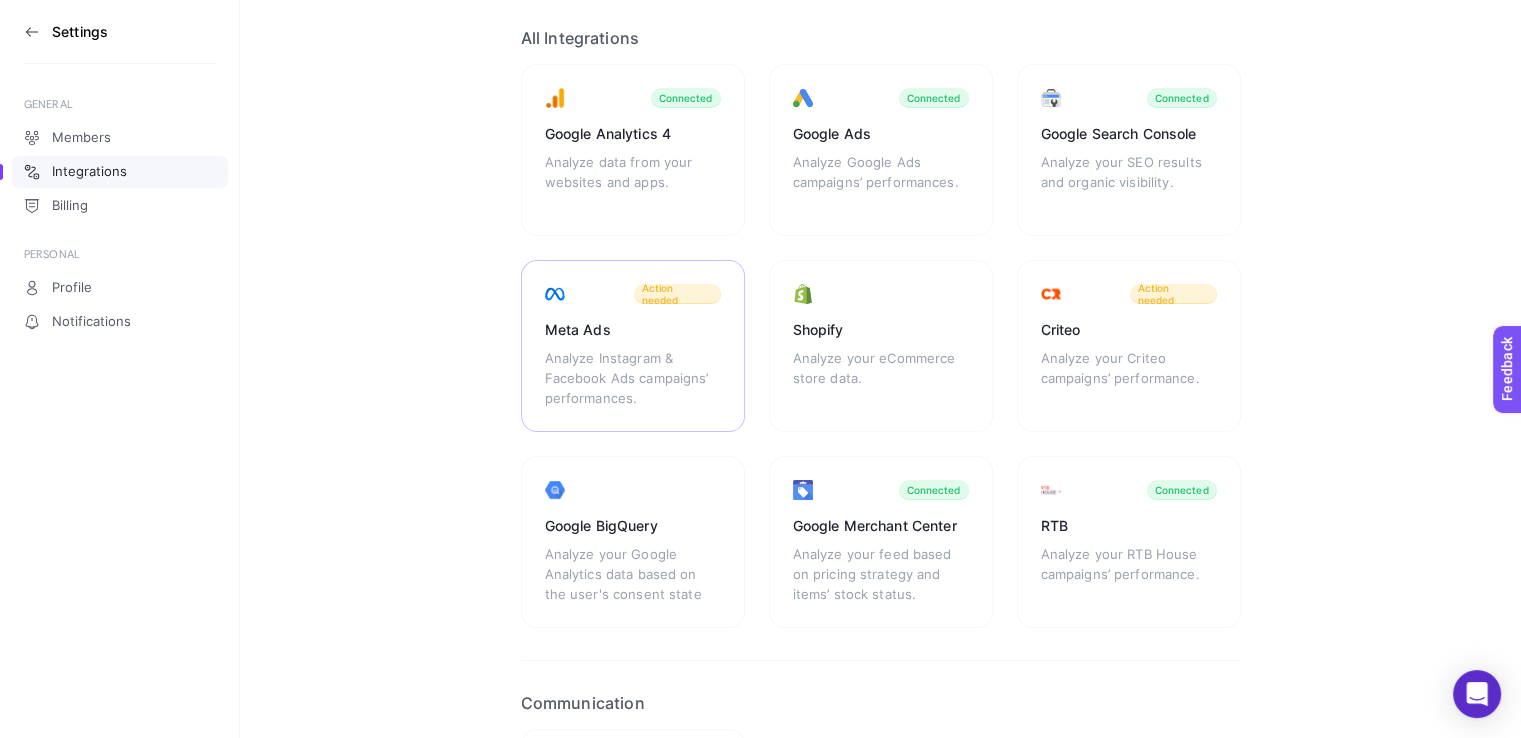 click on "Meta Ads Analyze Instagram & Facebook Ads campaigns’ performances. Action needed" 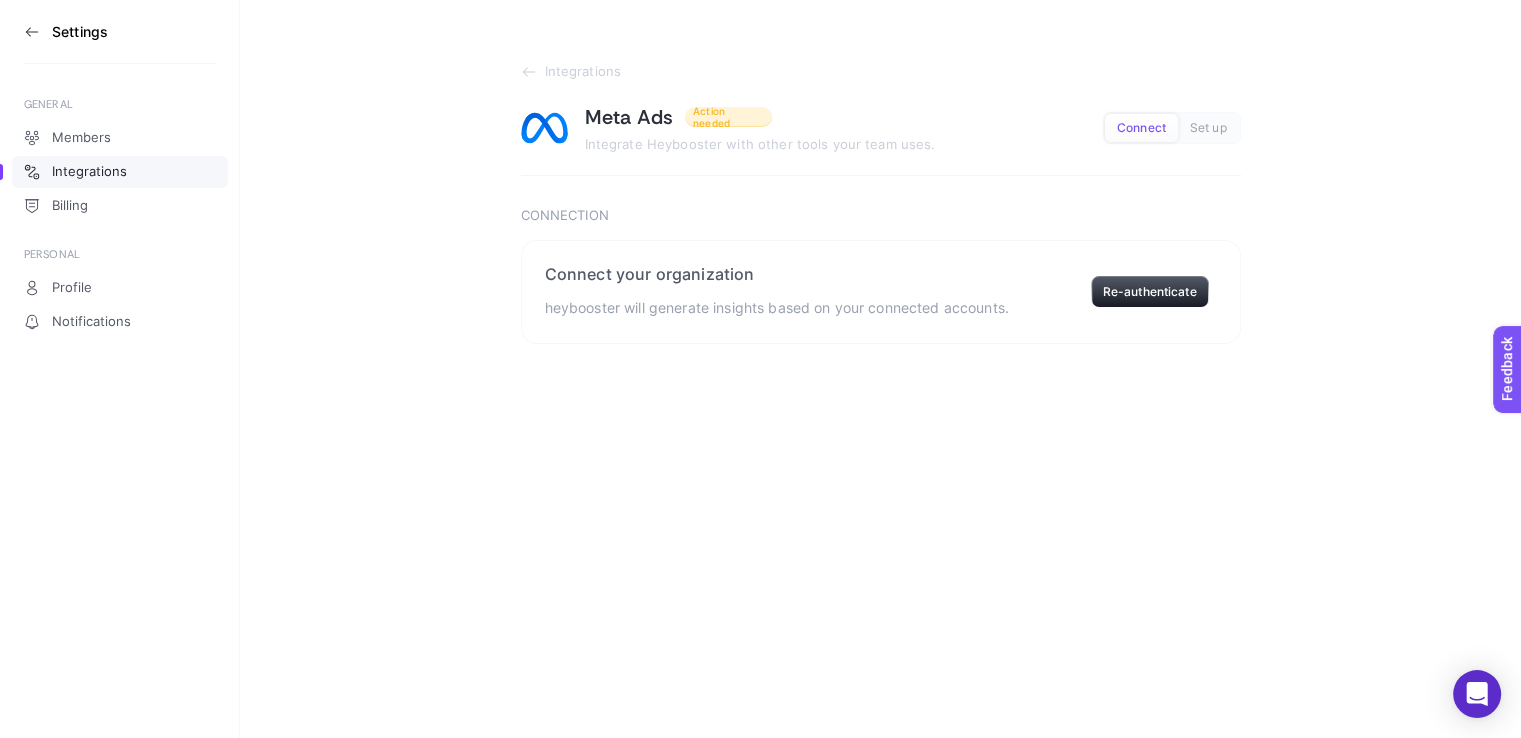 scroll, scrollTop: 0, scrollLeft: 0, axis: both 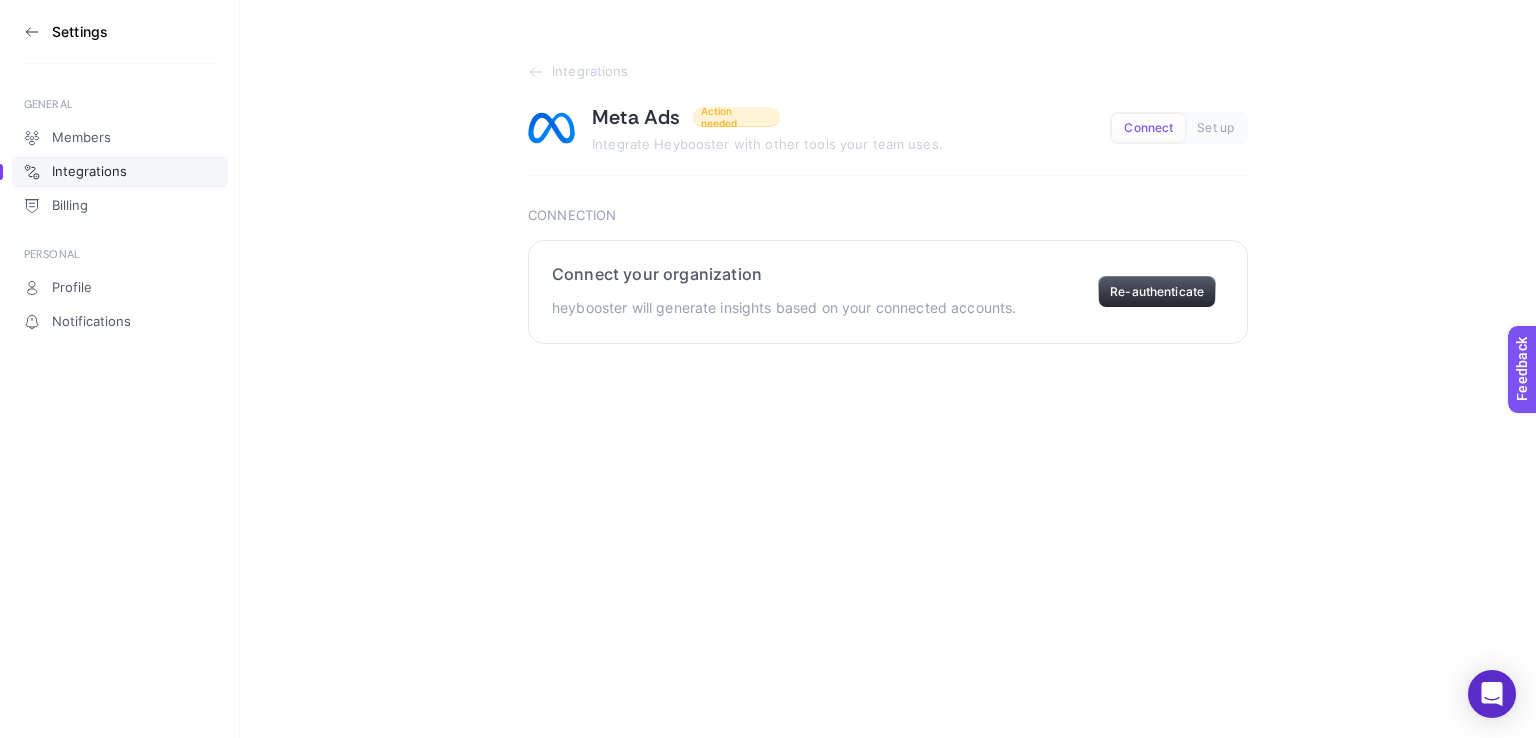 click on "Re-authenticate" at bounding box center [1157, 292] 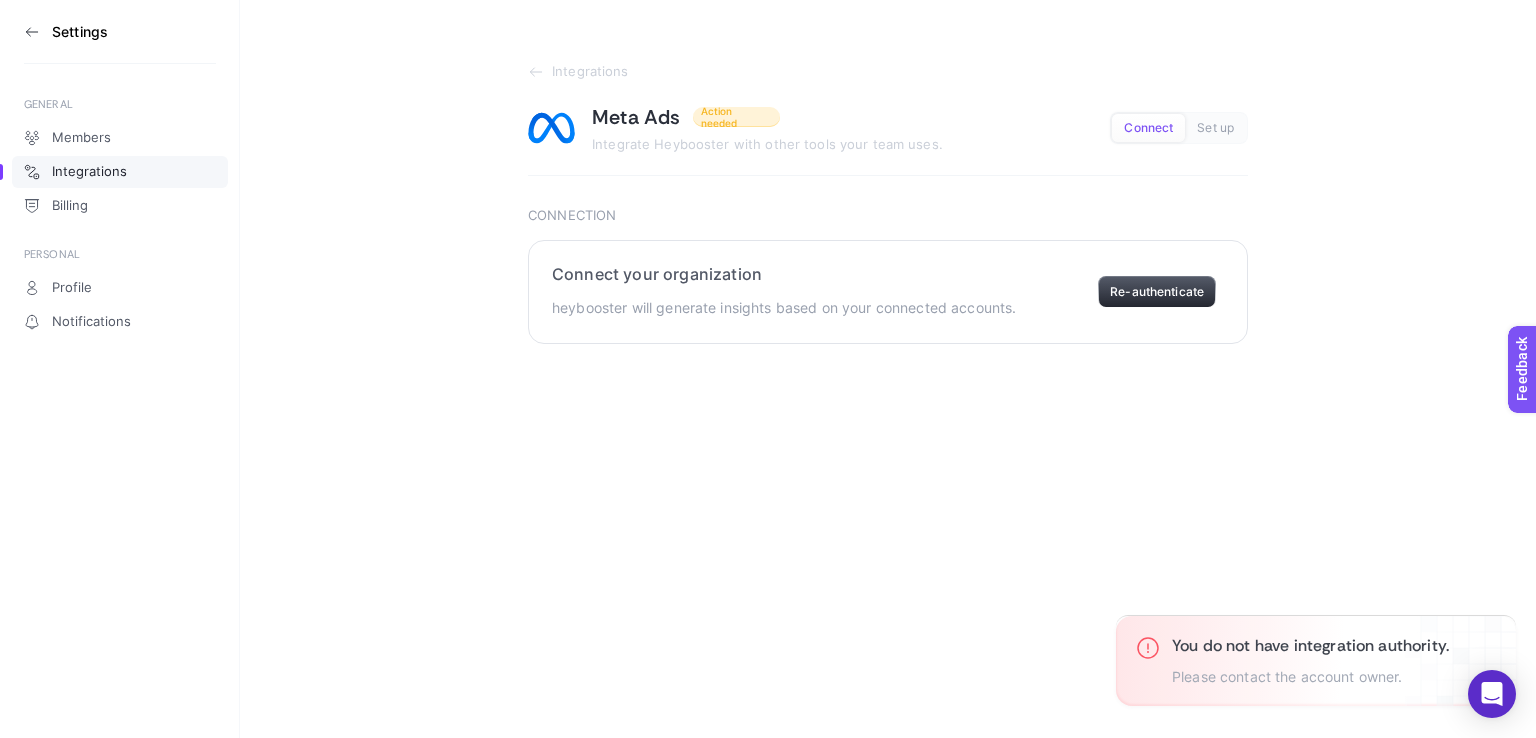 click on "Re-authenticate" at bounding box center (1157, 292) 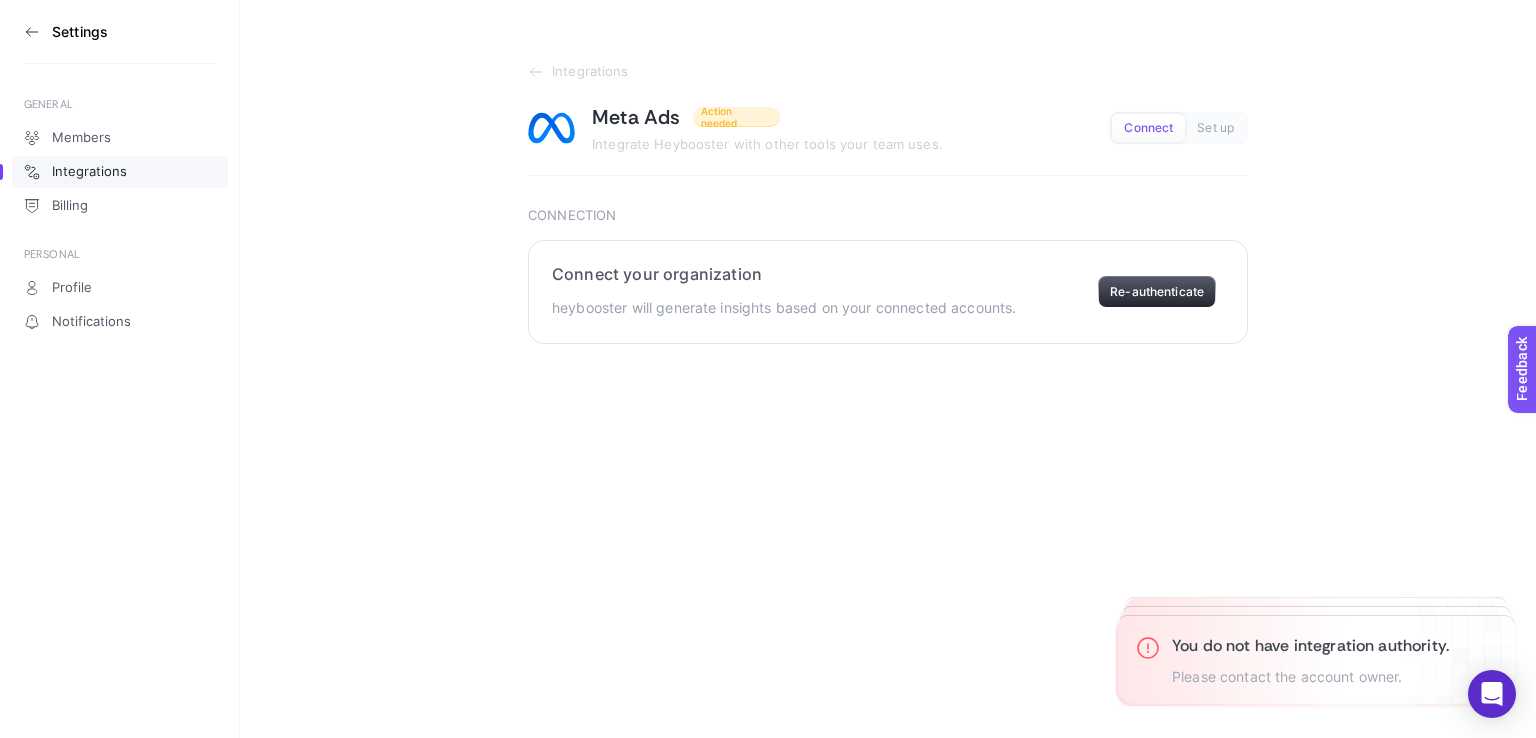 click on "Re-authenticate" at bounding box center [1157, 292] 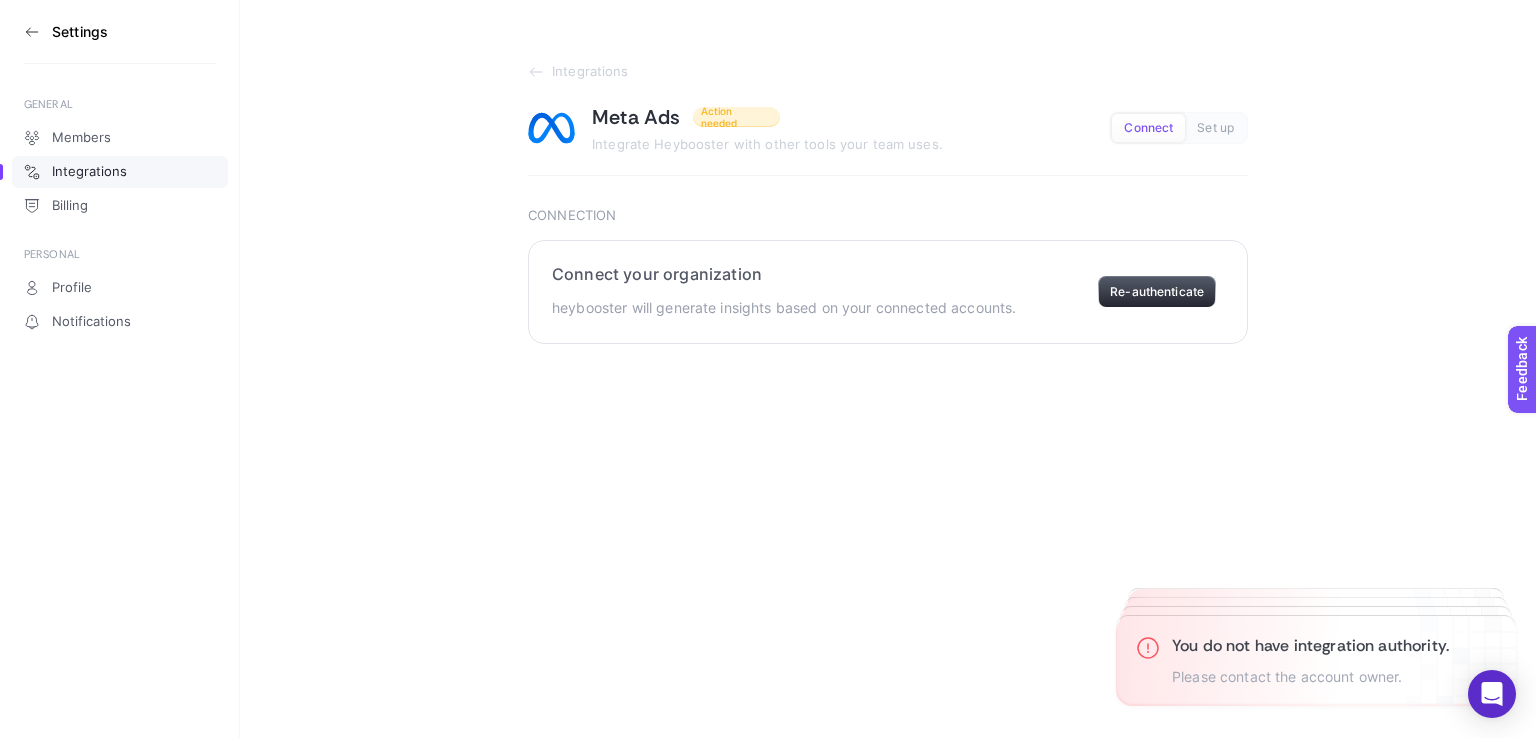 click on "Re-authenticate" at bounding box center (1157, 292) 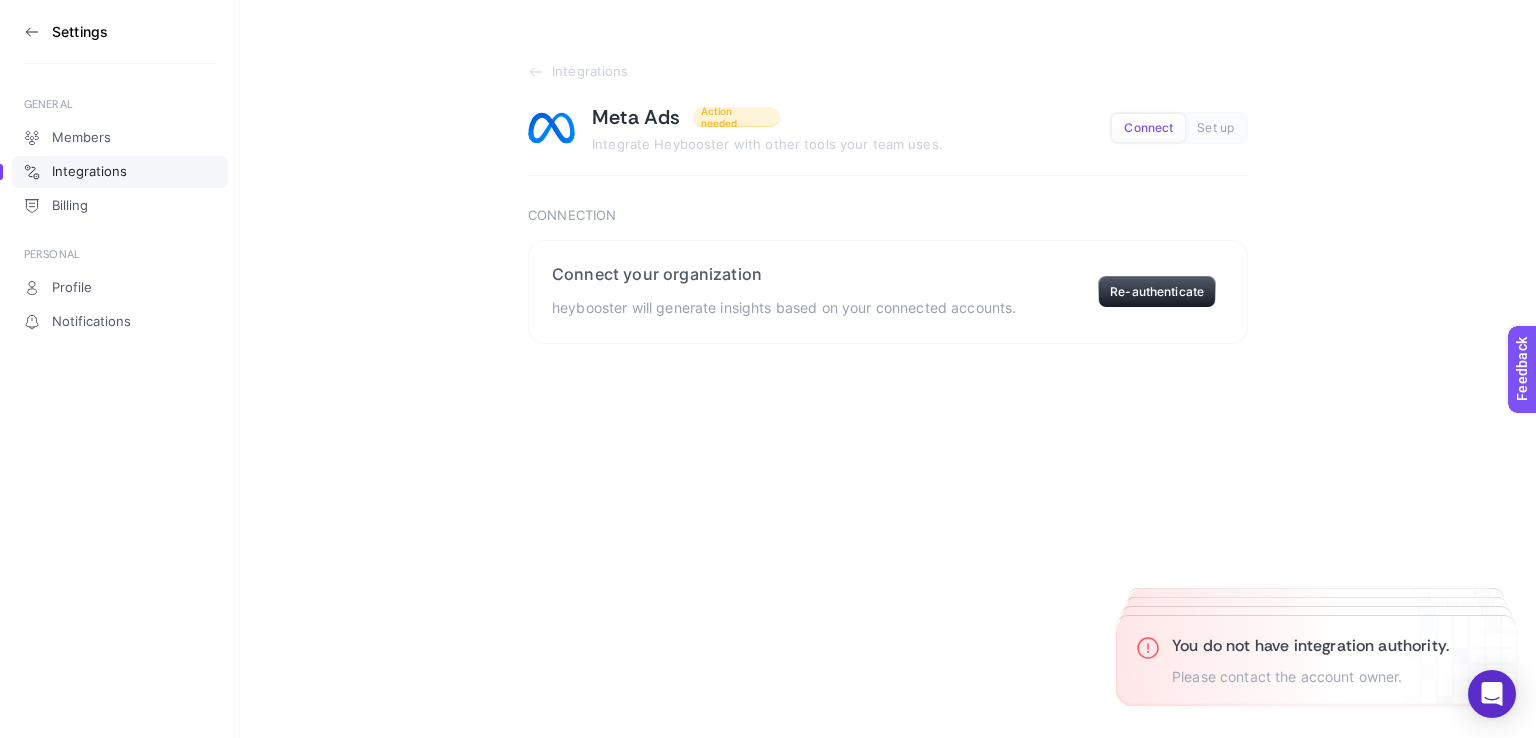 click on "Integrations  Meta Ads Action needed  Integrate Heybooster with other tools your team uses.  Connect Set up  Connection  Connect your organization   heybooster will generate insights based on your connected accounts.   Re-authenticate" 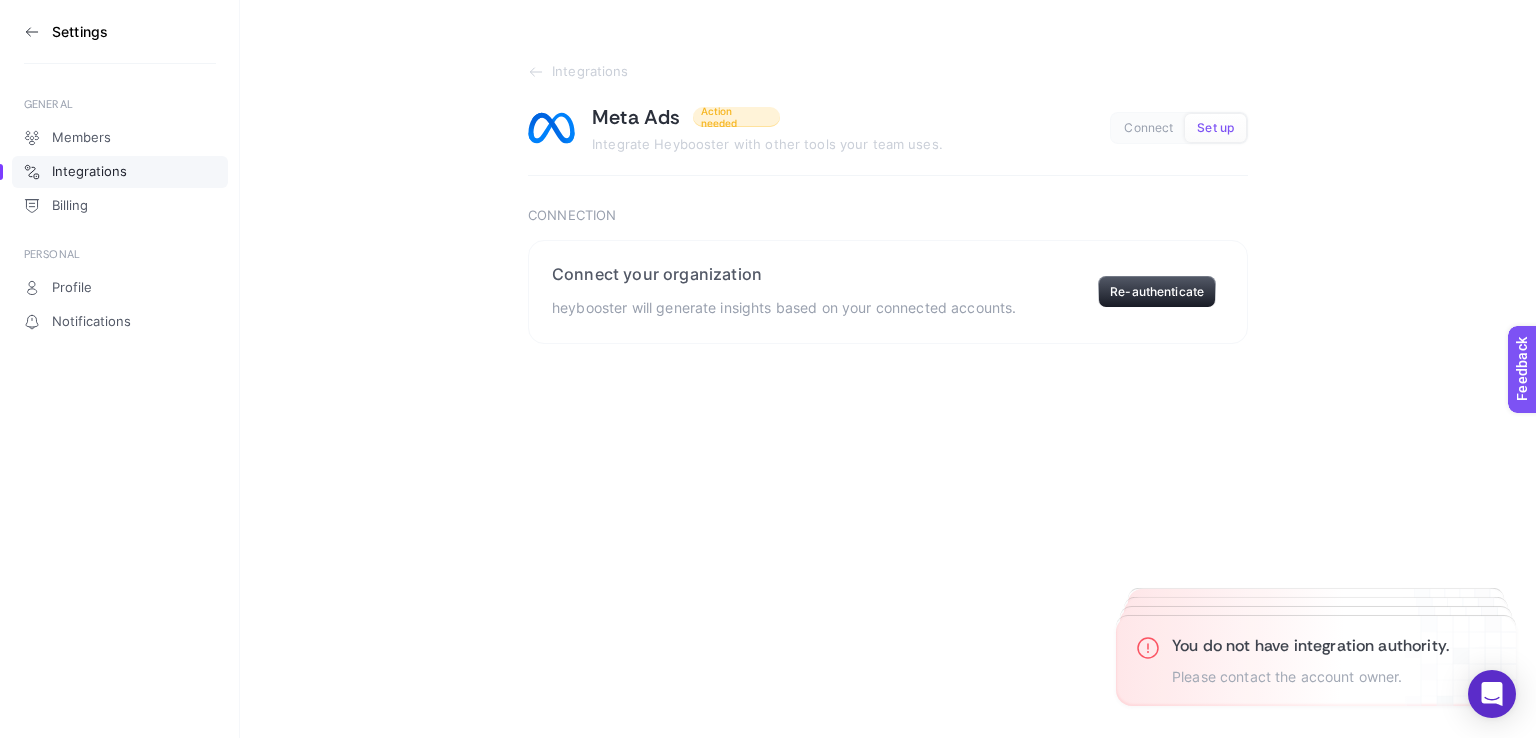 click on "Connect" at bounding box center [1148, 128] 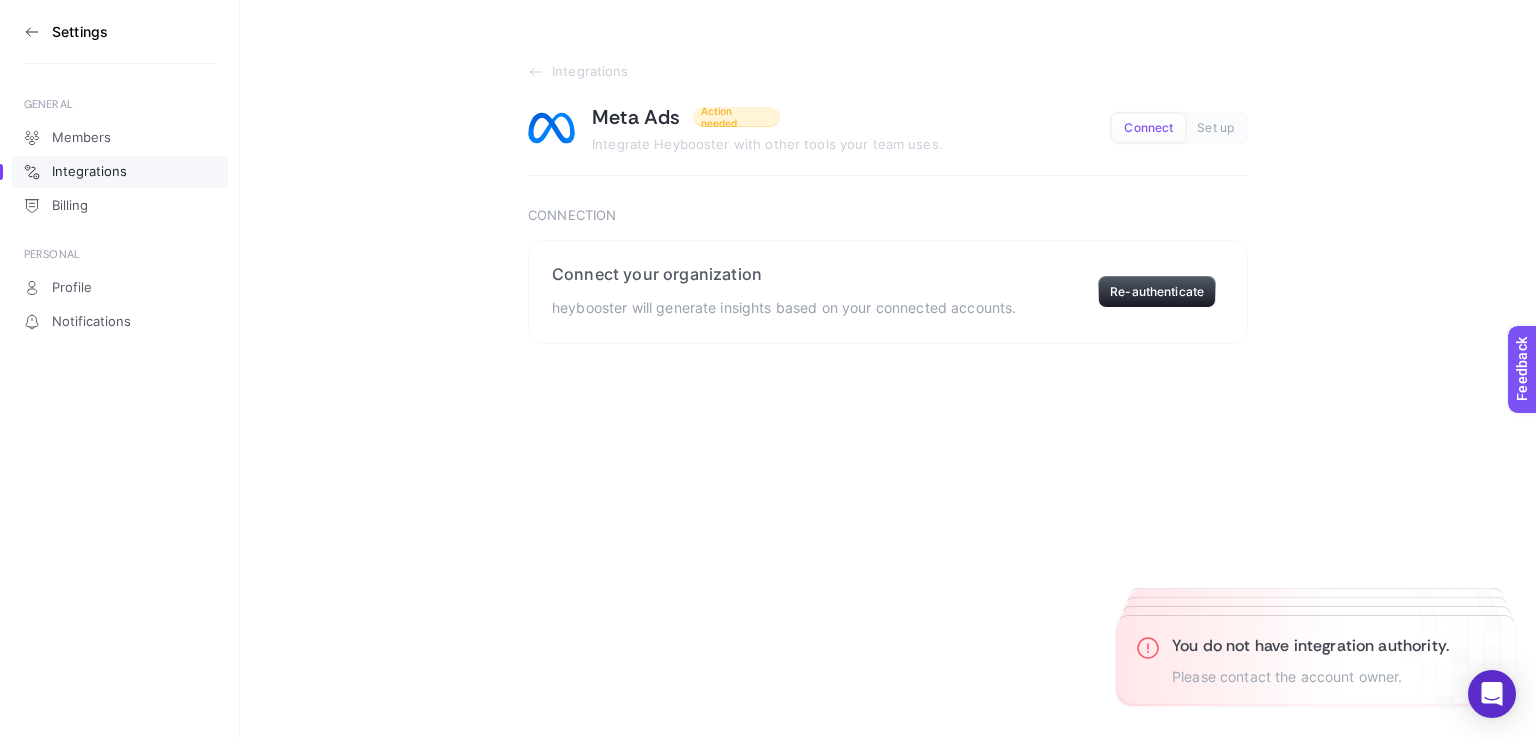 click on "Integrations" at bounding box center (89, 172) 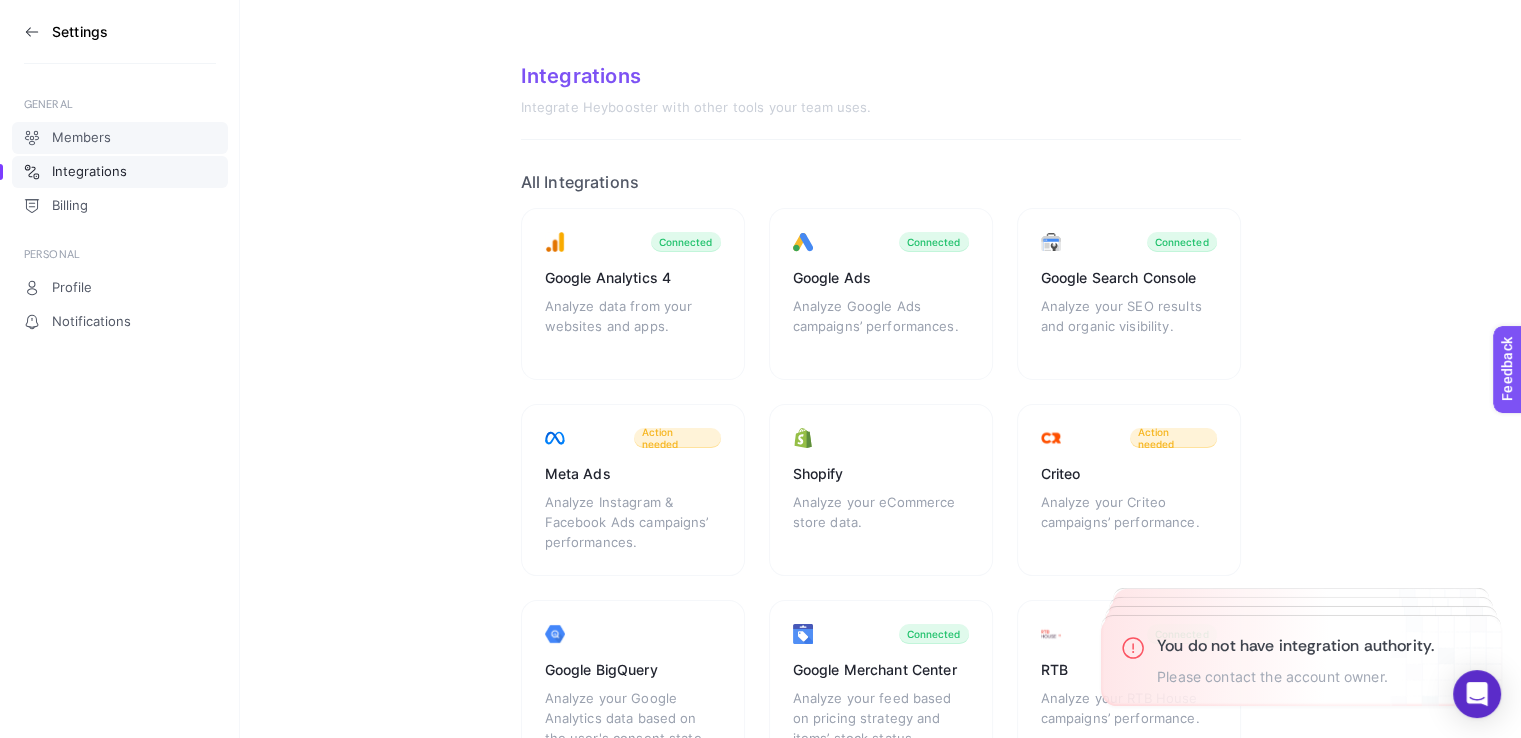 click on "Members" at bounding box center [81, 138] 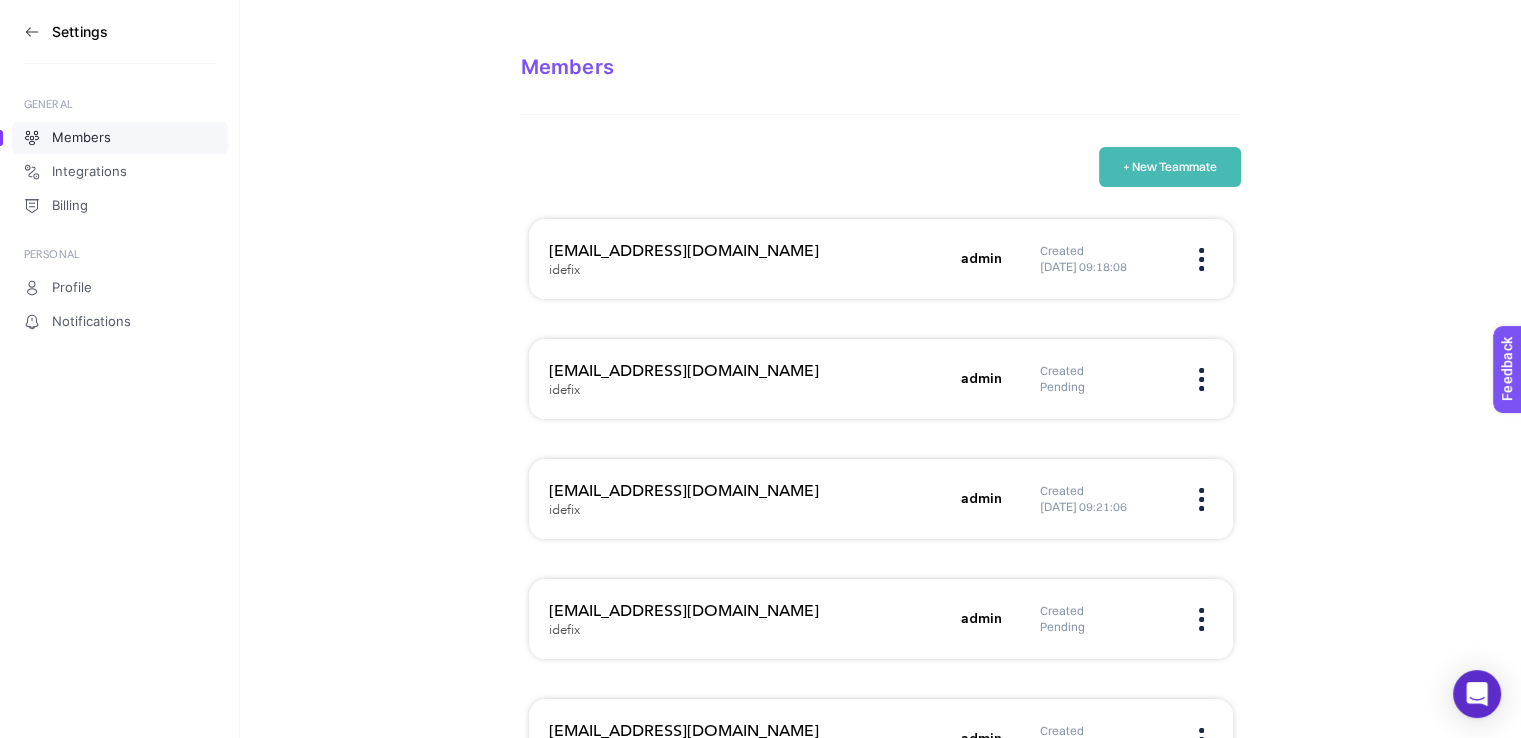 scroll, scrollTop: 7, scrollLeft: 0, axis: vertical 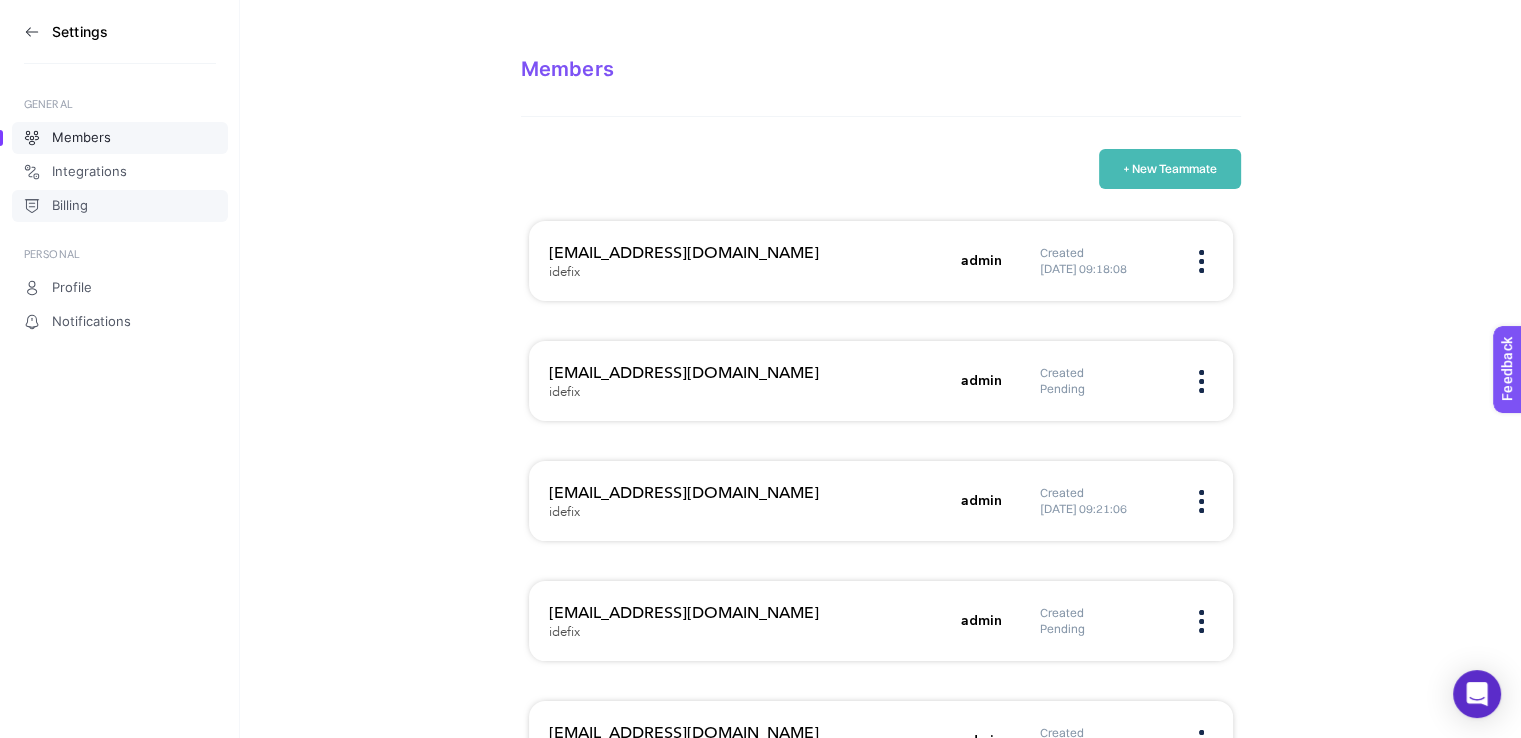 click on "Billing" at bounding box center (70, 206) 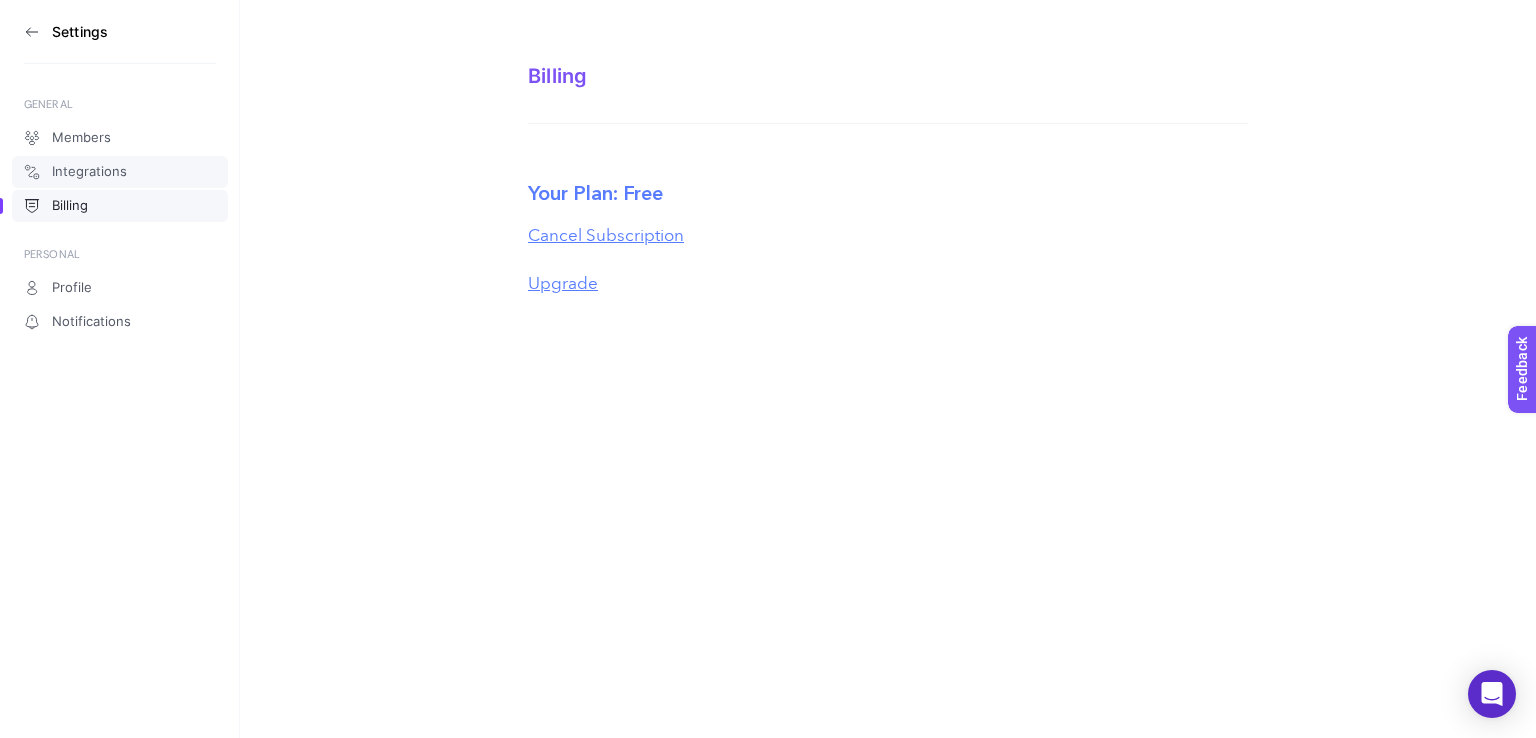 click on "Integrations" at bounding box center [89, 172] 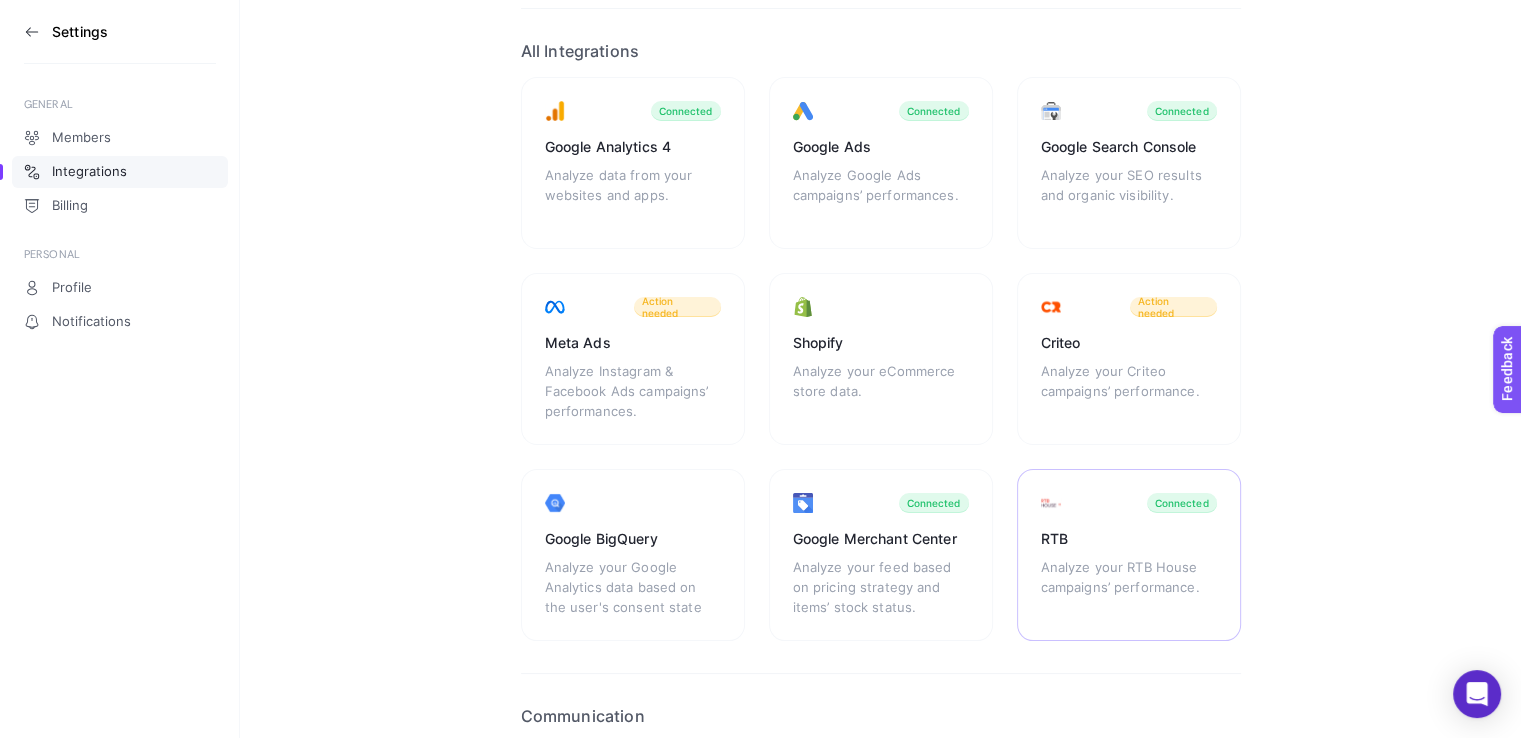 scroll, scrollTop: 115, scrollLeft: 0, axis: vertical 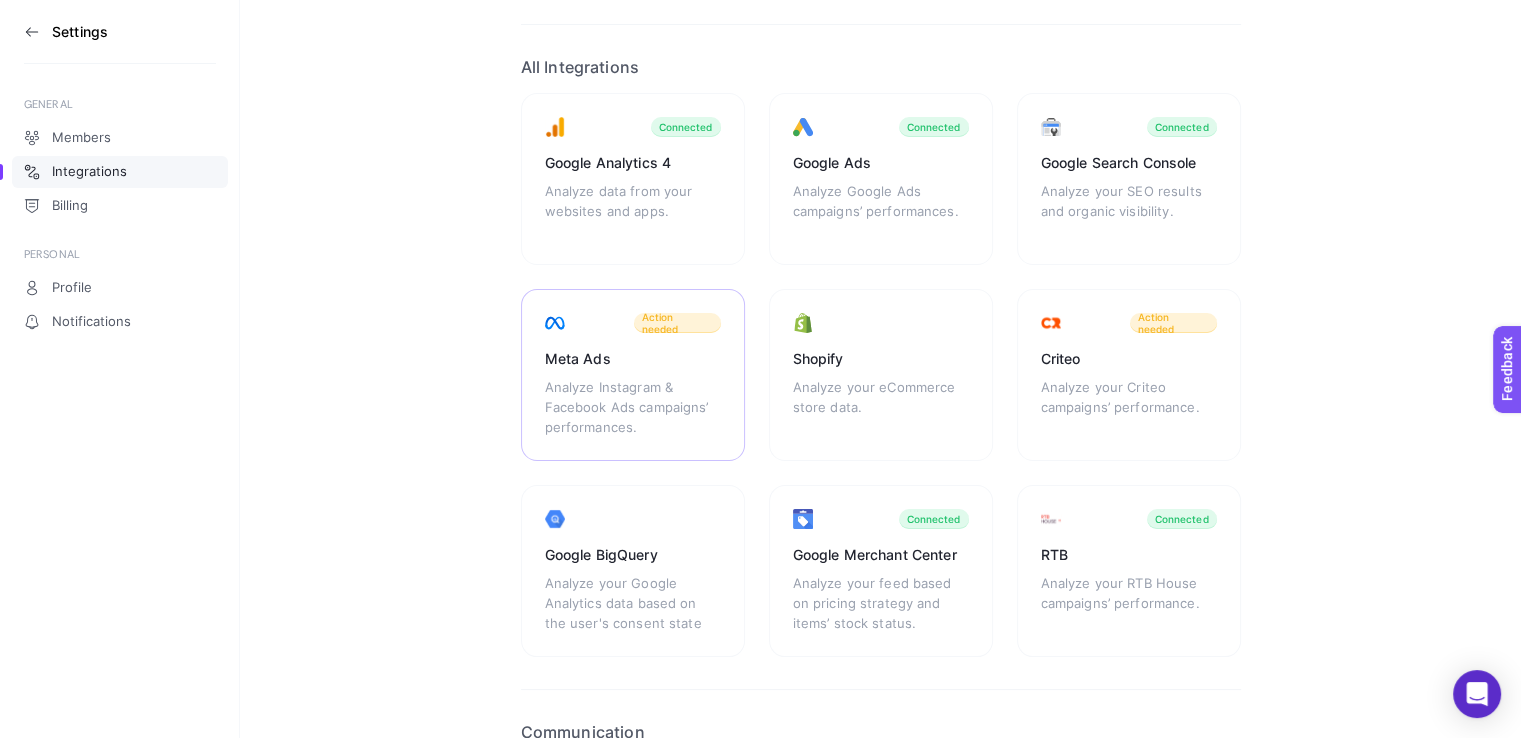 click on "Meta Ads Analyze Instagram & Facebook Ads campaigns’ performances. Action needed" 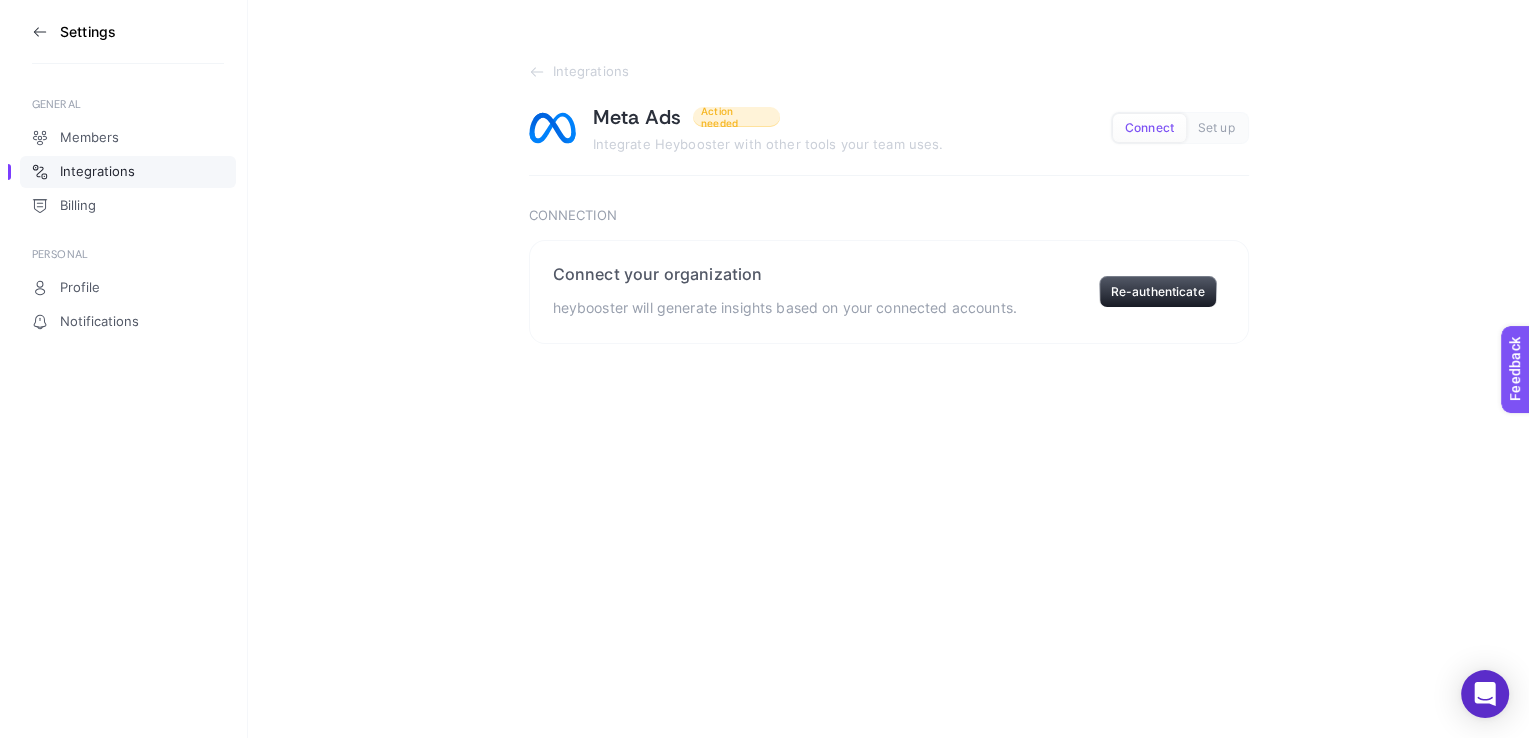 scroll, scrollTop: 0, scrollLeft: 0, axis: both 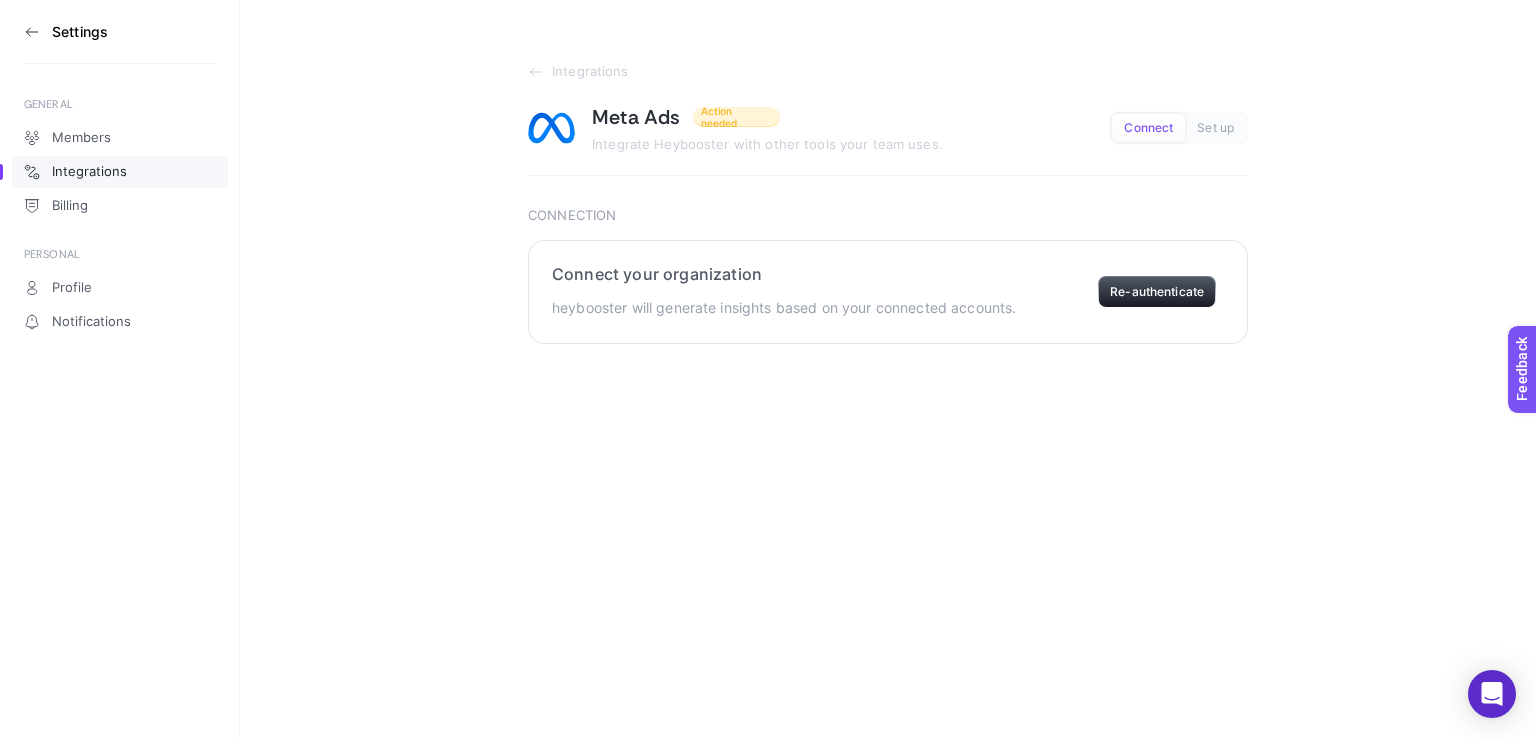 click on "heybooster will generate insights based on your connected accounts." at bounding box center [784, 308] 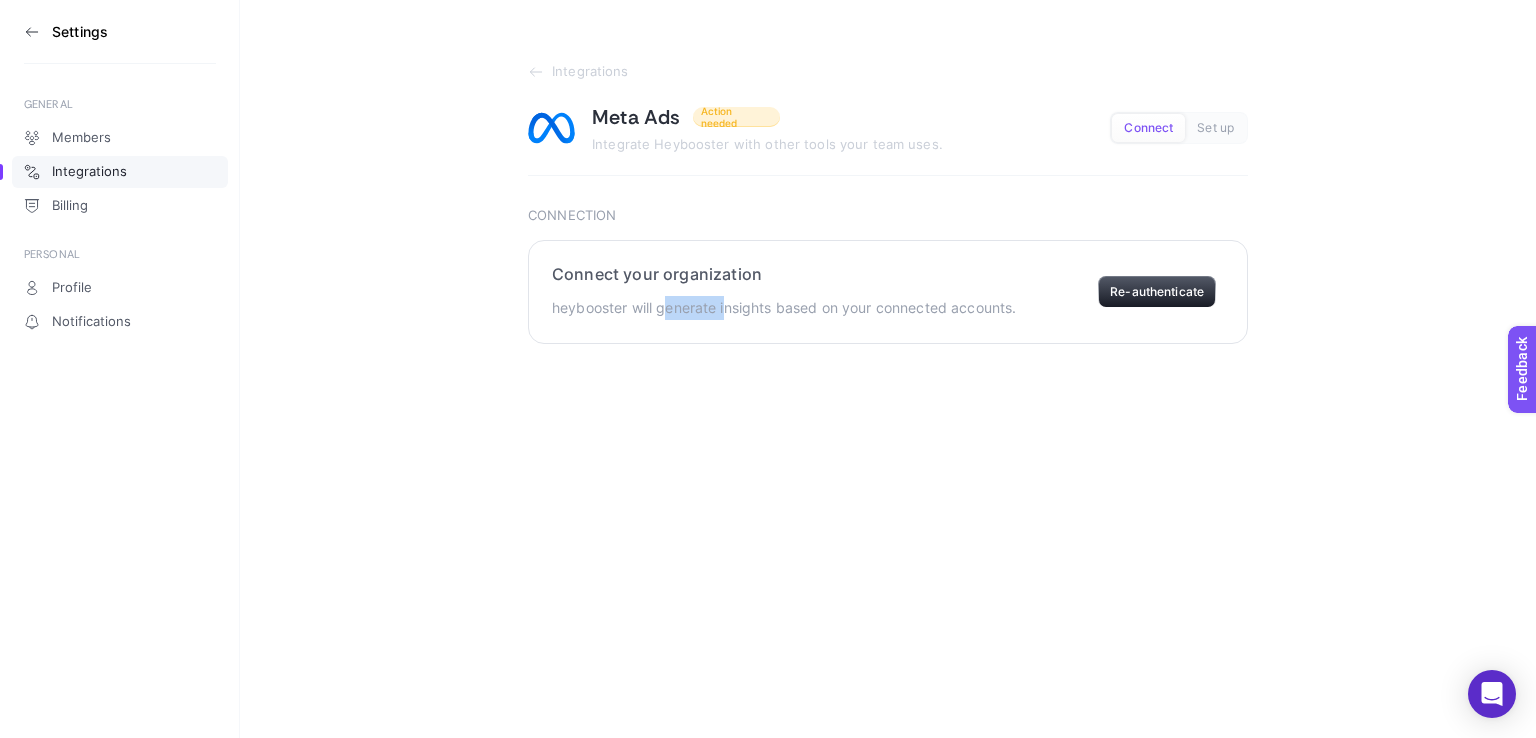 click on "heybooster will generate insights based on your connected accounts." at bounding box center (784, 308) 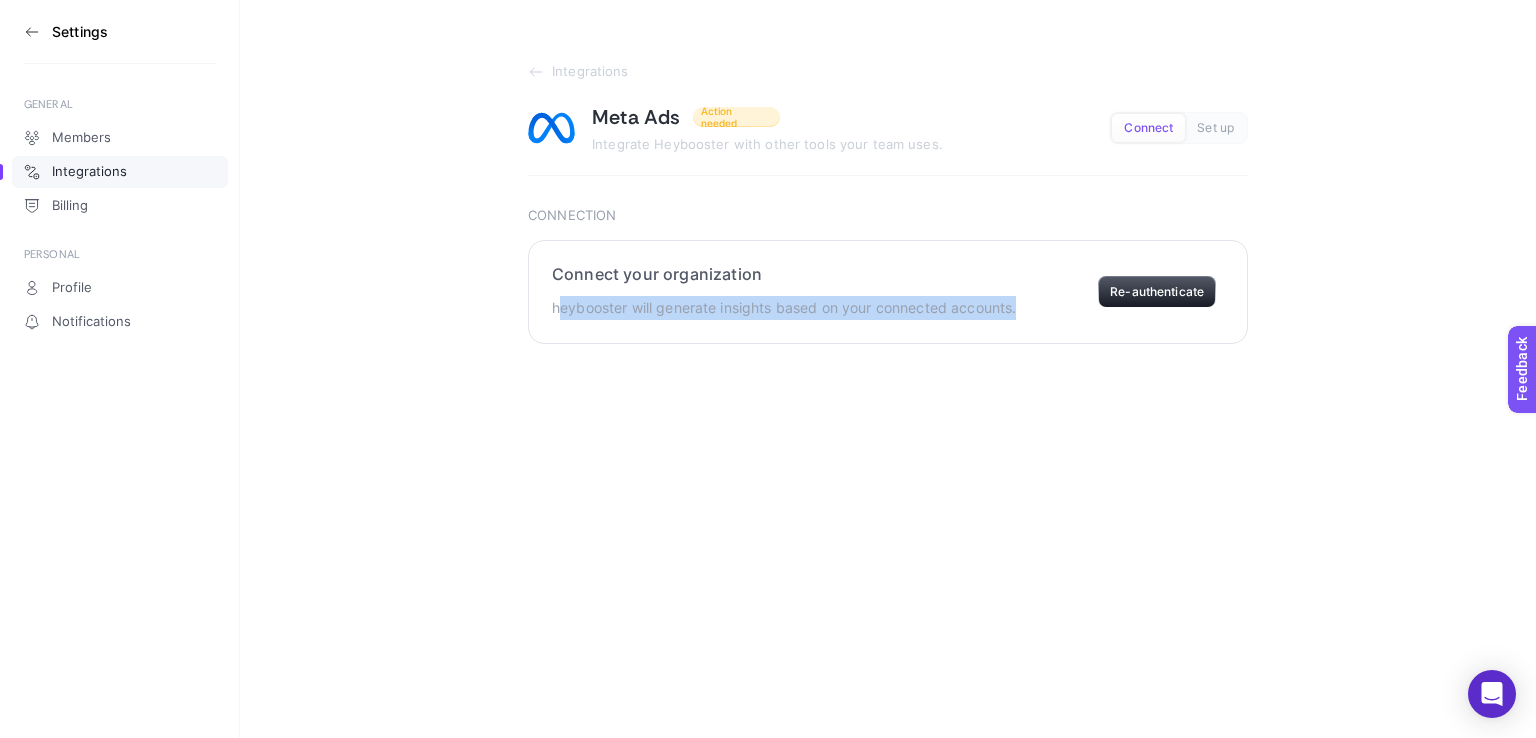 click on "heybooster will generate insights based on your connected accounts." at bounding box center [784, 308] 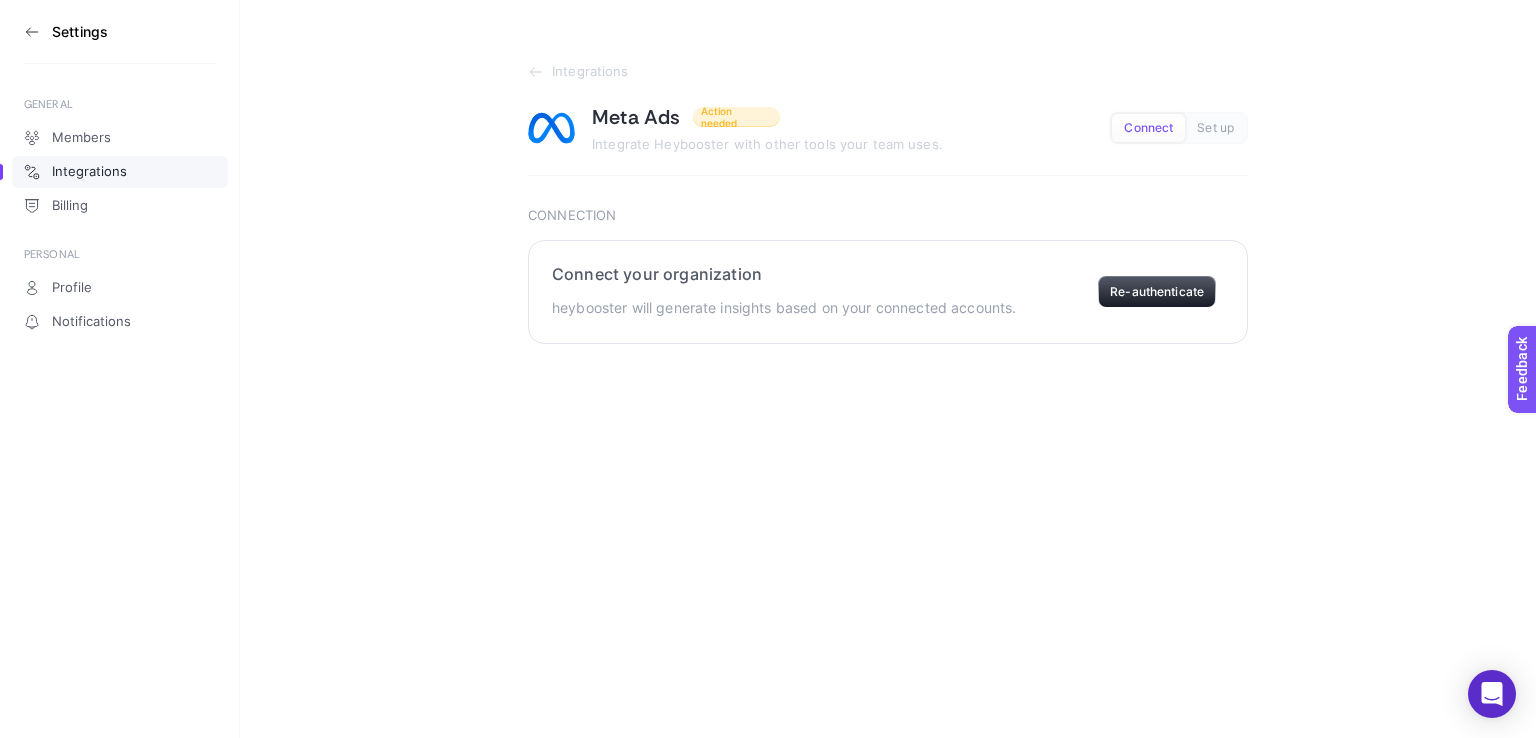 click on "Connect your organization   heybooster will generate insights based on your connected accounts.   Re-authenticate" at bounding box center [888, 292] 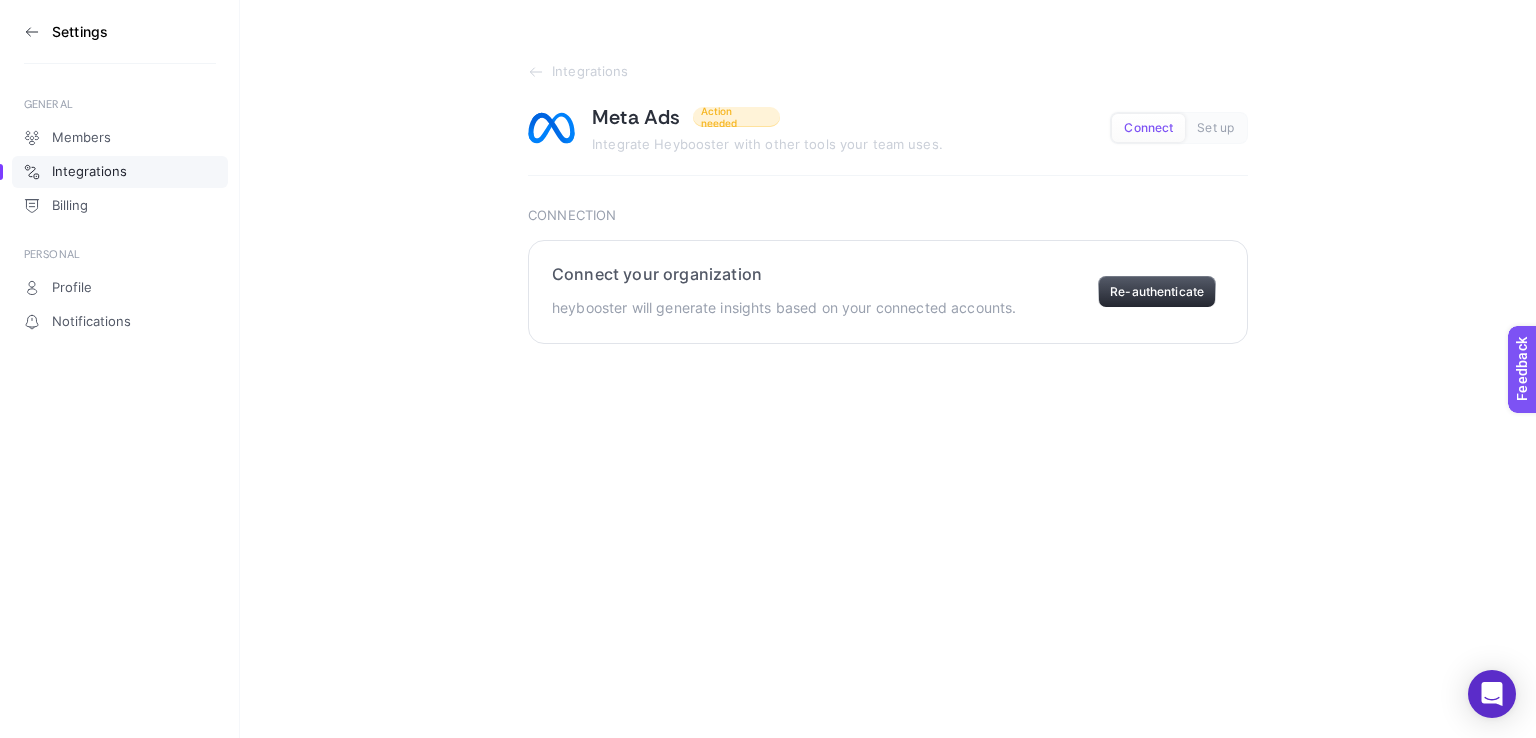 click on "Re-authenticate" at bounding box center (1157, 292) 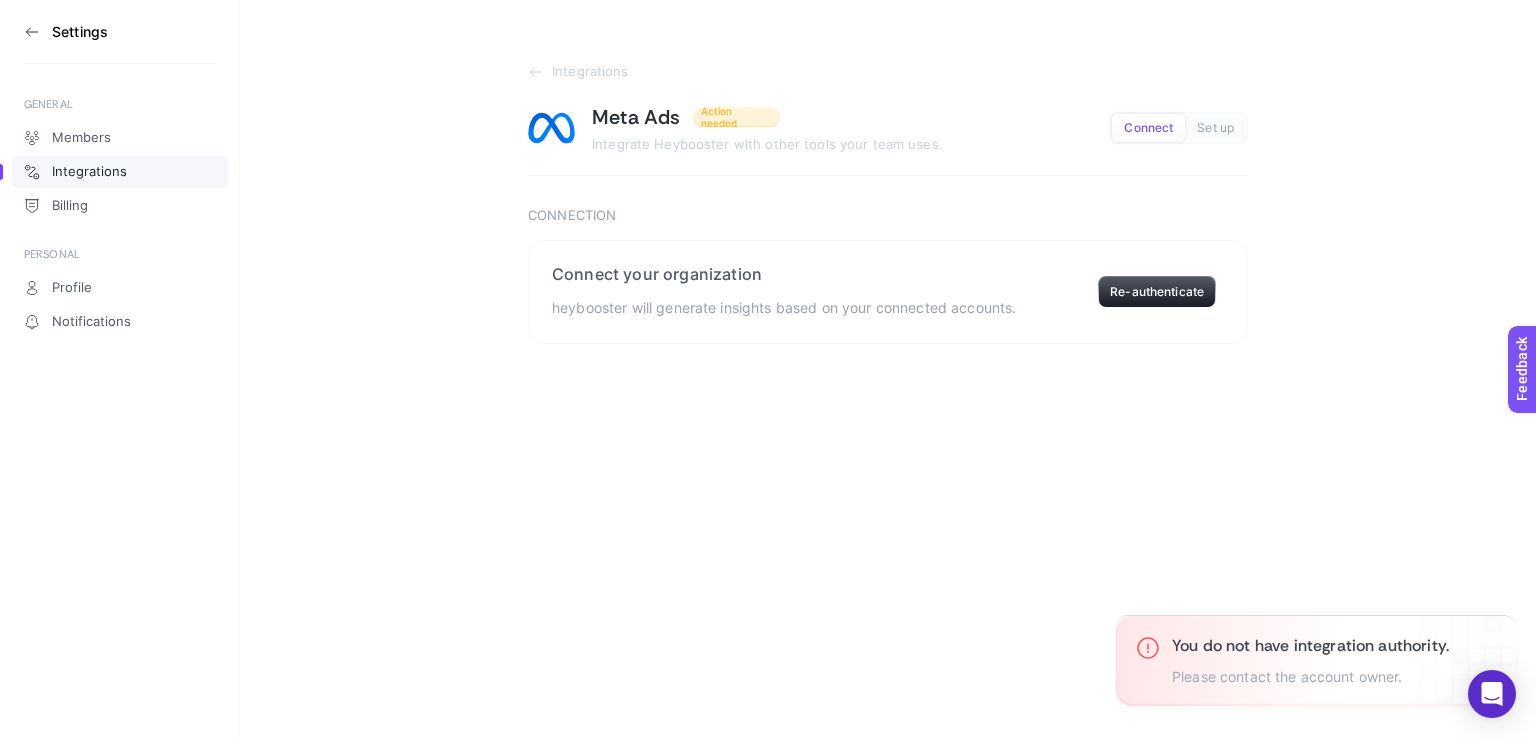click on "Settings  GENERAL  Members Integrations Billing  PERSONAL  Profile Notifications  Integrations  Meta Ads Action needed  Integrate Heybooster with other tools your team uses.  Connect Set up  Connection  Connect your organization   heybooster will generate insights based on your connected accounts.   Re-authenticate" at bounding box center (768, 369) 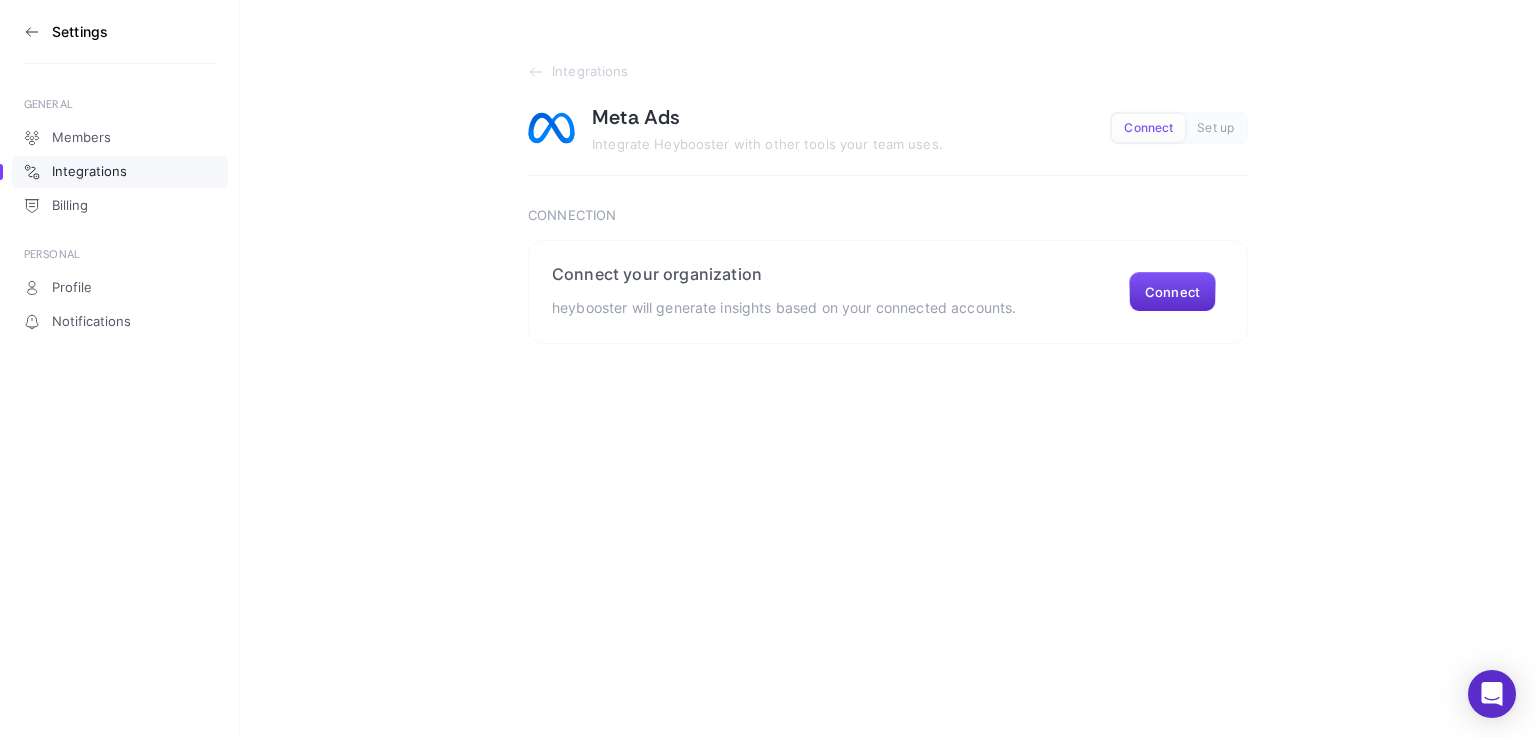 scroll, scrollTop: 0, scrollLeft: 0, axis: both 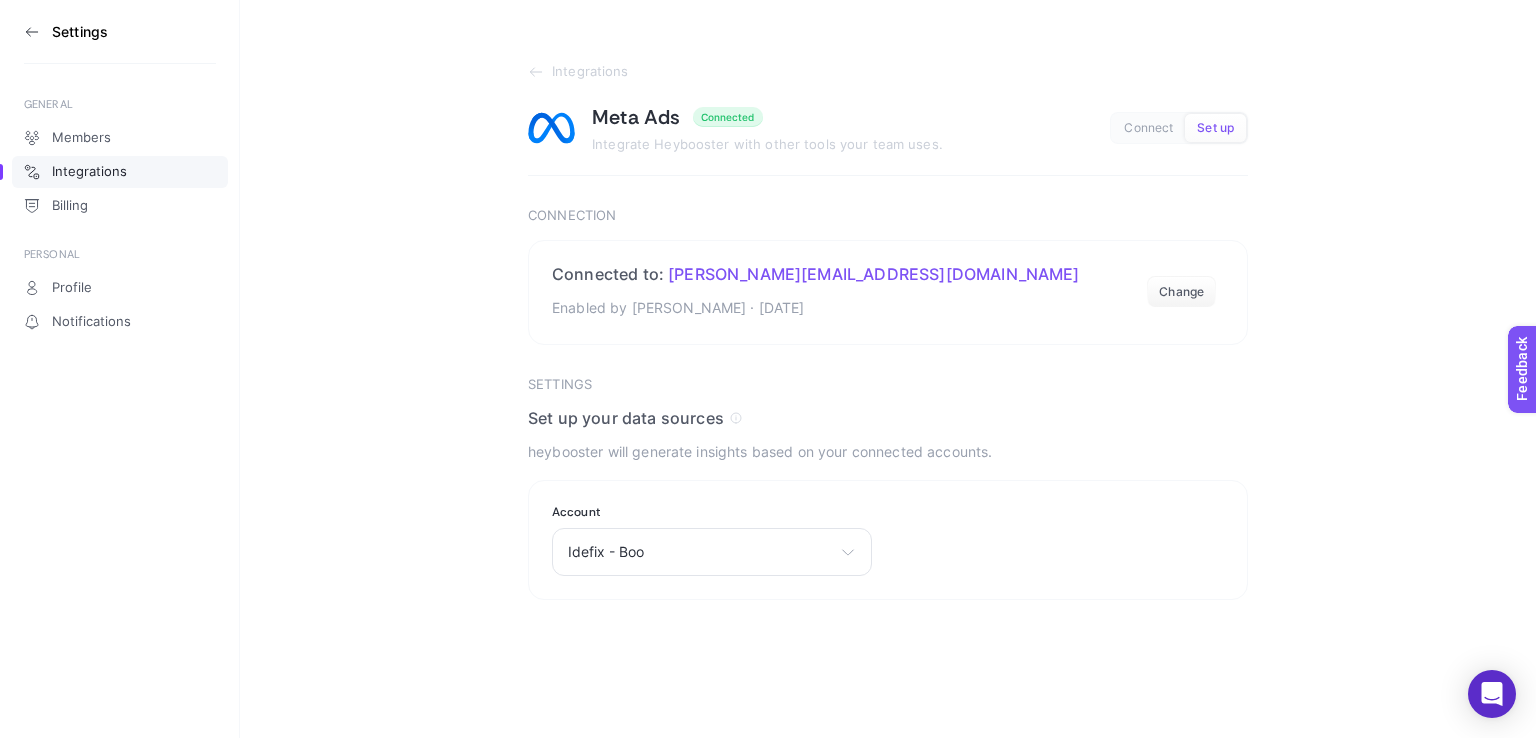 click on "Integrations" at bounding box center [89, 172] 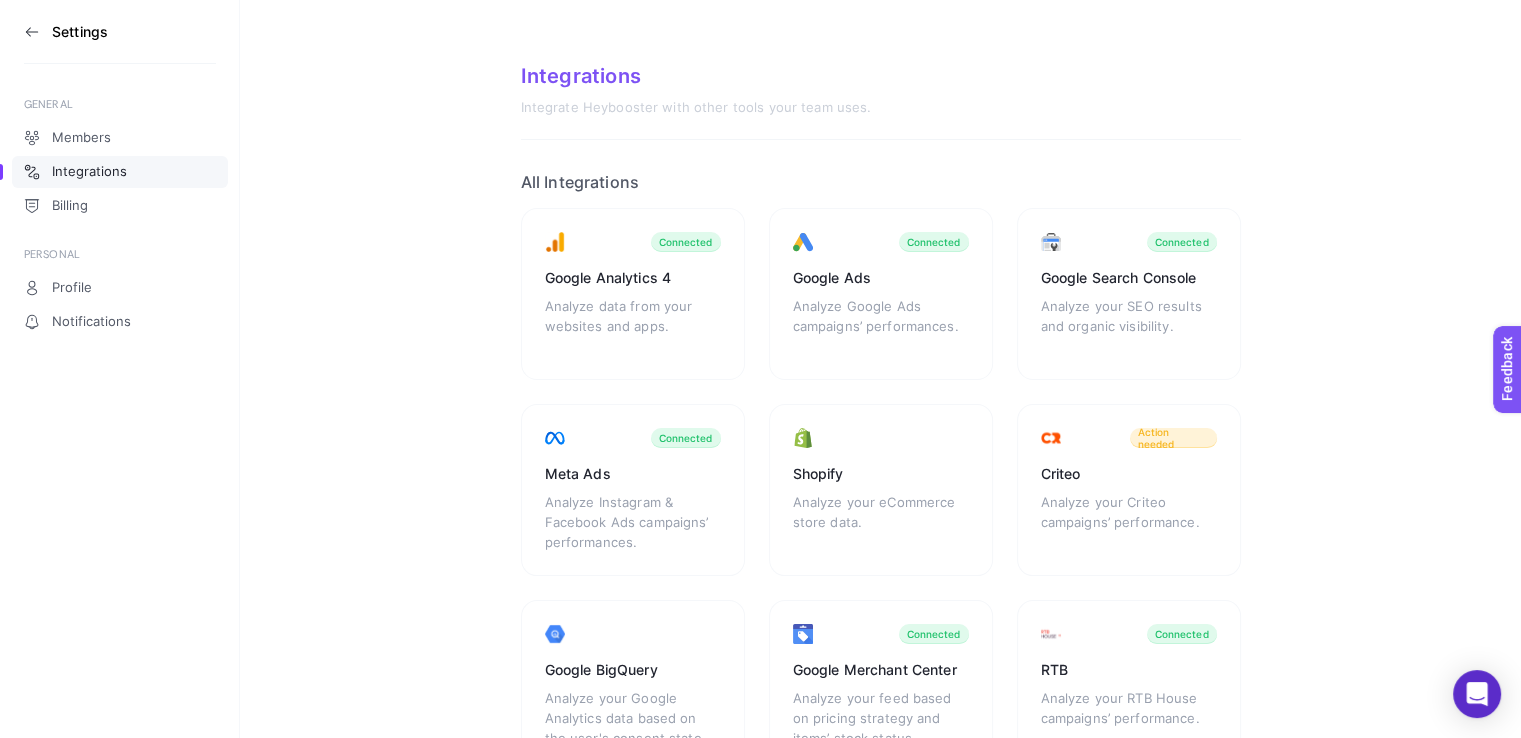 scroll, scrollTop: 108, scrollLeft: 0, axis: vertical 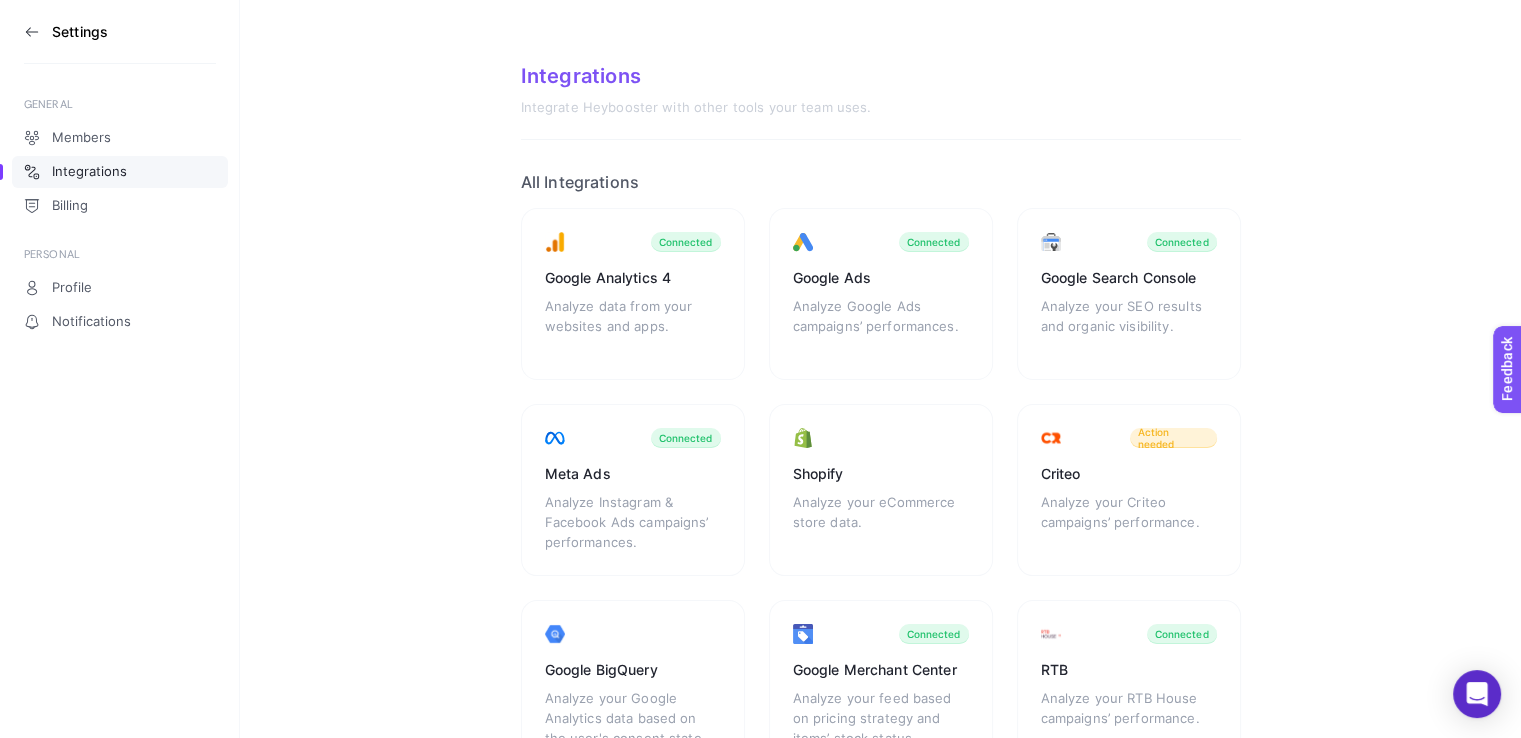 click on "Settings" at bounding box center (80, 32) 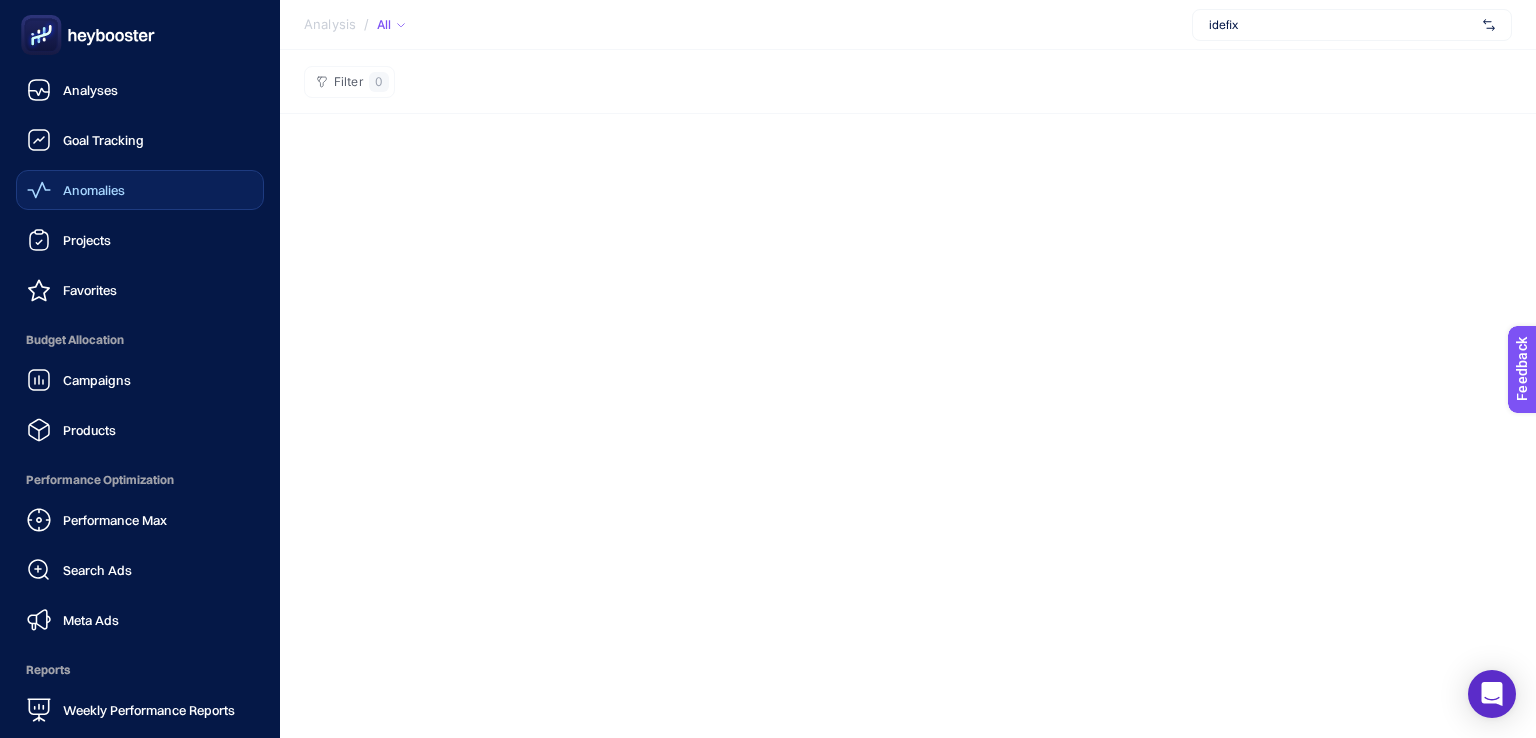 click on "Anomalies" at bounding box center (94, 190) 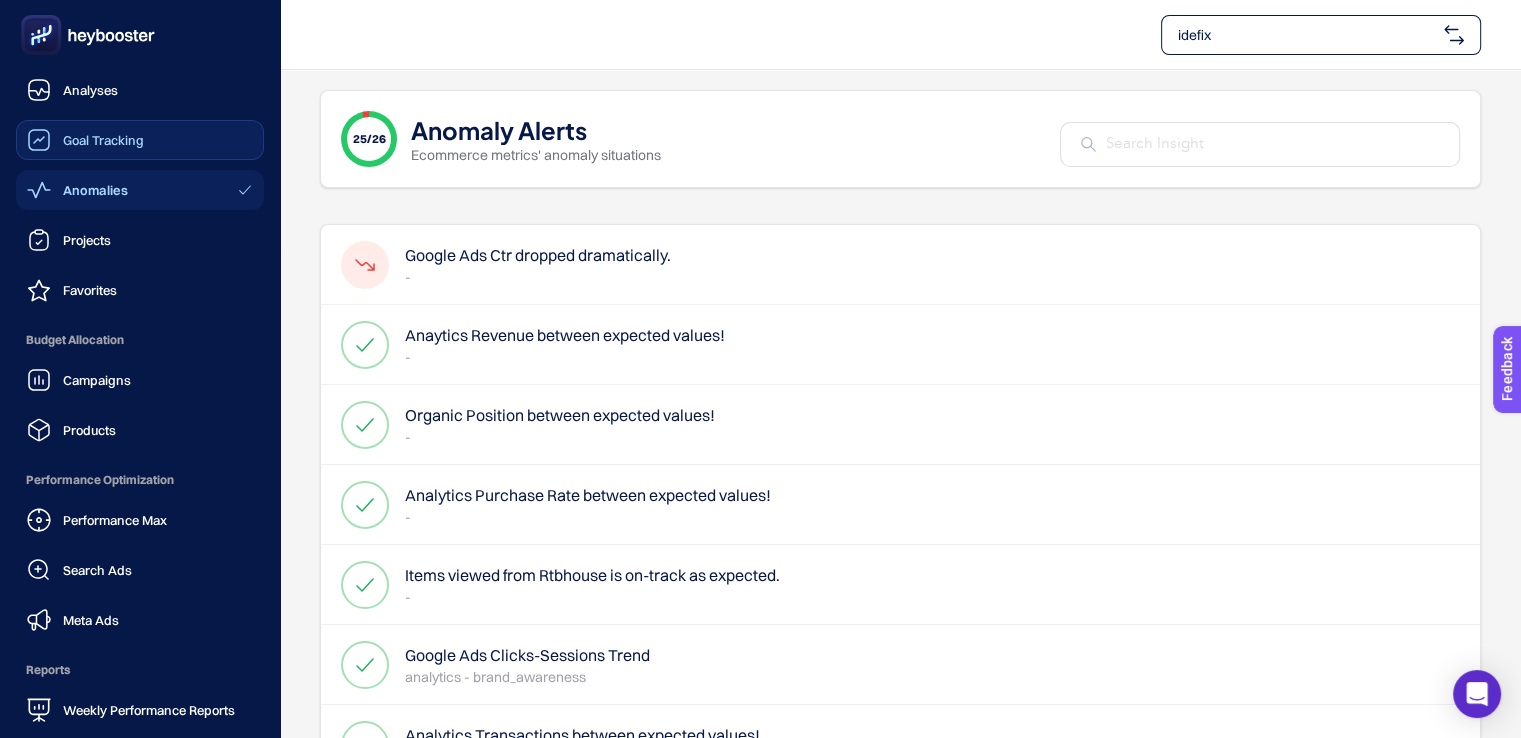 click on "Goal Tracking" at bounding box center [103, 140] 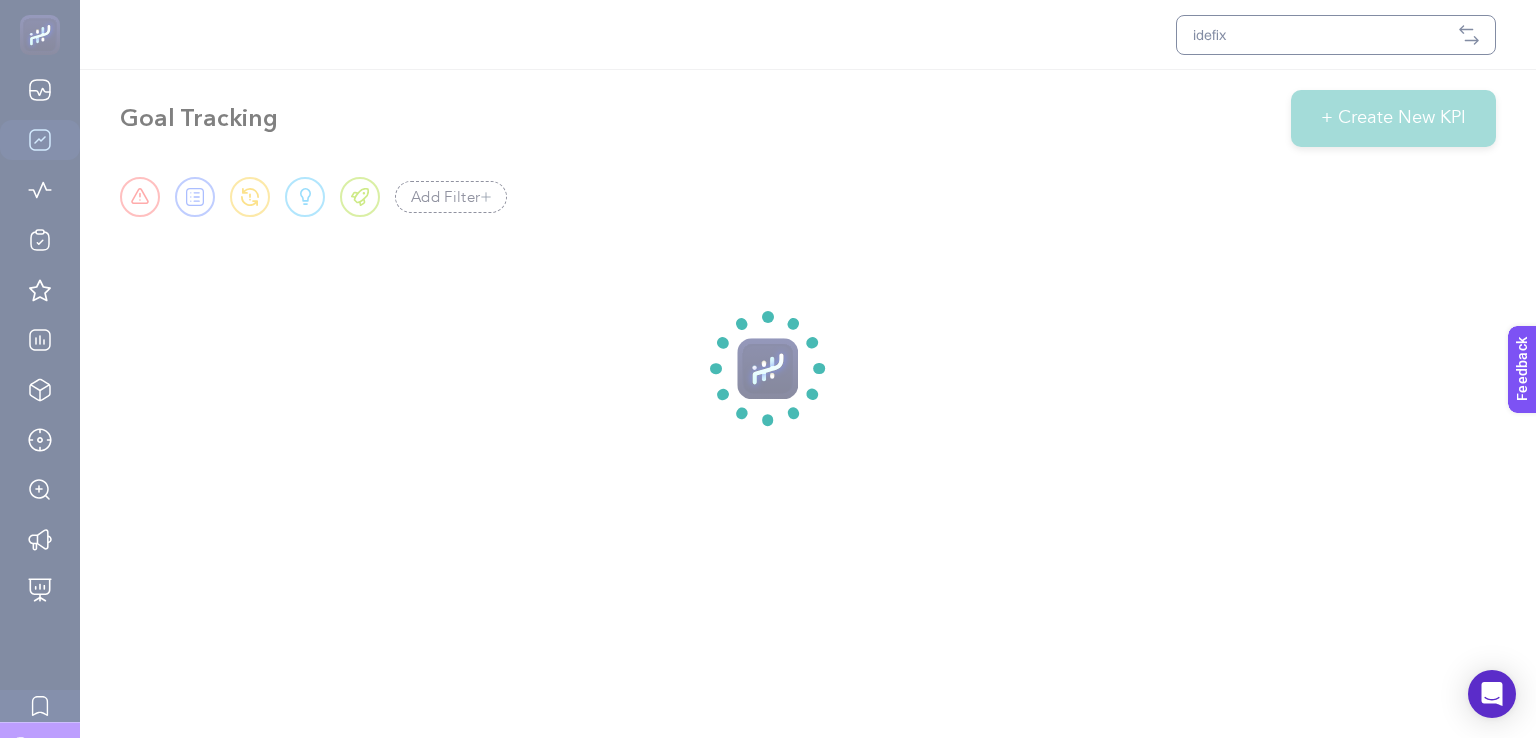 click 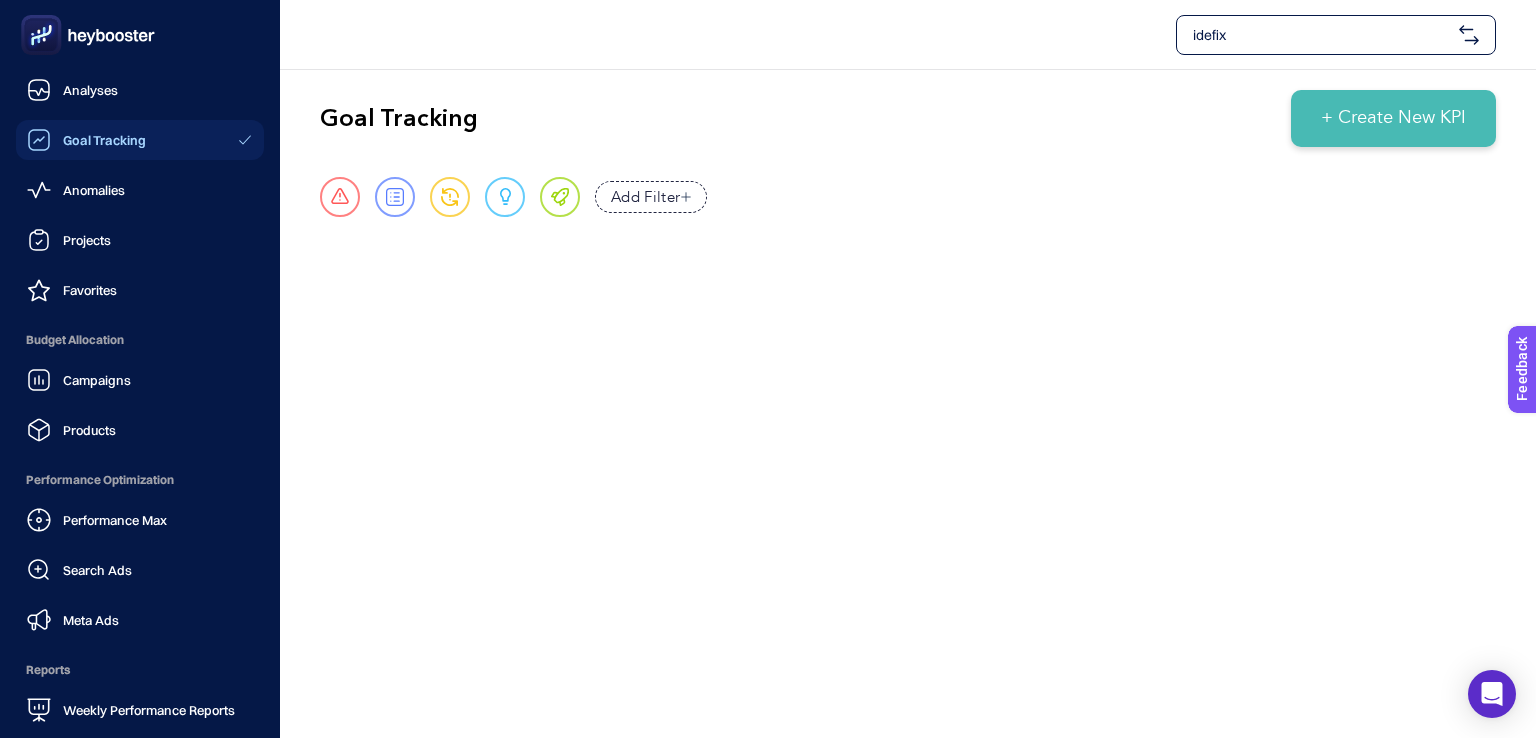 click 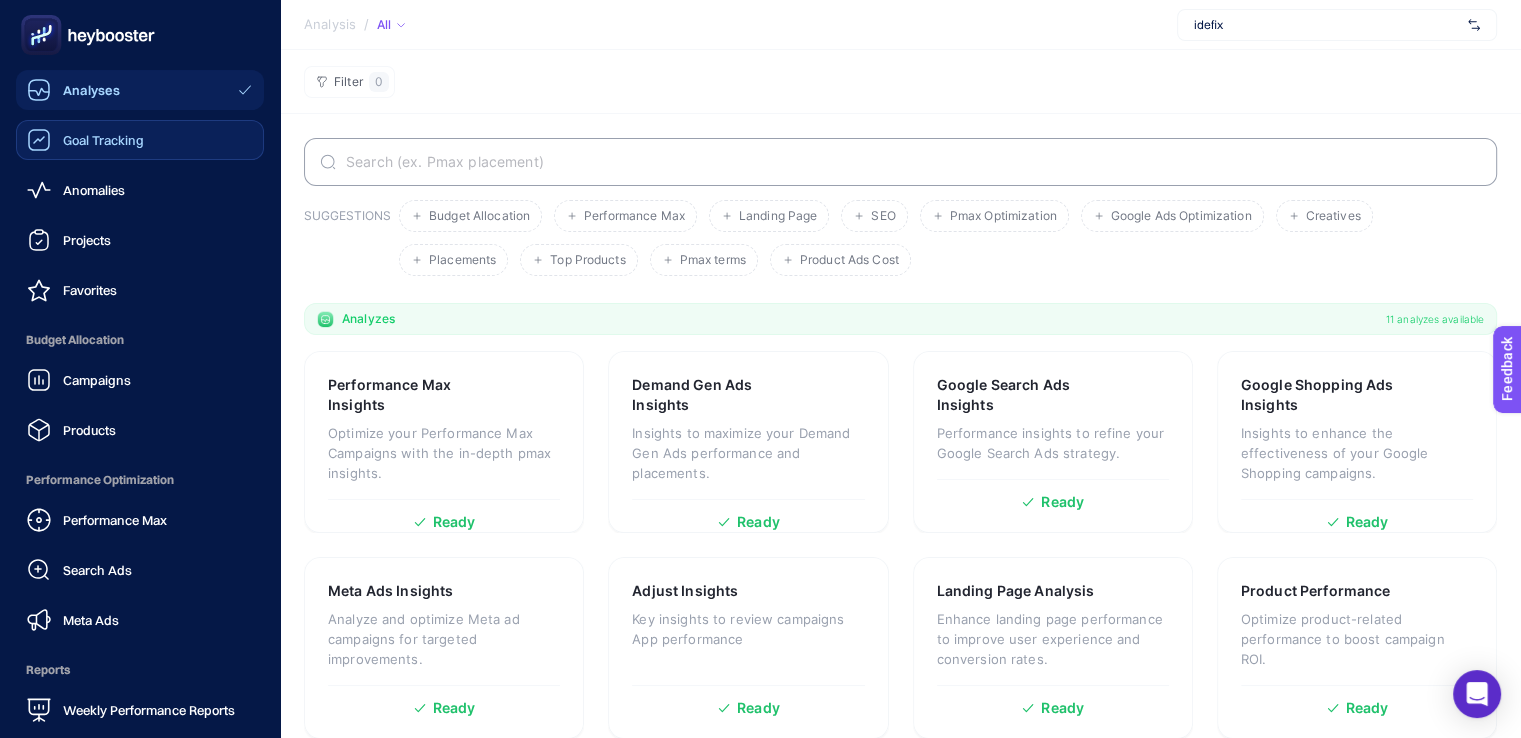 click 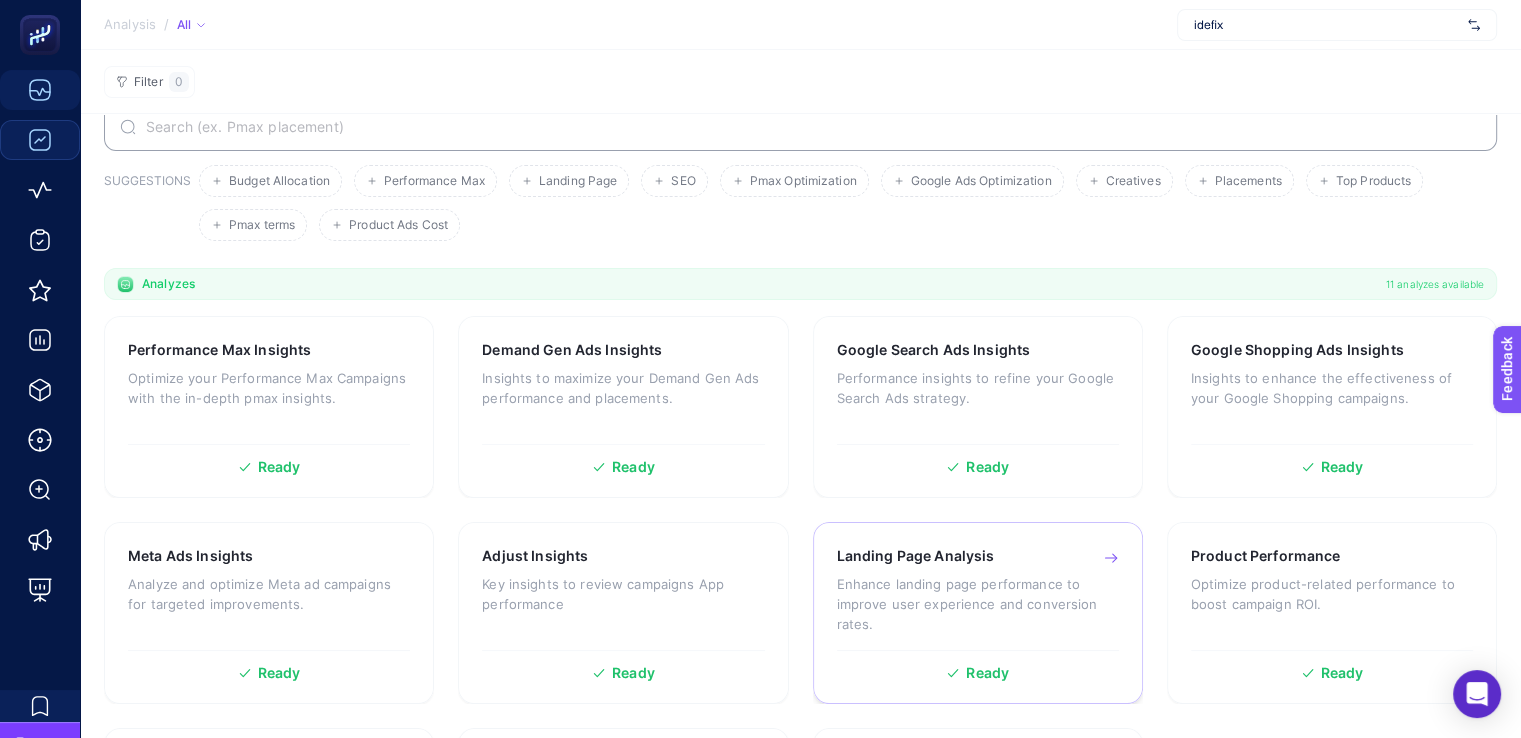 scroll, scrollTop: 6, scrollLeft: 0, axis: vertical 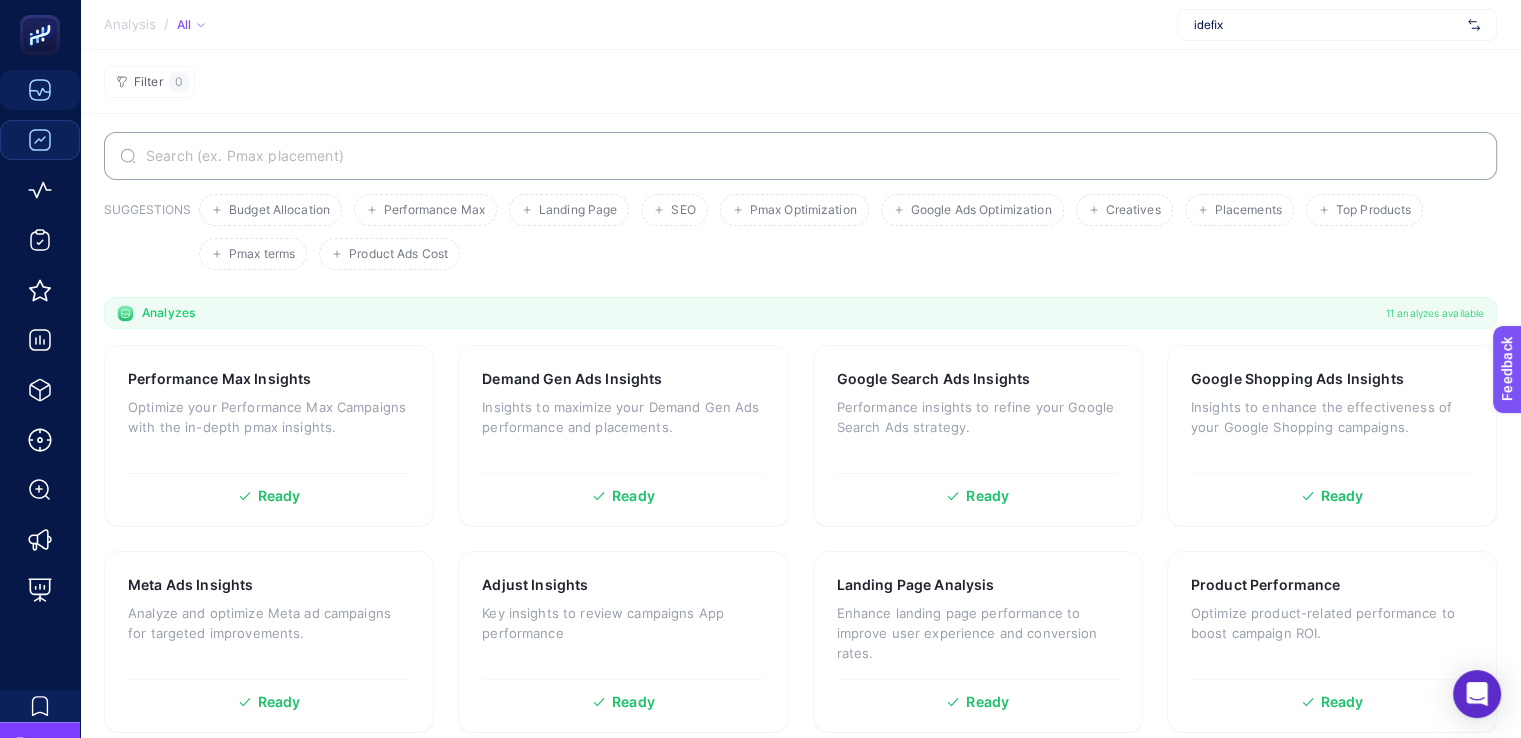 click at bounding box center [800, 156] 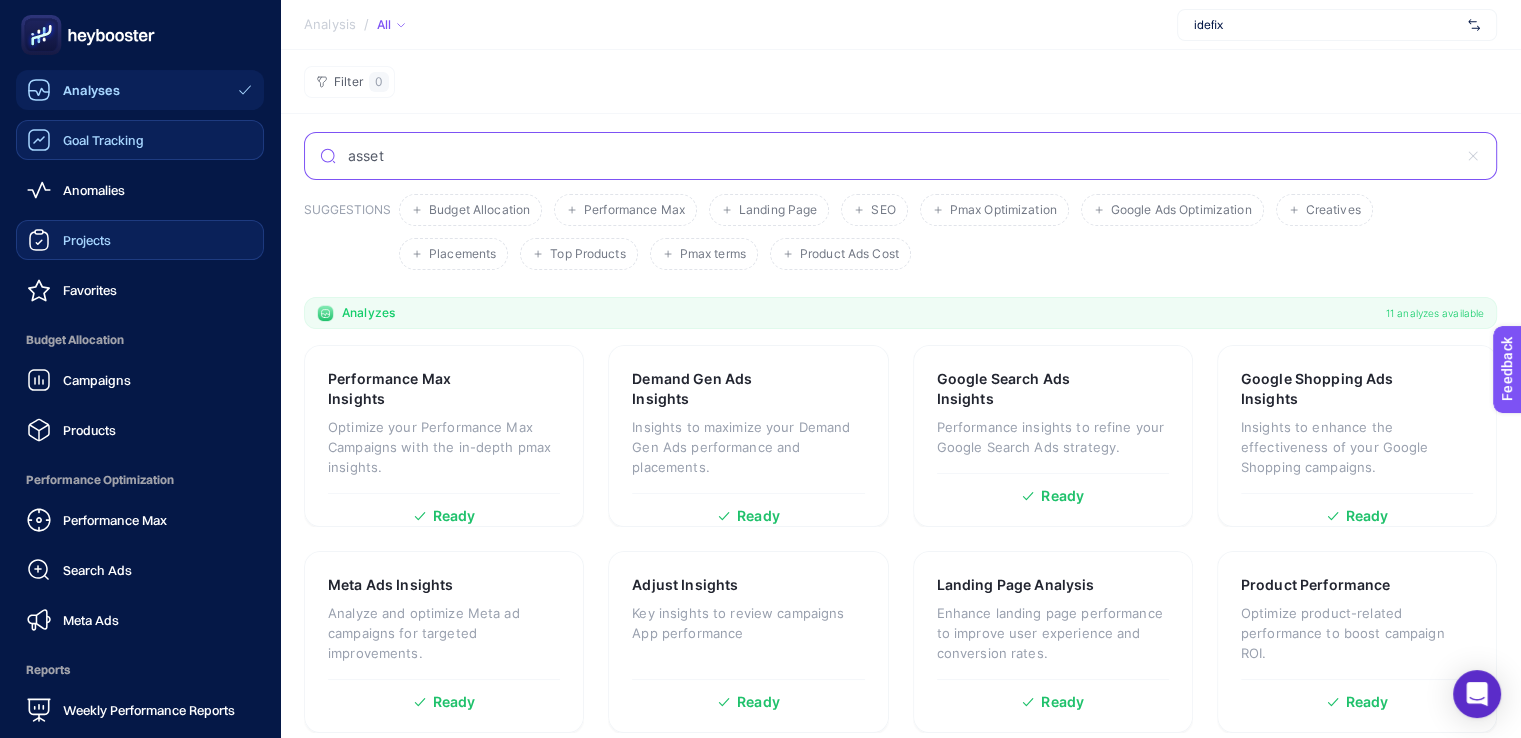 type on "asset" 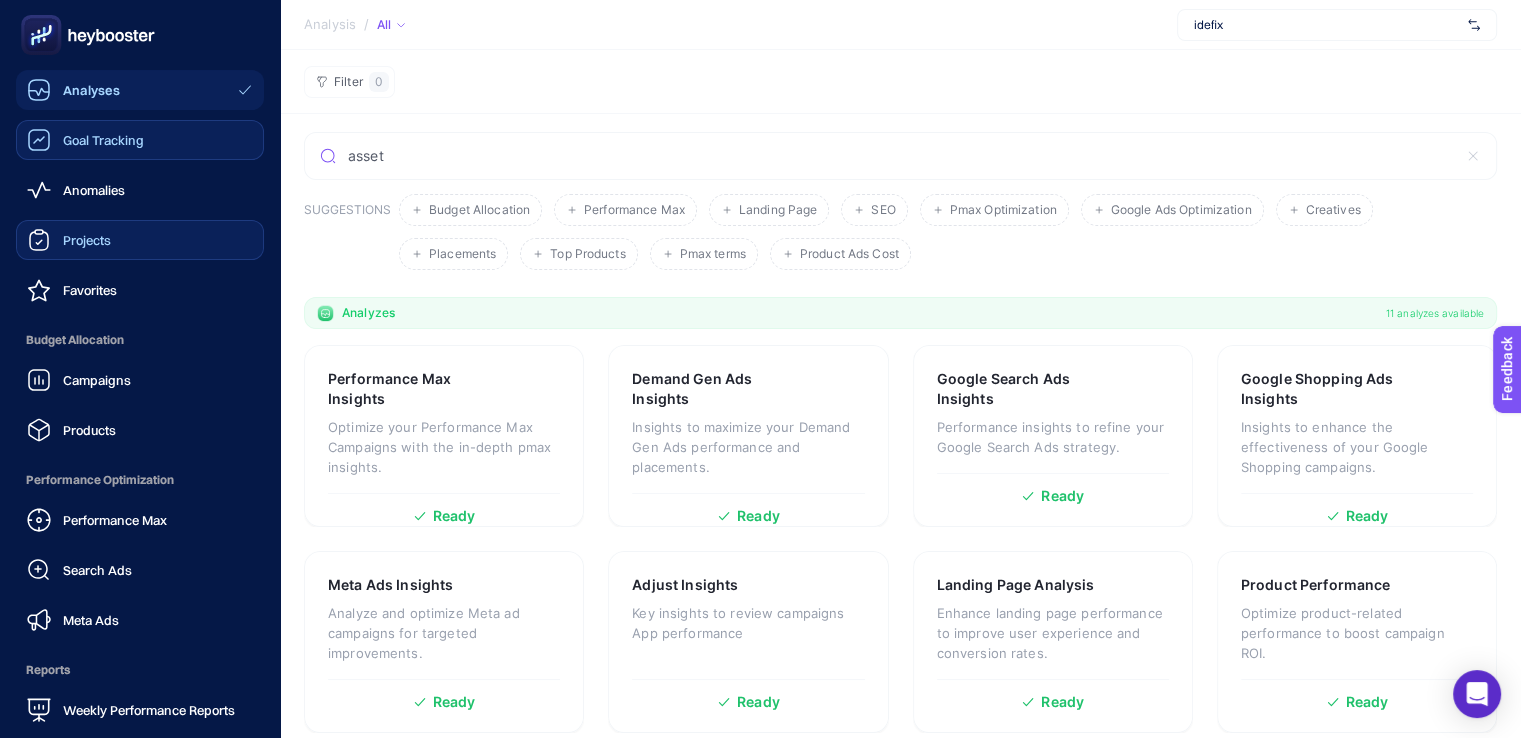 click on "Projects" at bounding box center [140, 240] 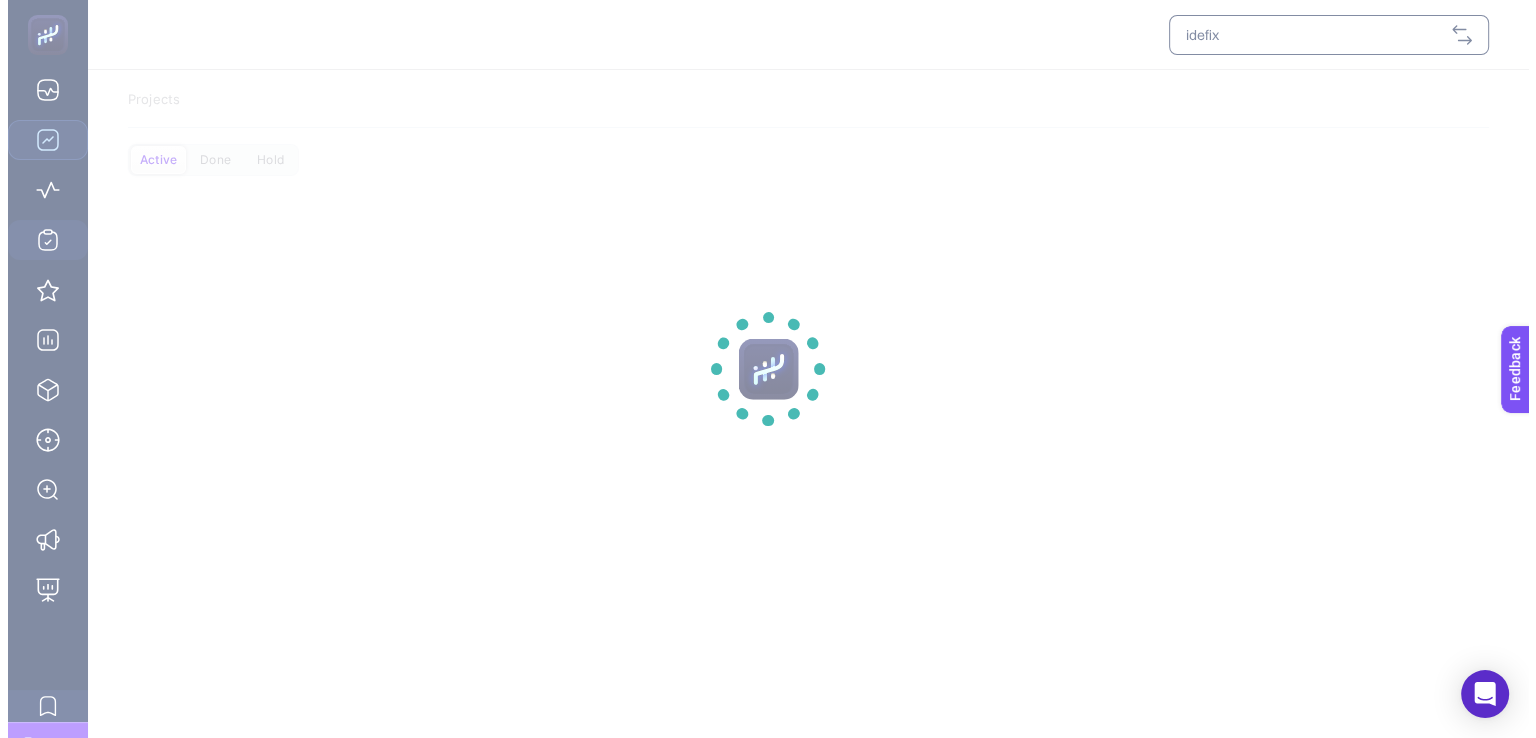 scroll, scrollTop: 0, scrollLeft: 0, axis: both 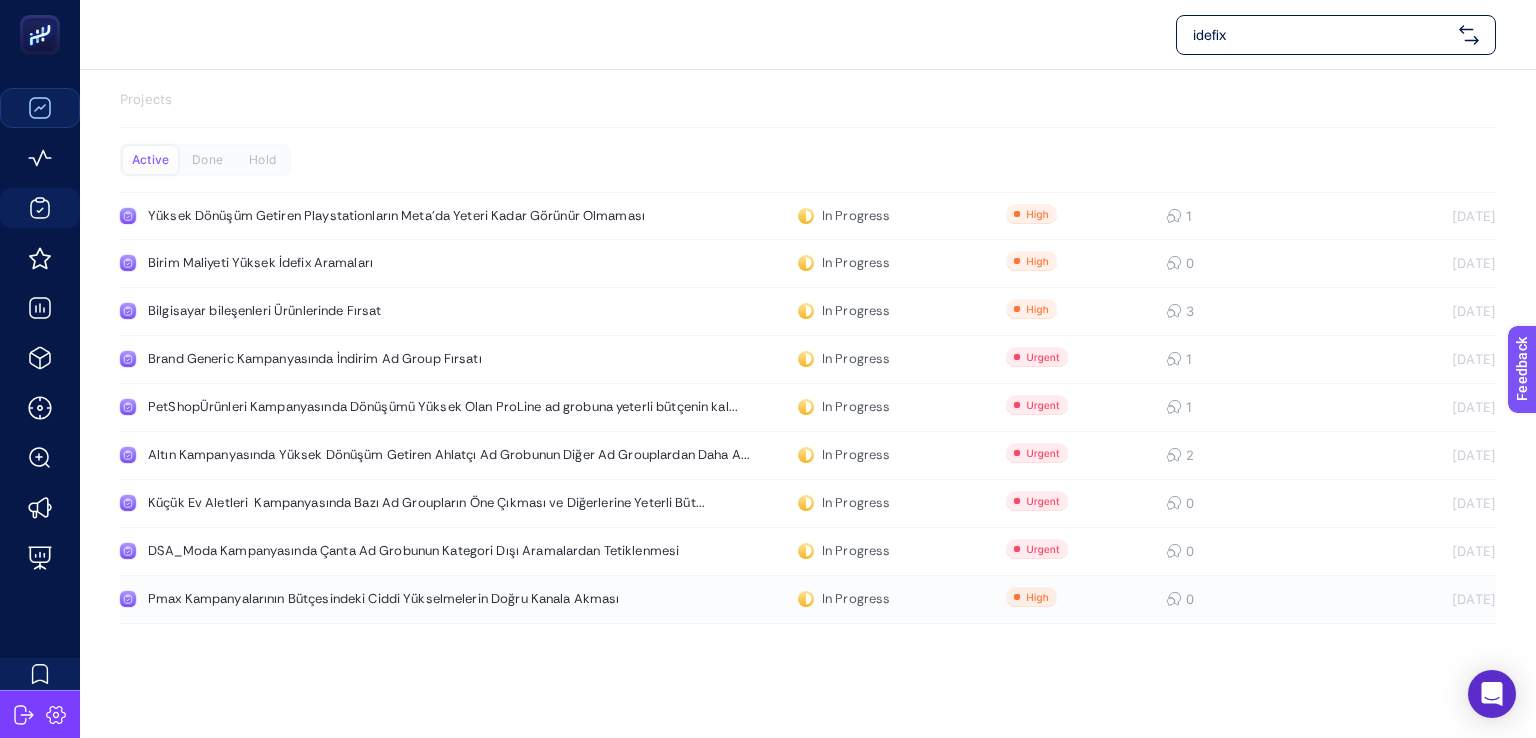 click on "Pmax Kampanyalarının Bütçesindeki Ciddi Yükselmelerin Doğru Kanala Akması  In Progress  0 08.07.2025" 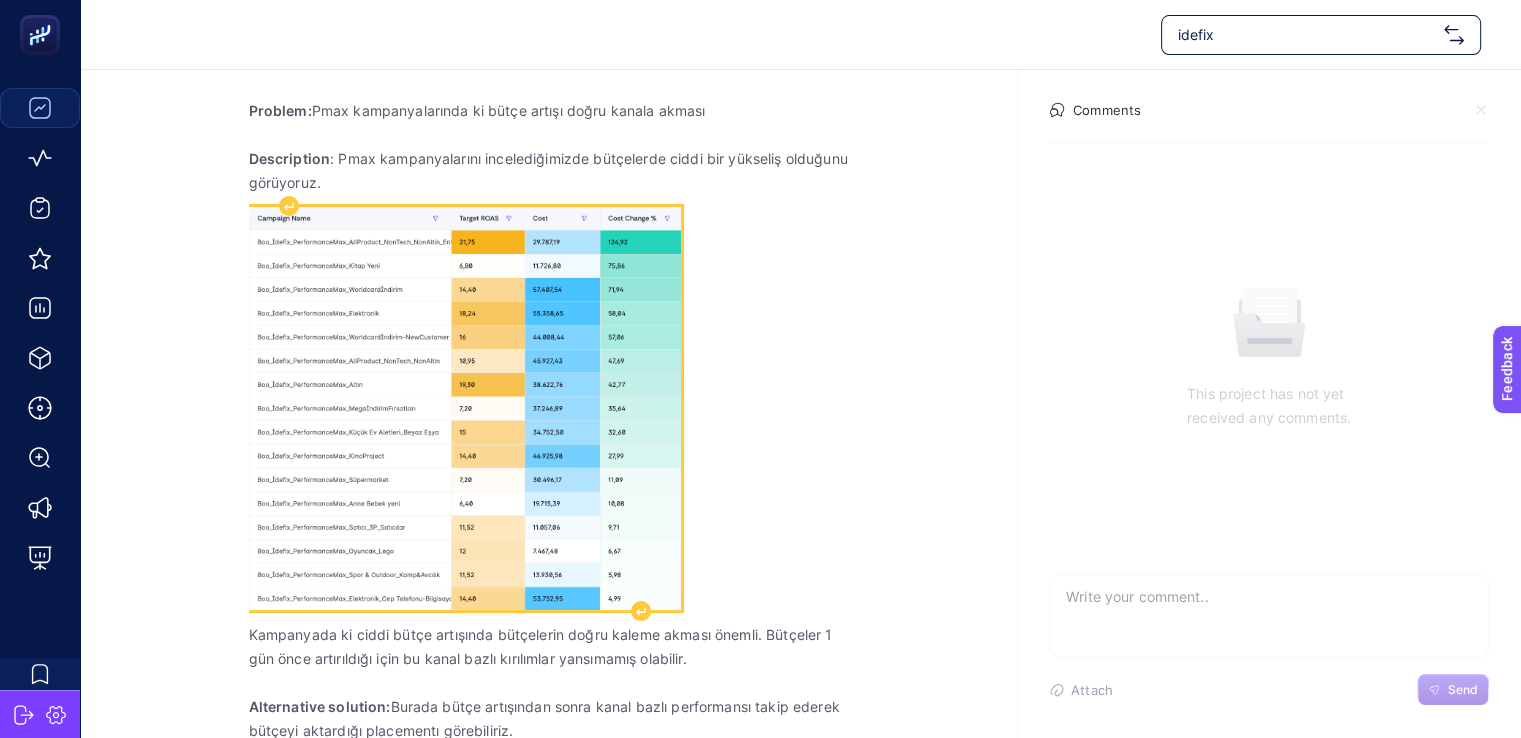 scroll, scrollTop: 381, scrollLeft: 0, axis: vertical 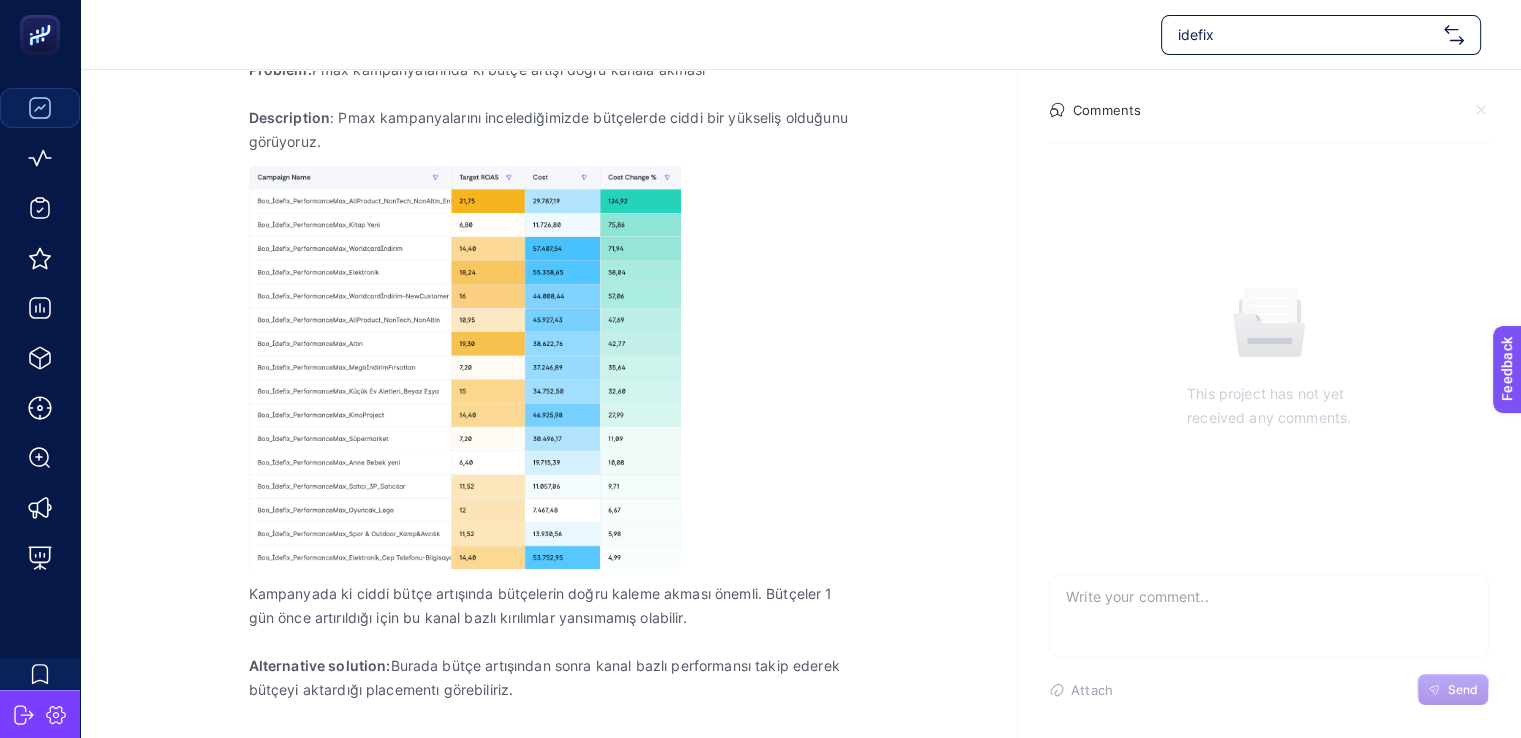 click on "Kampanyada ki ciddi bütçe artışında bütçelerin doğru kaleme akması önemli. Bütçeler 1 gün önce artırıldığı için bu kanal bazlı kırılımlar yansımamış olabilir." at bounding box center [549, 606] 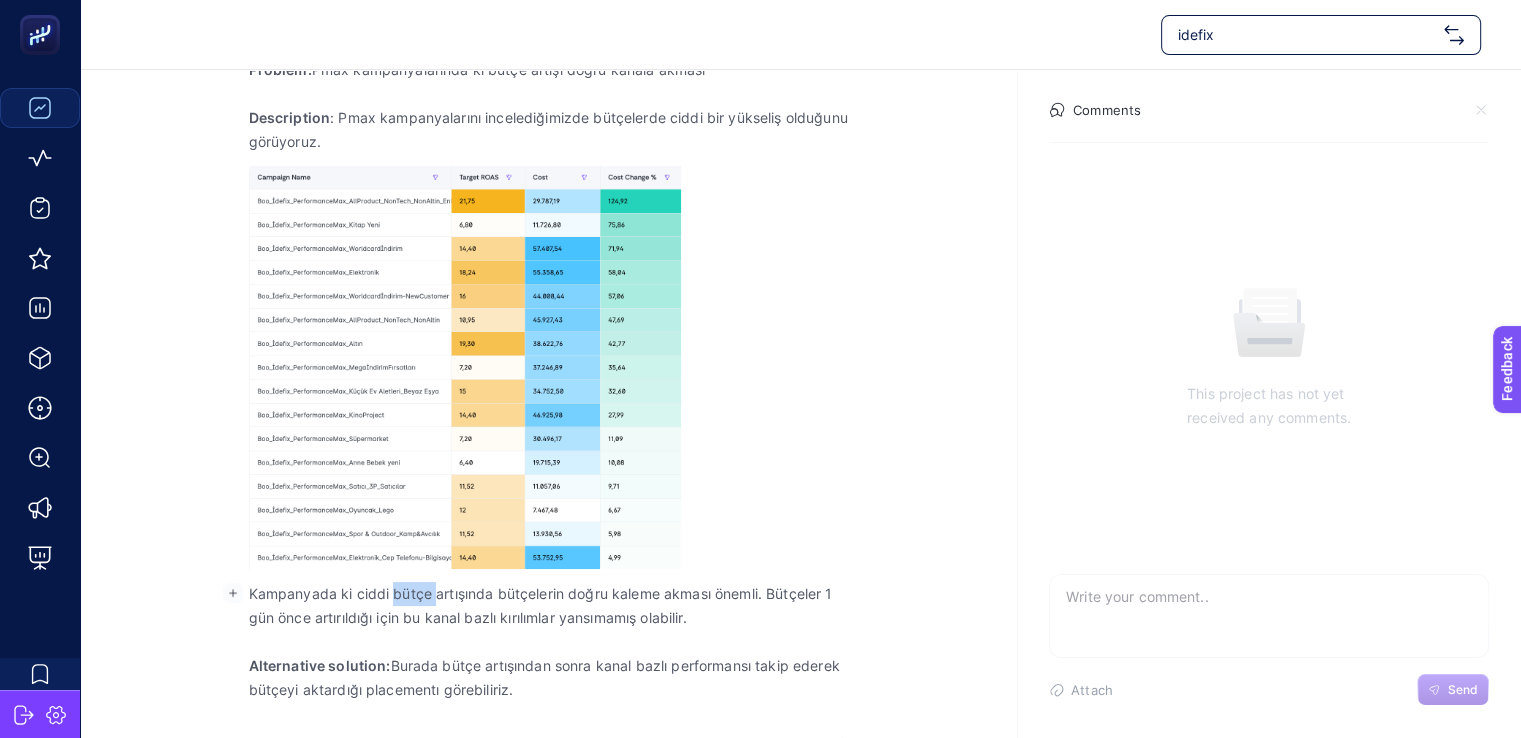 click on "Kampanyada ki ciddi bütçe artışında bütçelerin doğru kaleme akması önemli. Bütçeler 1 gün önce artırıldığı için bu kanal bazlı kırılımlar yansımamış olabilir." at bounding box center (549, 606) 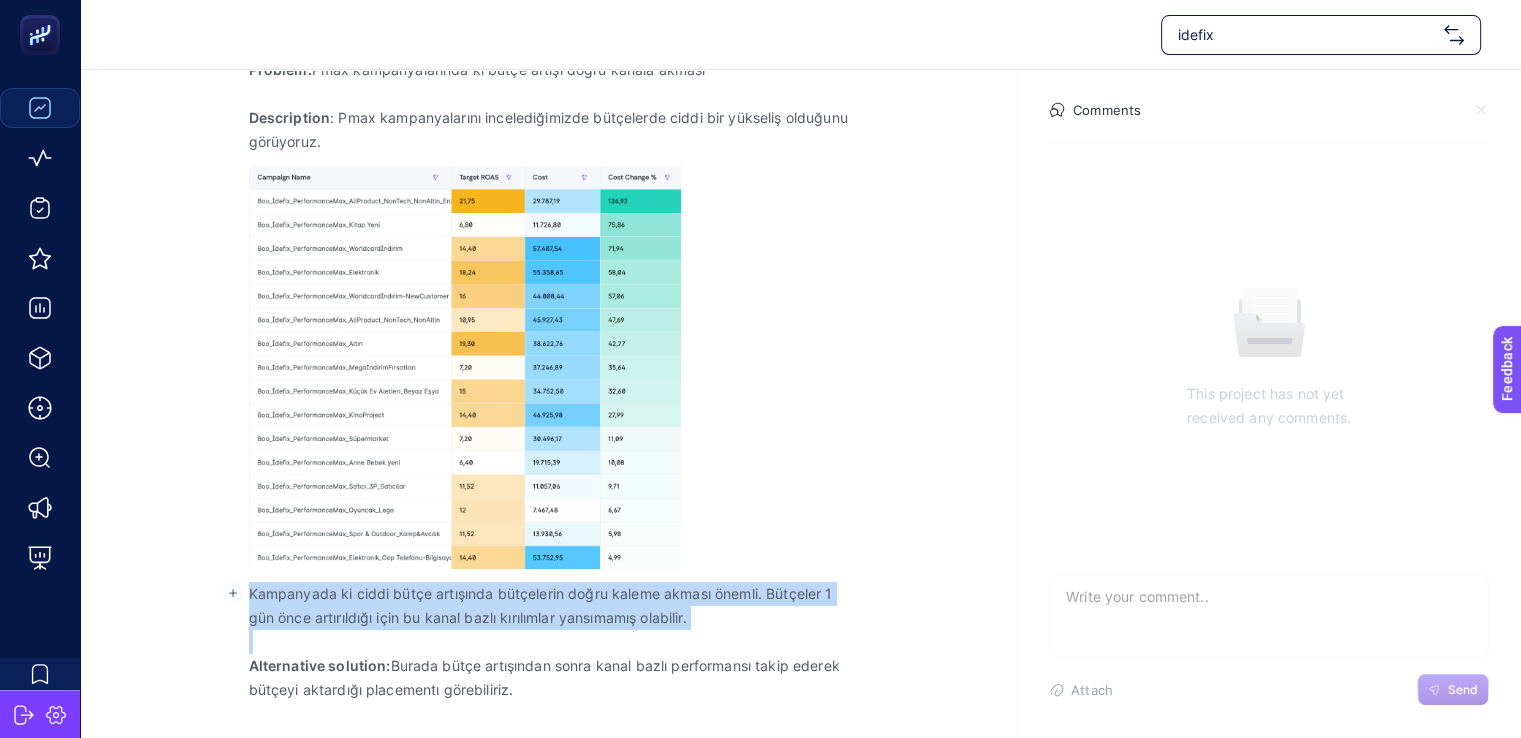 click on "Kampanyada ki ciddi bütçe artışında bütçelerin doğru kaleme akması önemli. Bütçeler 1 gün önce artırıldığı için bu kanal bazlı kırılımlar yansımamış olabilir." at bounding box center [549, 606] 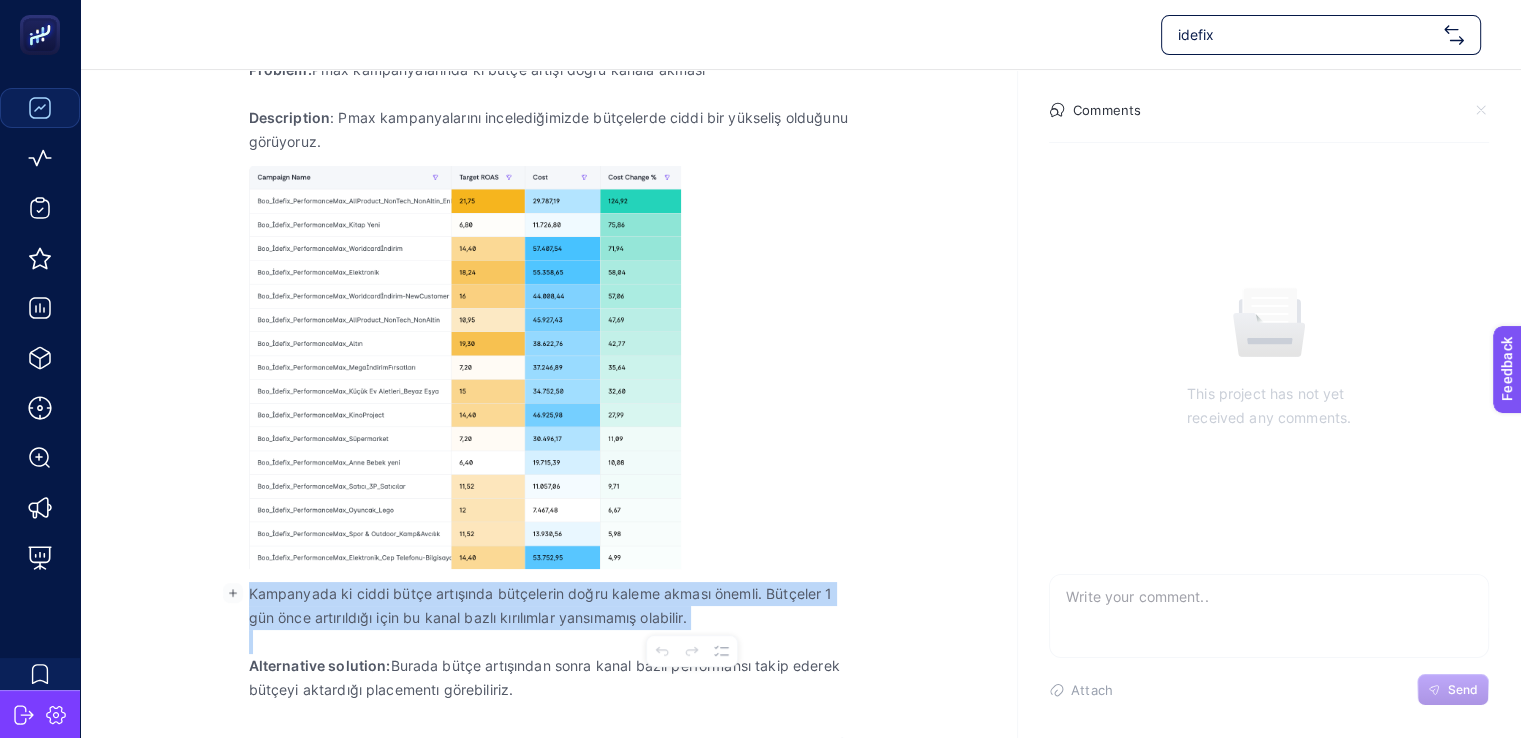 click on "Kampanyada ki ciddi bütçe artışında bütçelerin doğru kaleme akması önemli. Bütçeler 1 gün önce artırıldığı için bu kanal bazlı kırılımlar yansımamış olabilir." at bounding box center (549, 606) 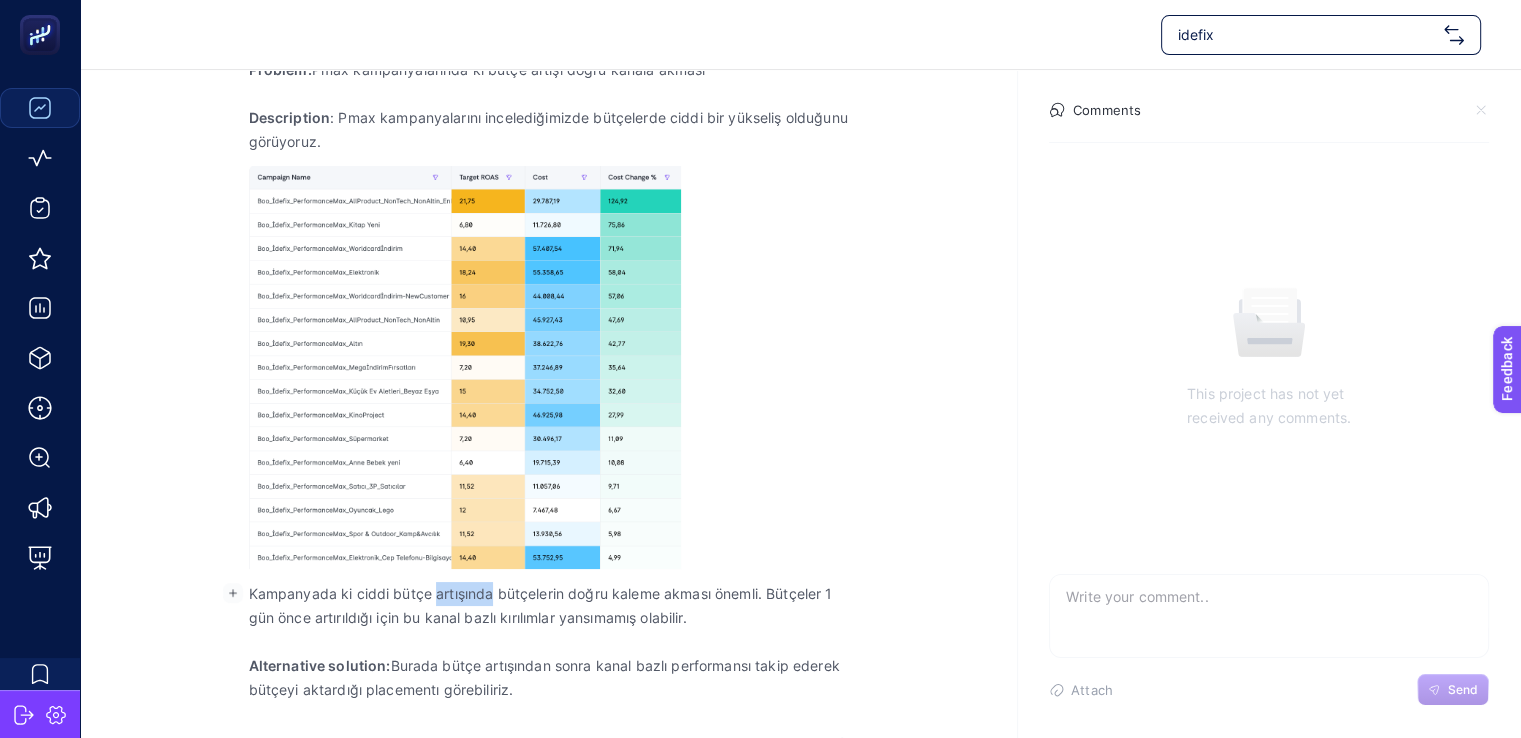 click on "Kampanyada ki ciddi bütçe artışında bütçelerin doğru kaleme akması önemli. Bütçeler 1 gün önce artırıldığı için bu kanal bazlı kırılımlar yansımamış olabilir." at bounding box center [549, 606] 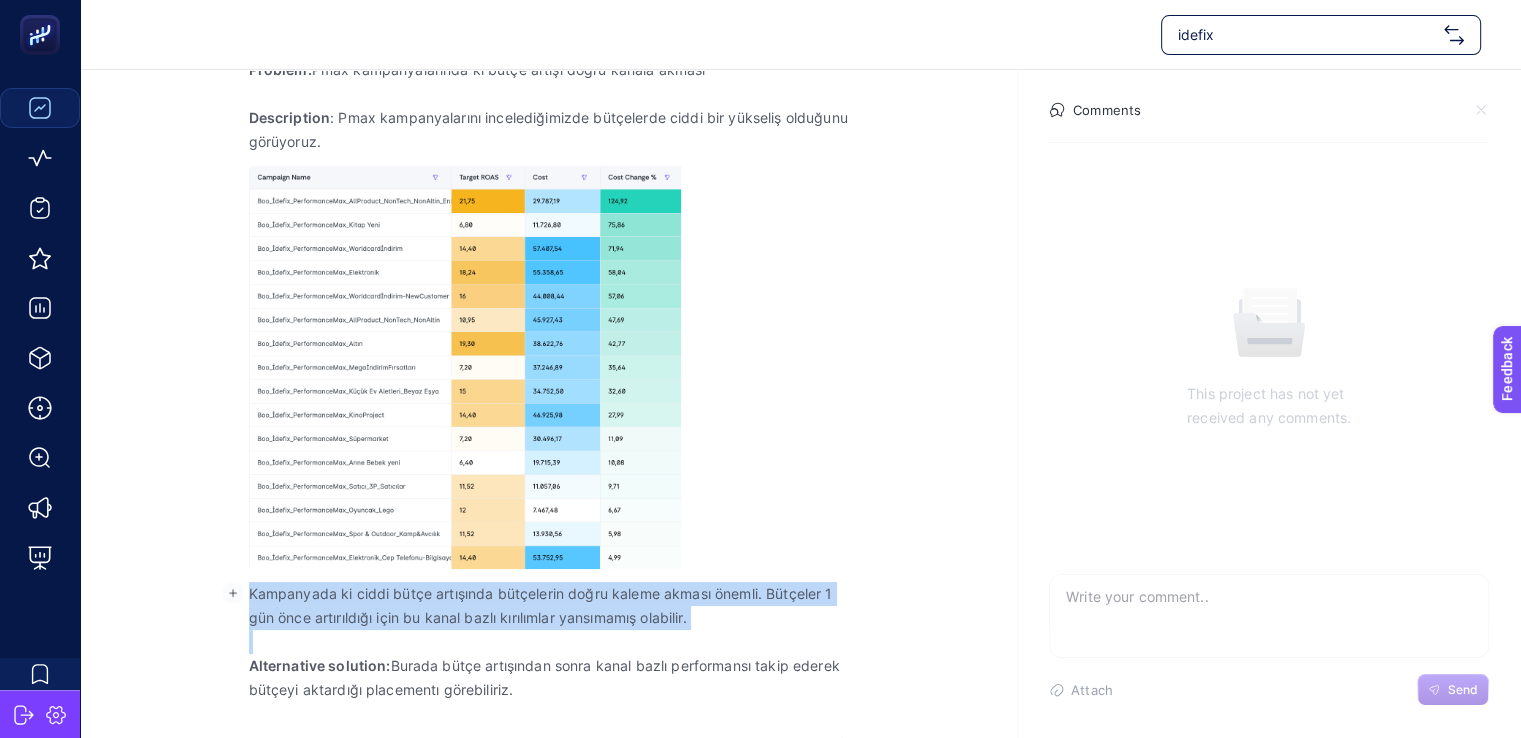 click on "Kampanyada ki ciddi bütçe artışında bütçelerin doğru kaleme akması önemli. Bütçeler 1 gün önce artırıldığı için bu kanal bazlı kırılımlar yansımamış olabilir." at bounding box center [549, 606] 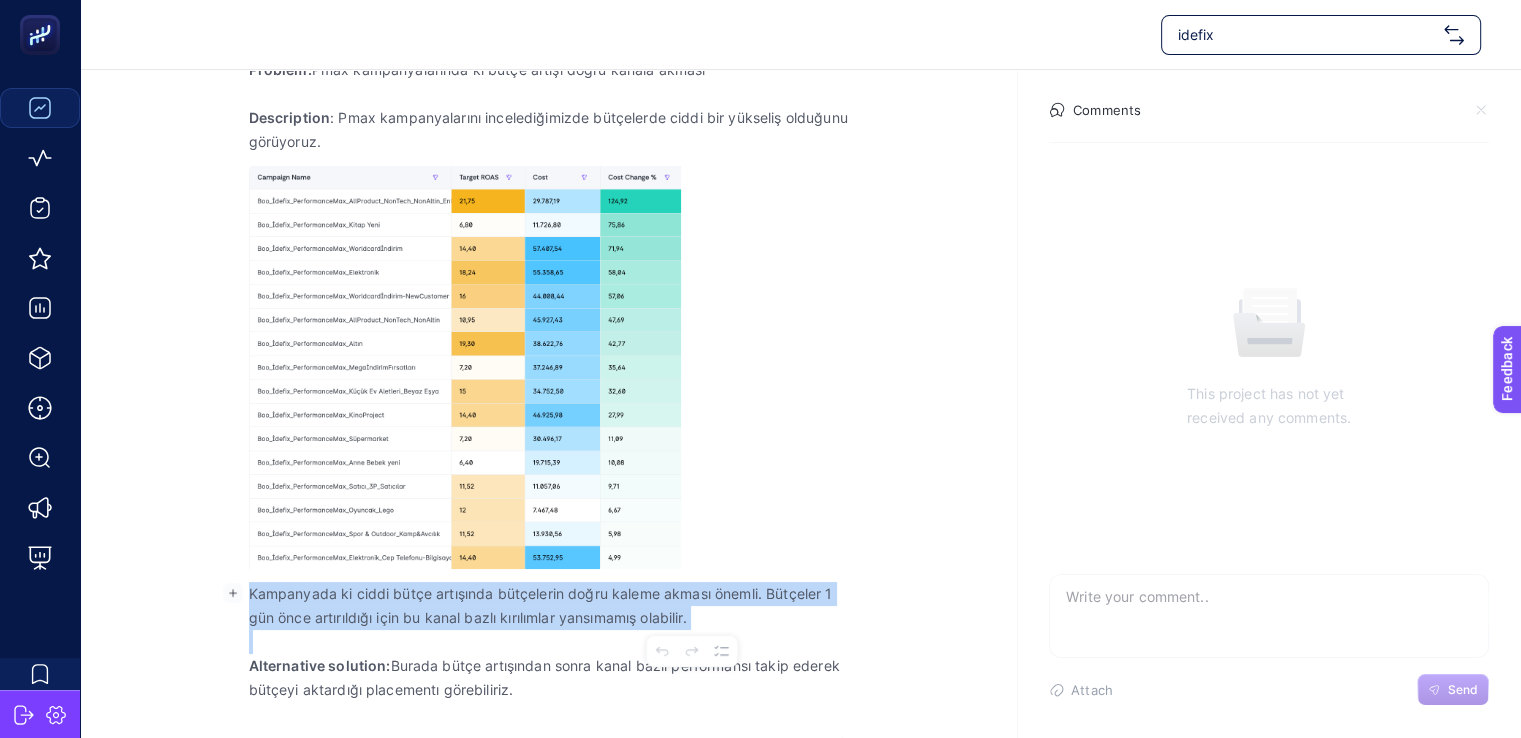 click on "Kampanyada ki ciddi bütçe artışında bütçelerin doğru kaleme akması önemli. Bütçeler 1 gün önce artırıldığı için bu kanal bazlı kırılımlar yansımamış olabilir." at bounding box center [549, 606] 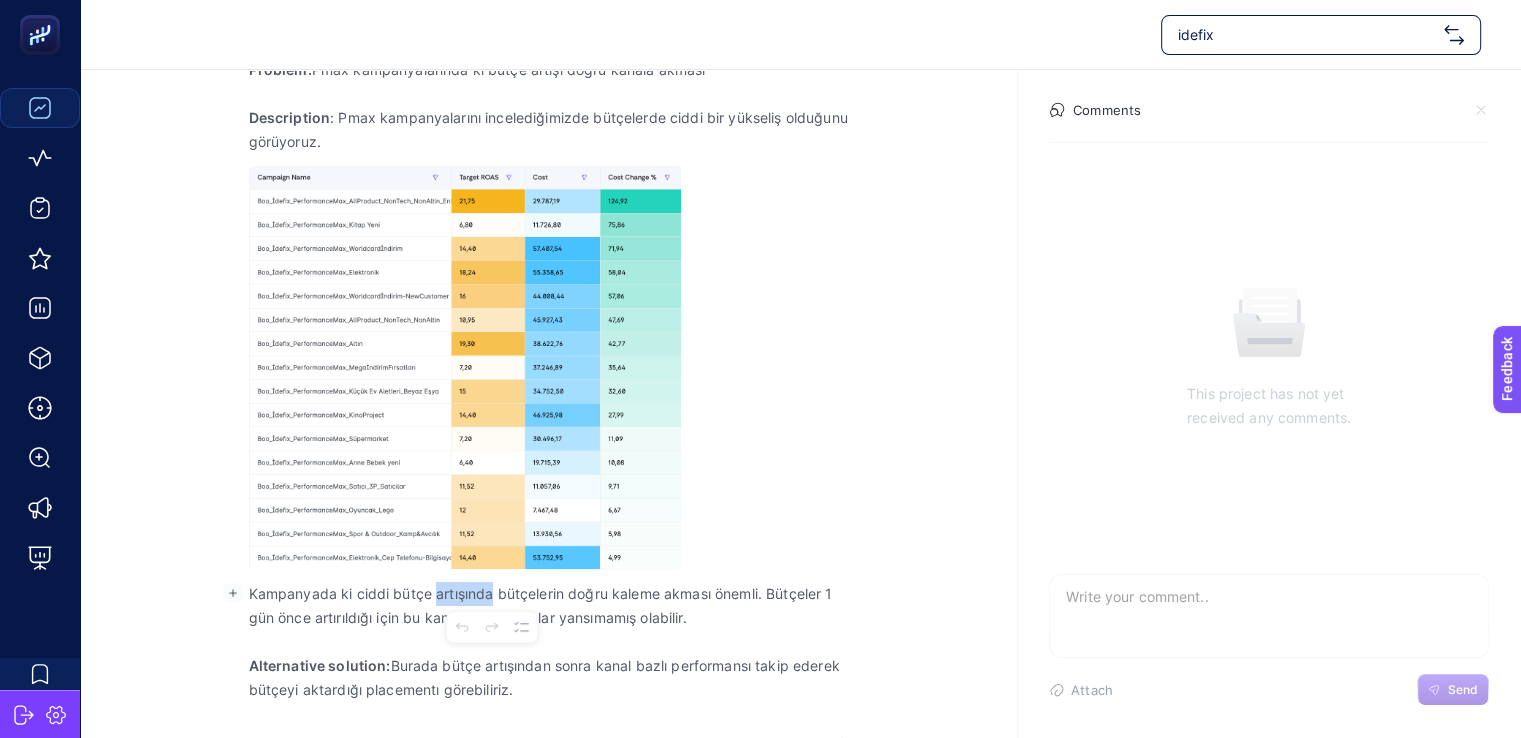 click on "Kampanyada ki ciddi bütçe artışında bütçelerin doğru kaleme akması önemli. Bütçeler 1 gün önce artırıldığı için bu kanal bazlı kırılımlar yansımamış olabilir." at bounding box center (549, 606) 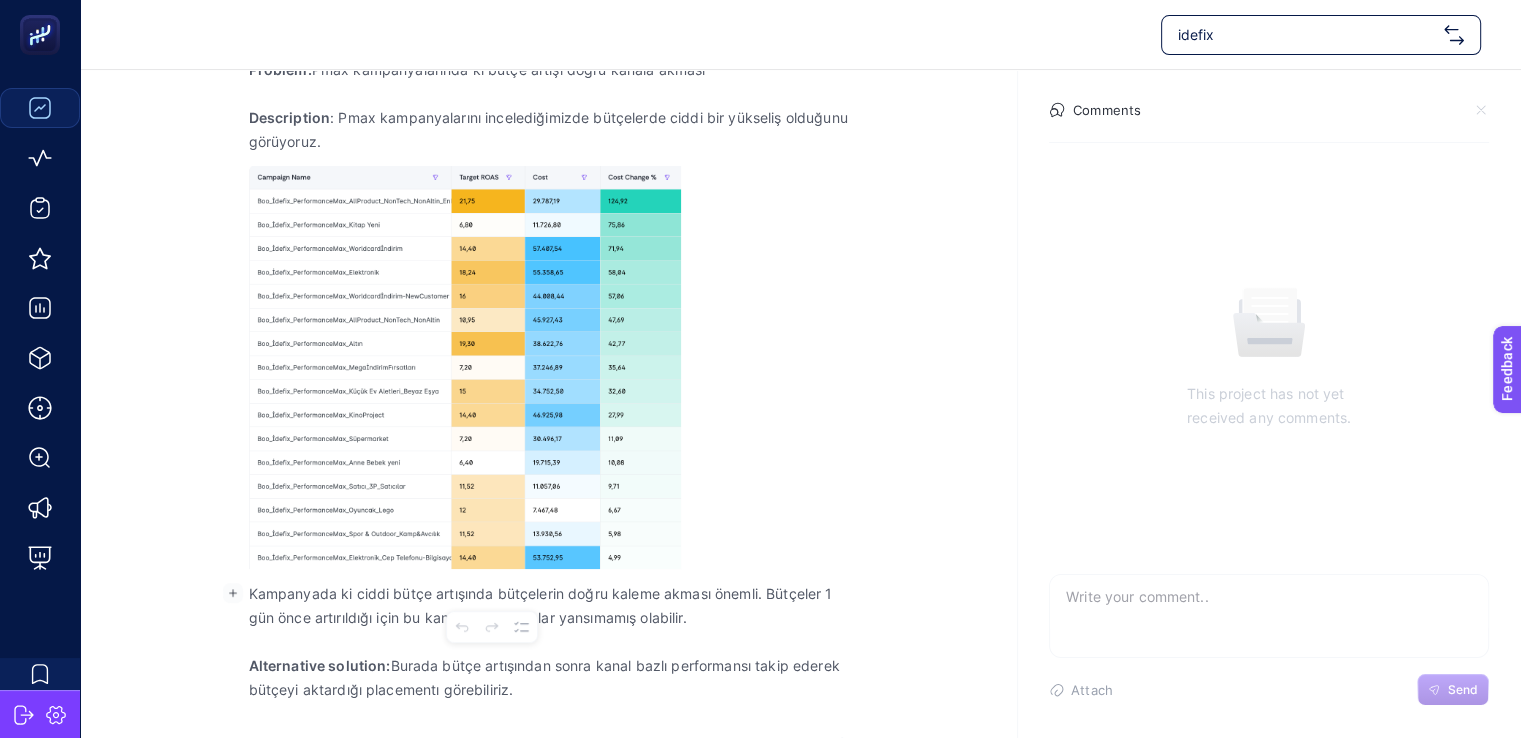 click on "Kampanyada ki ciddi bütçe artışında bütçelerin doğru kaleme akması önemli. Bütçeler 1 gün önce artırıldığı için bu kanal bazlı kırılımlar yansımamış olabilir." at bounding box center (549, 606) 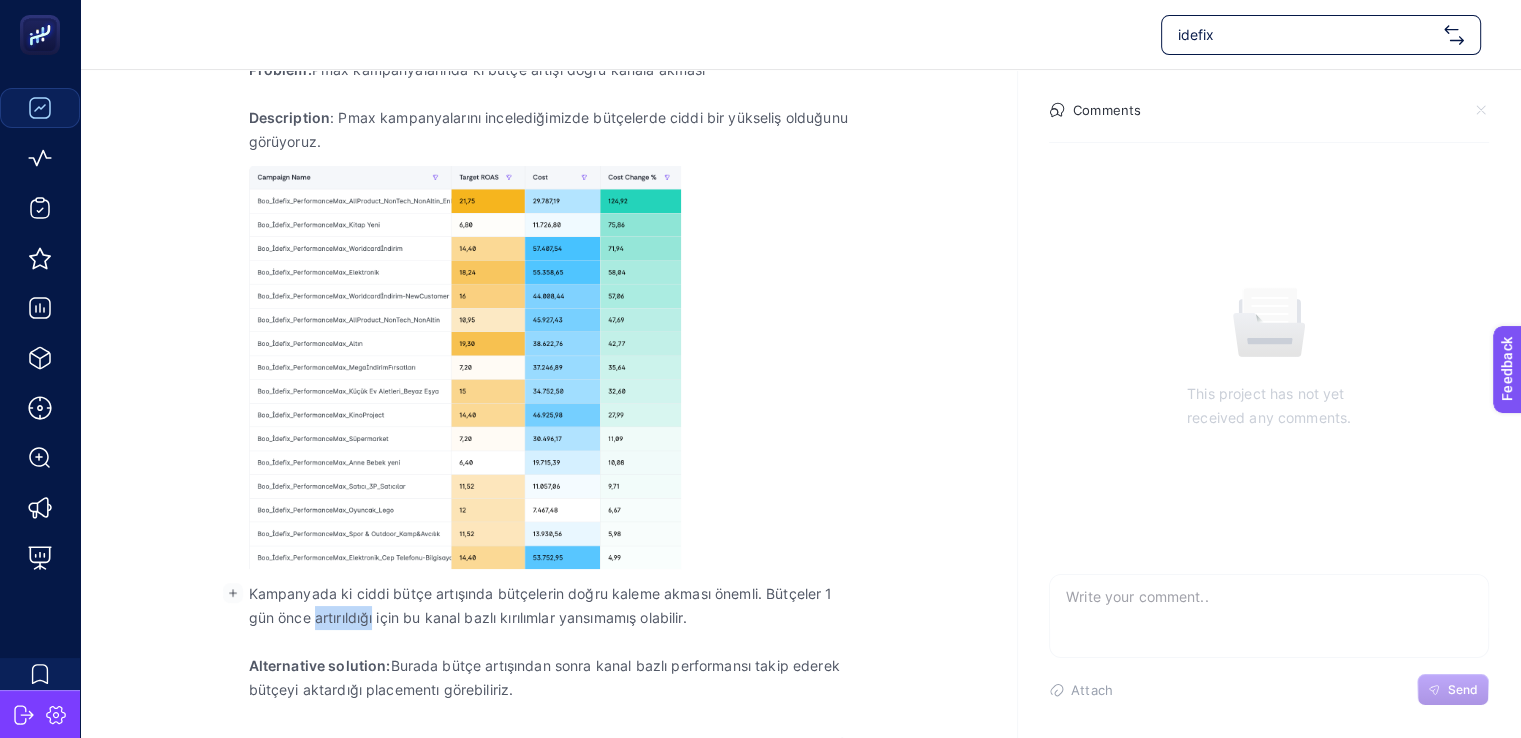 click on "Kampanyada ki ciddi bütçe artışında bütçelerin doğru kaleme akması önemli. Bütçeler 1 gün önce artırıldığı için bu kanal bazlı kırılımlar yansımamış olabilir." at bounding box center (549, 606) 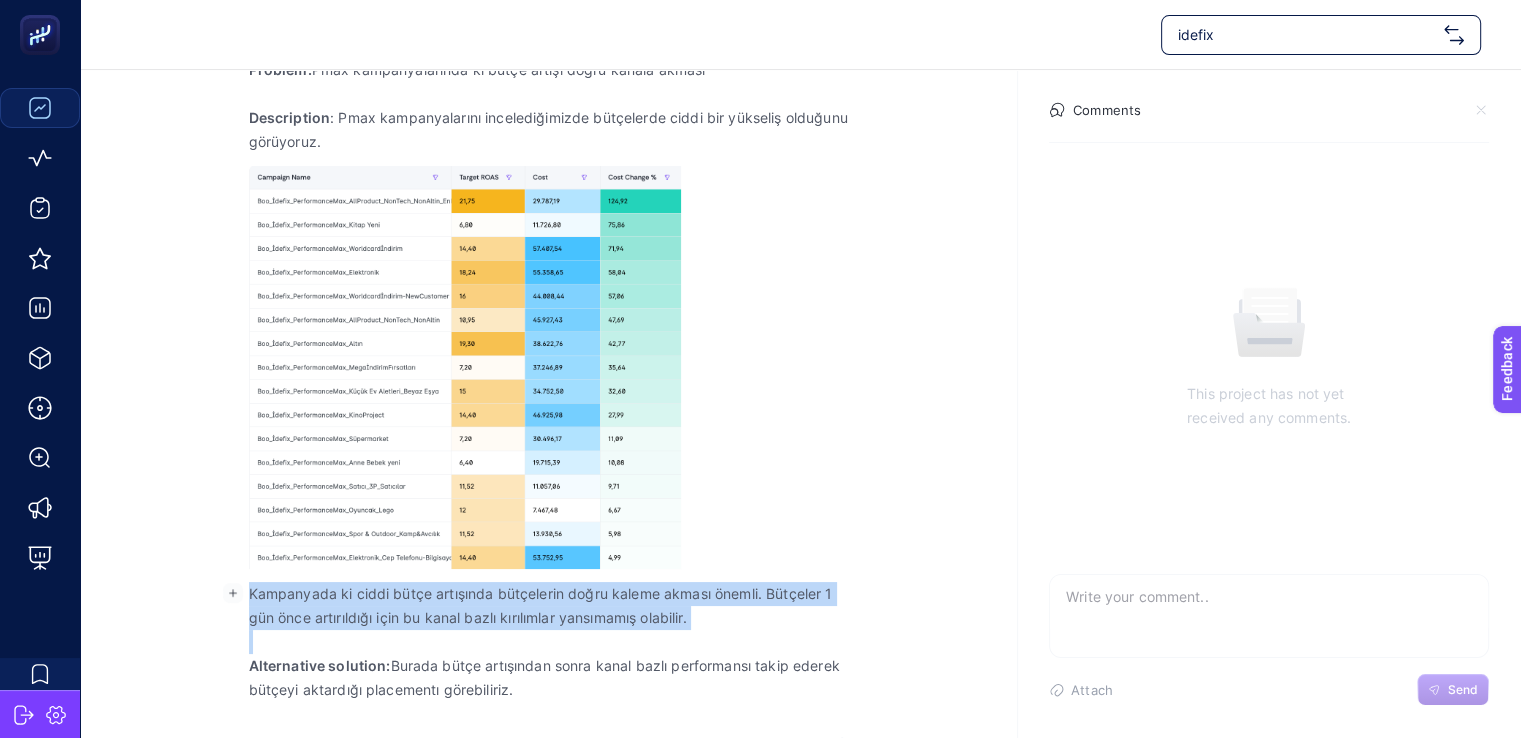 click on "Kampanyada ki ciddi bütçe artışında bütçelerin doğru kaleme akması önemli. Bütçeler 1 gün önce artırıldığı için bu kanal bazlı kırılımlar yansımamış olabilir." at bounding box center [549, 606] 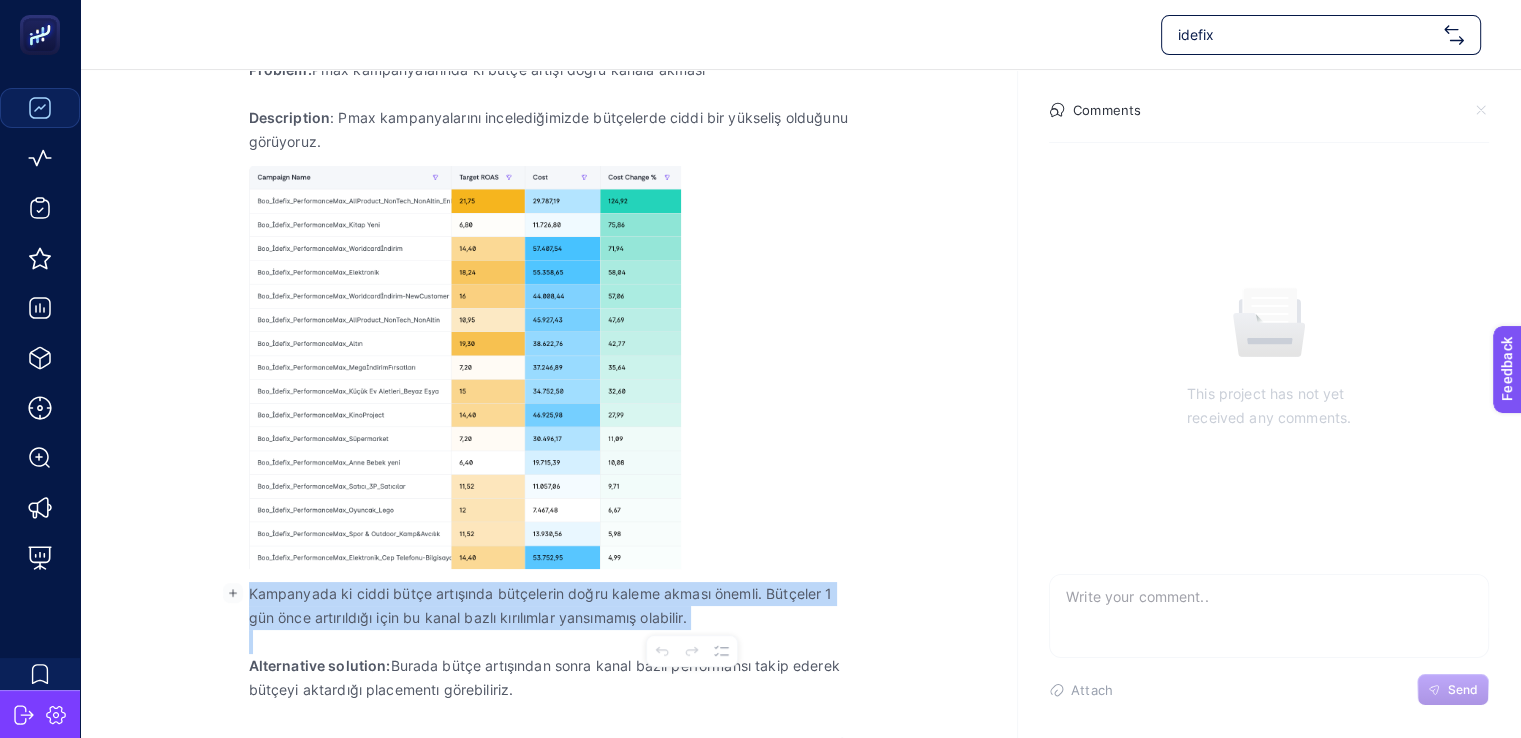 scroll, scrollTop: 382, scrollLeft: 0, axis: vertical 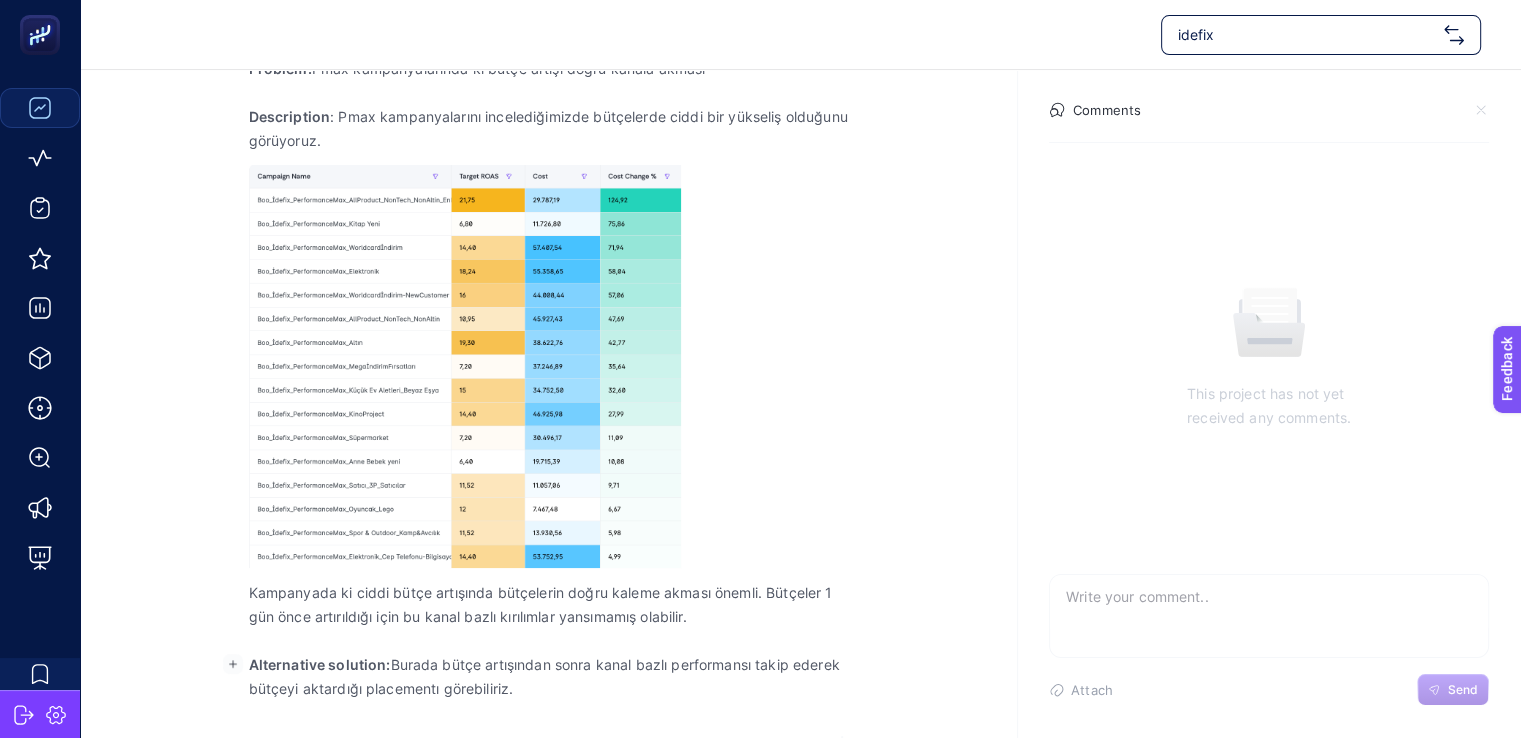 click on "Alternative solution:" at bounding box center [320, 664] 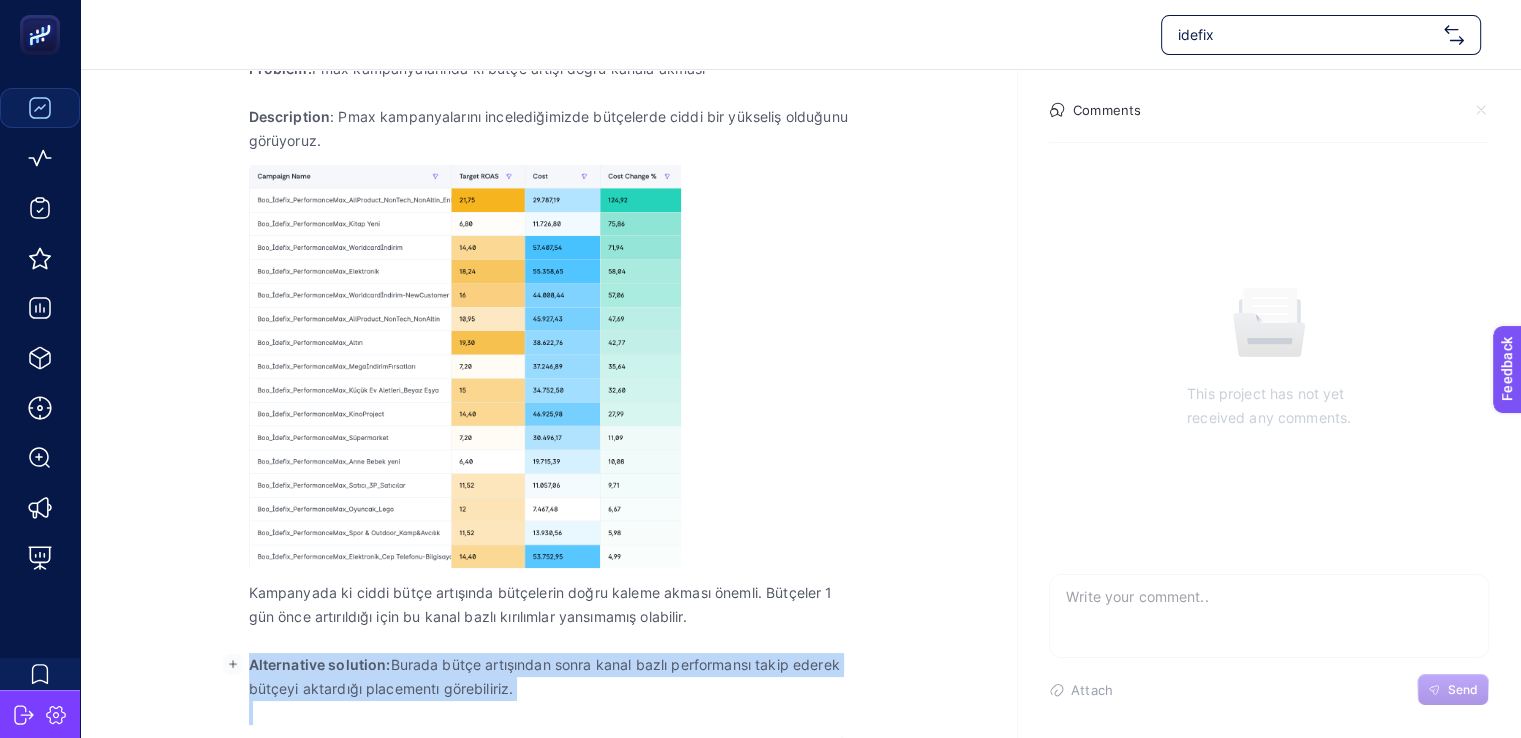 click on "Alternative solution:" at bounding box center (320, 664) 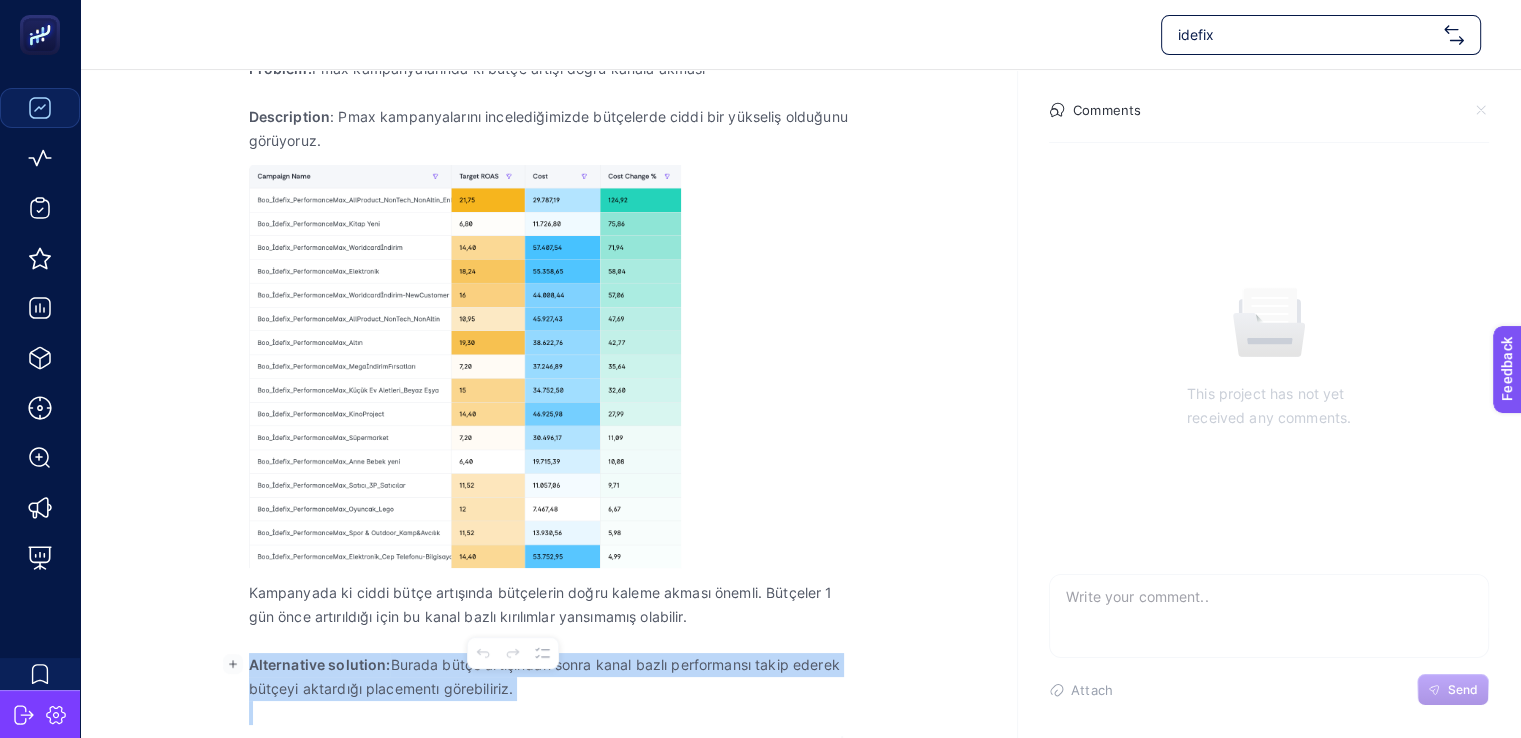 click on "Alternative solution:" at bounding box center [320, 664] 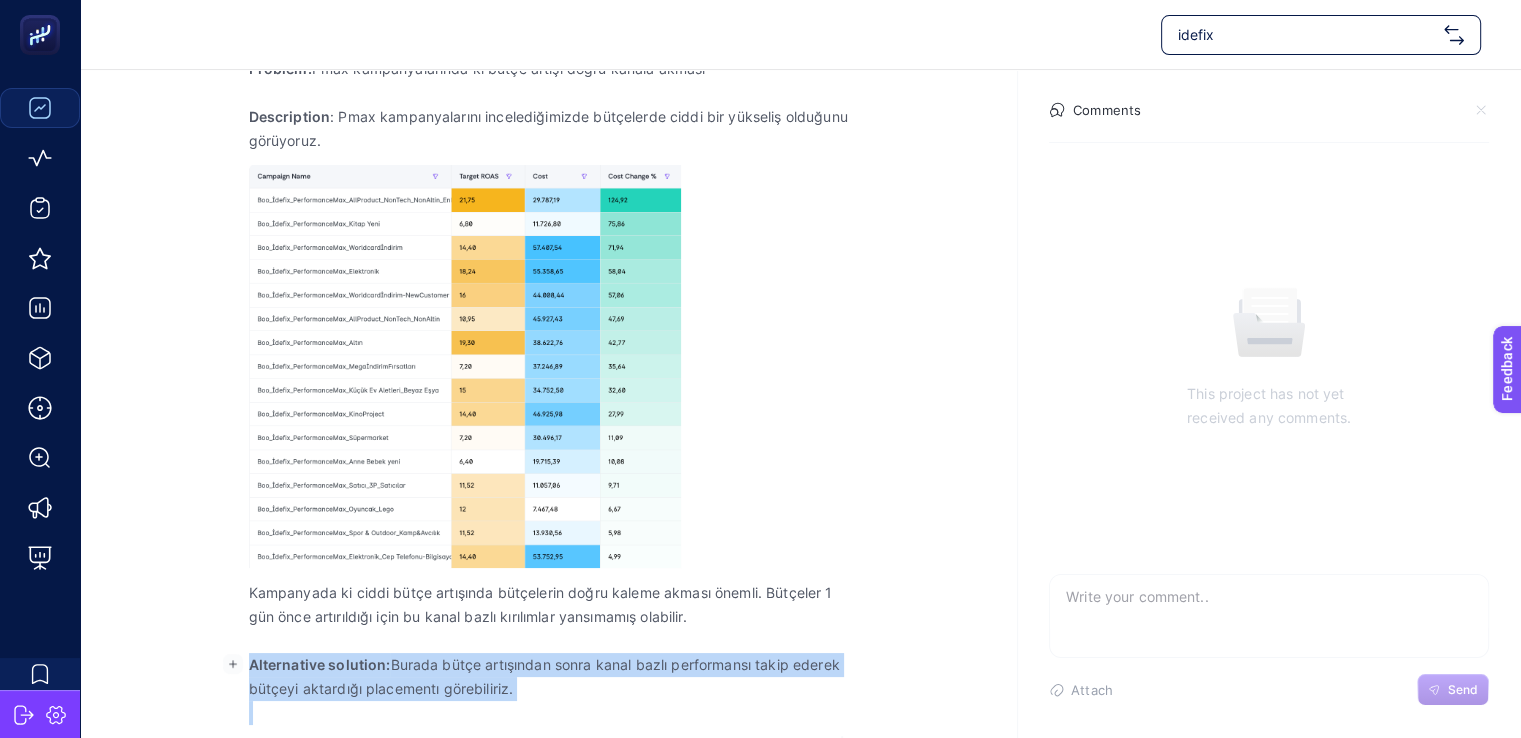 click on "Alternative solution:" at bounding box center [320, 664] 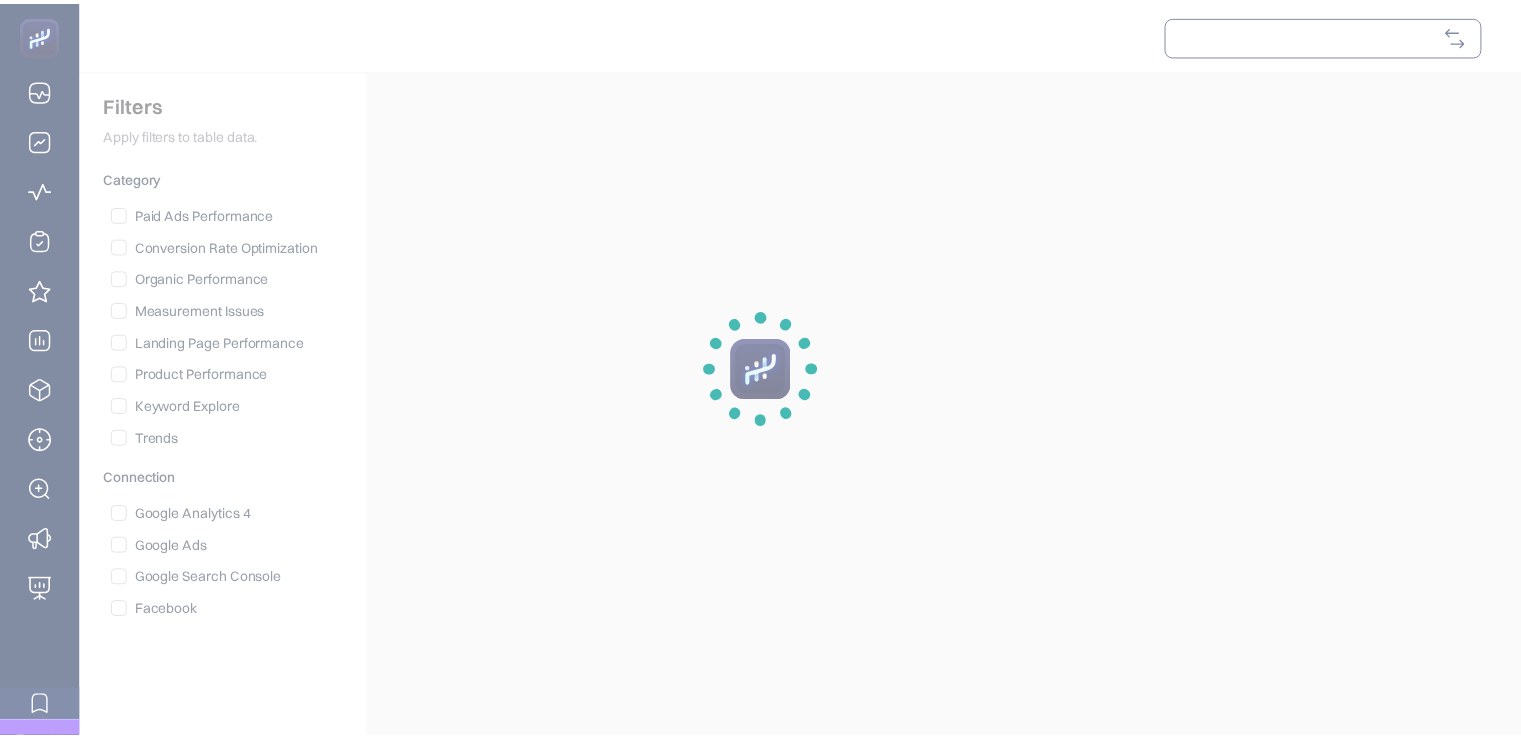 scroll, scrollTop: 0, scrollLeft: 0, axis: both 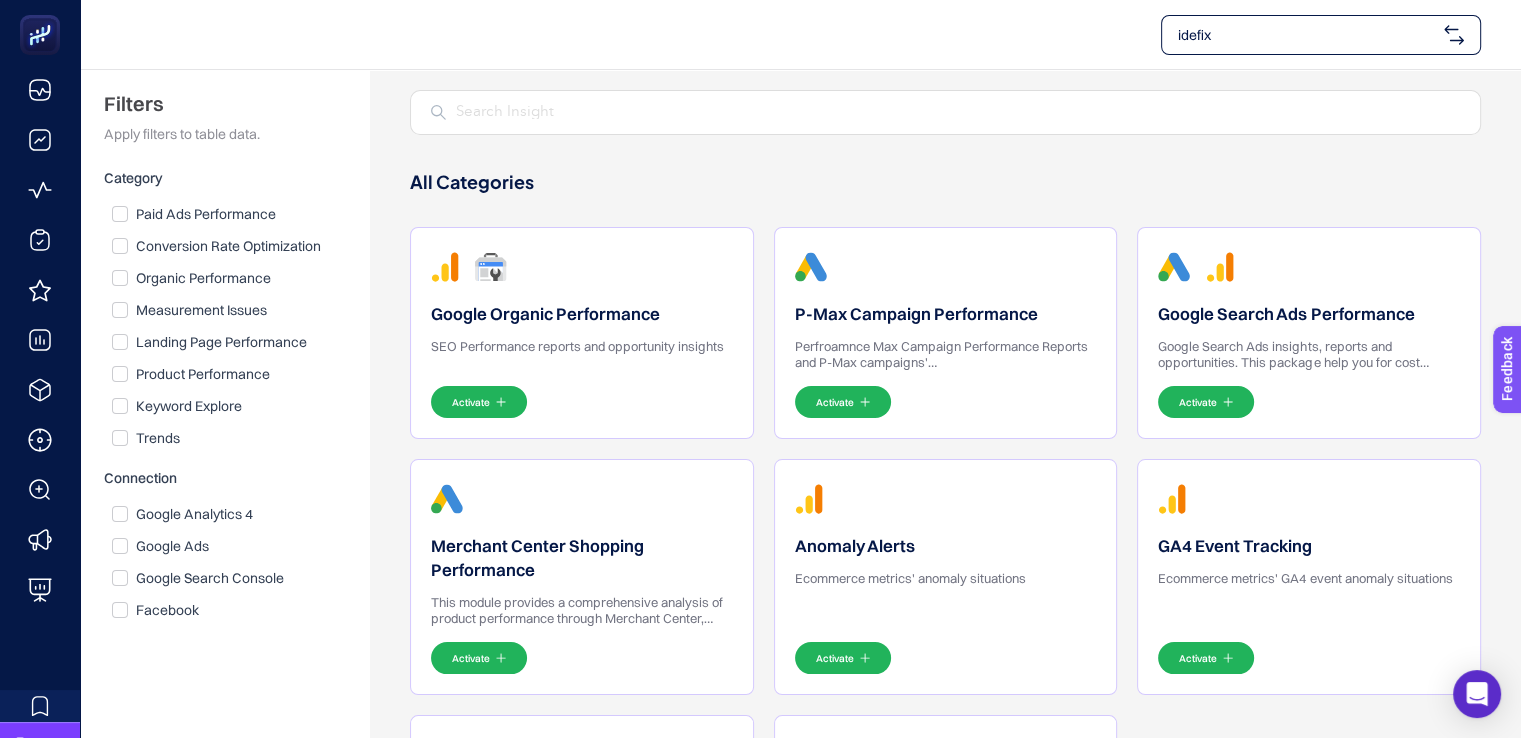 click at bounding box center [958, 112] 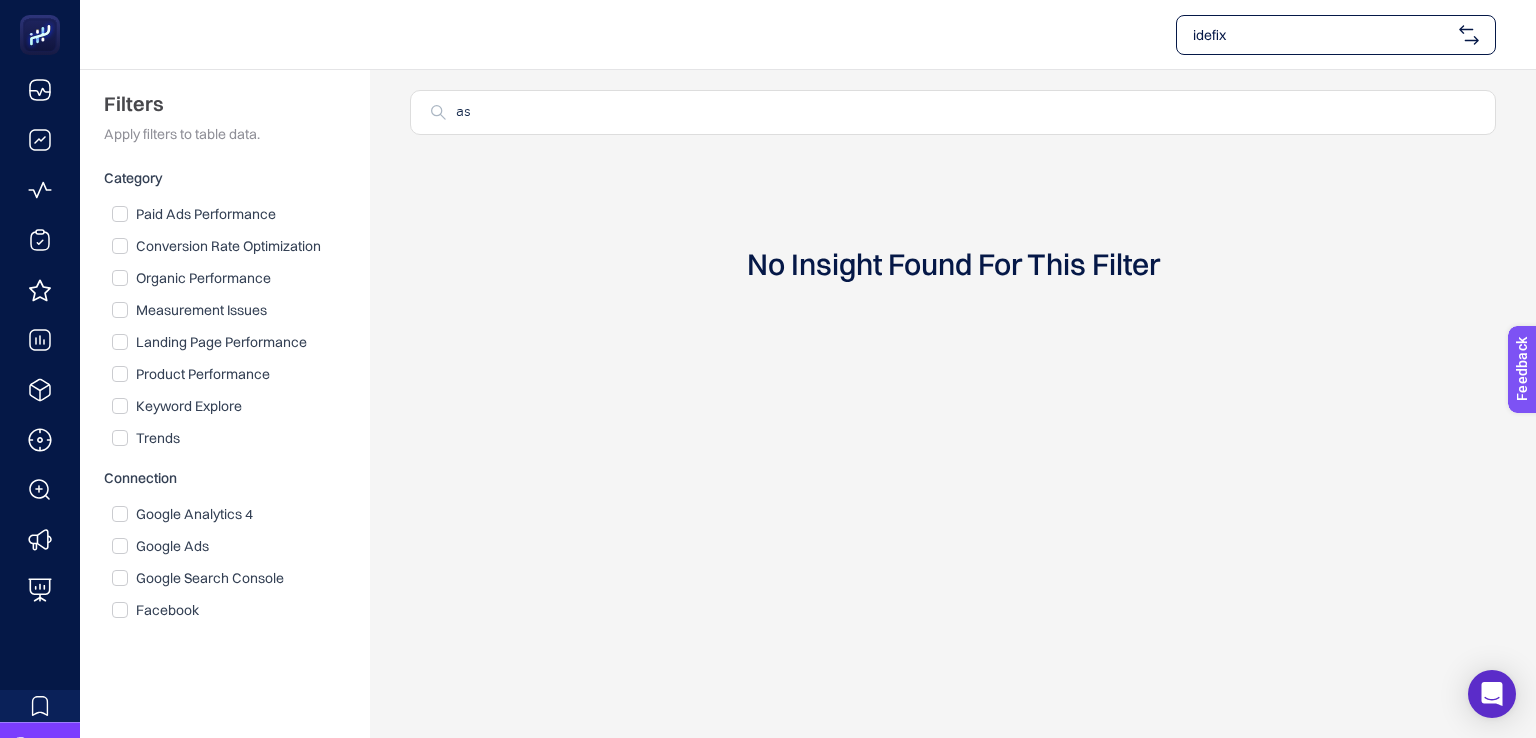 type on "a" 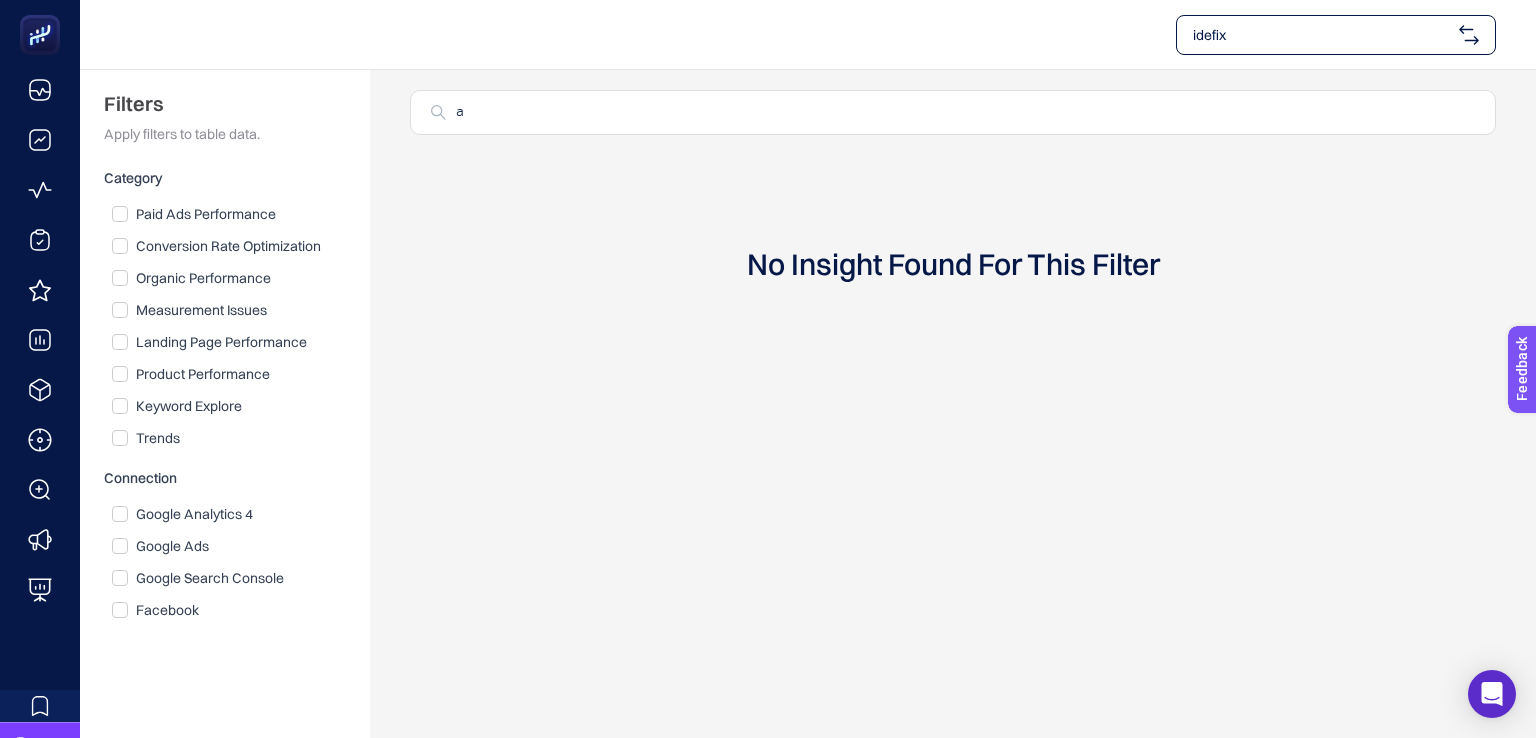 type 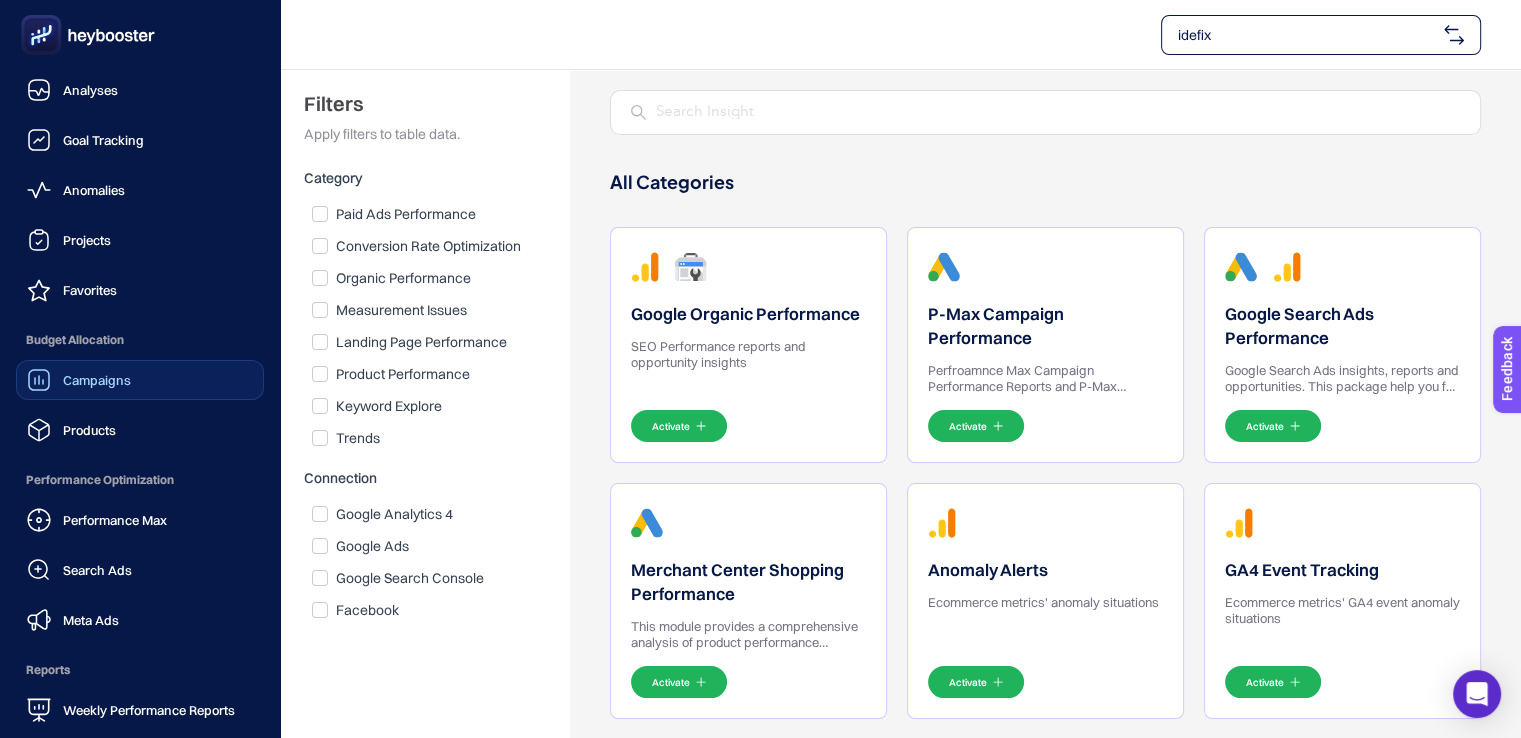 click on "Campaigns" 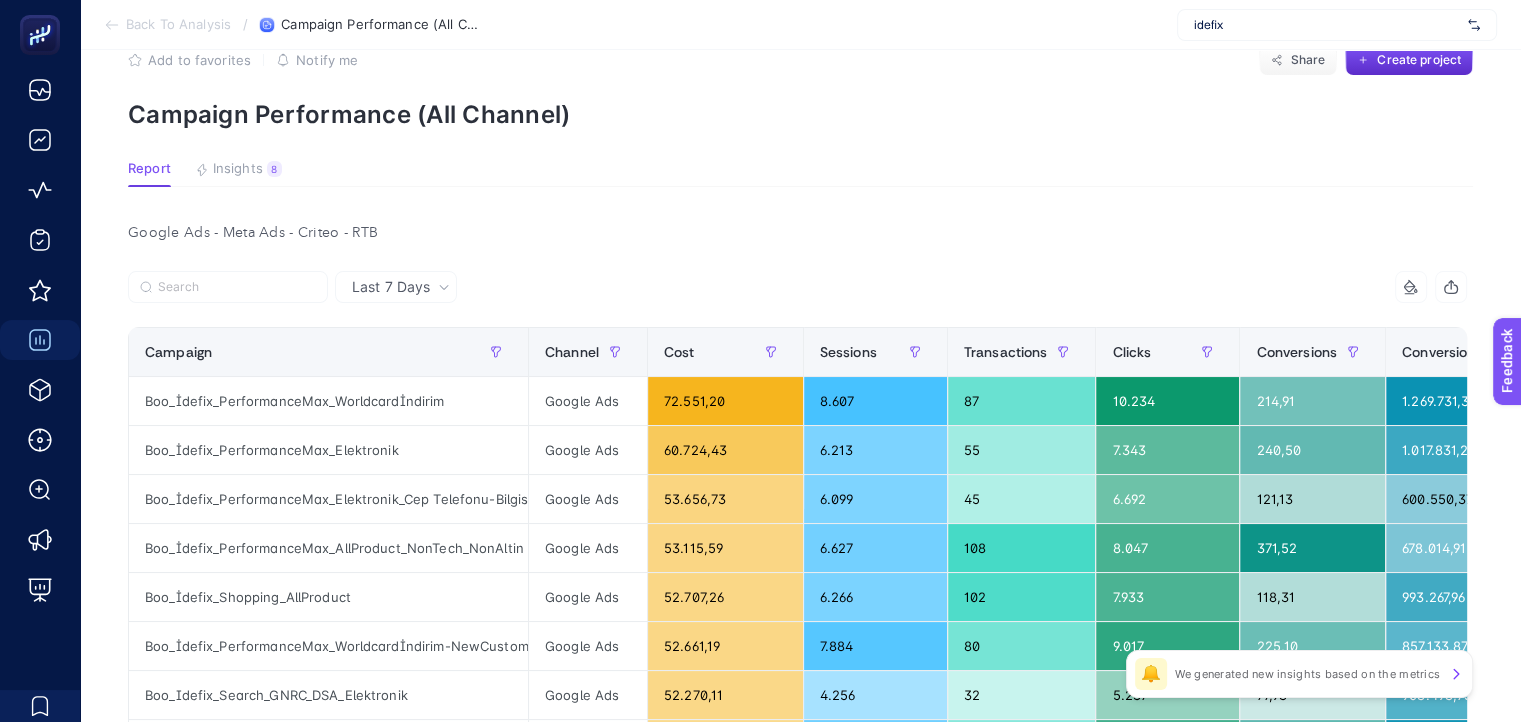 scroll, scrollTop: 40, scrollLeft: 0, axis: vertical 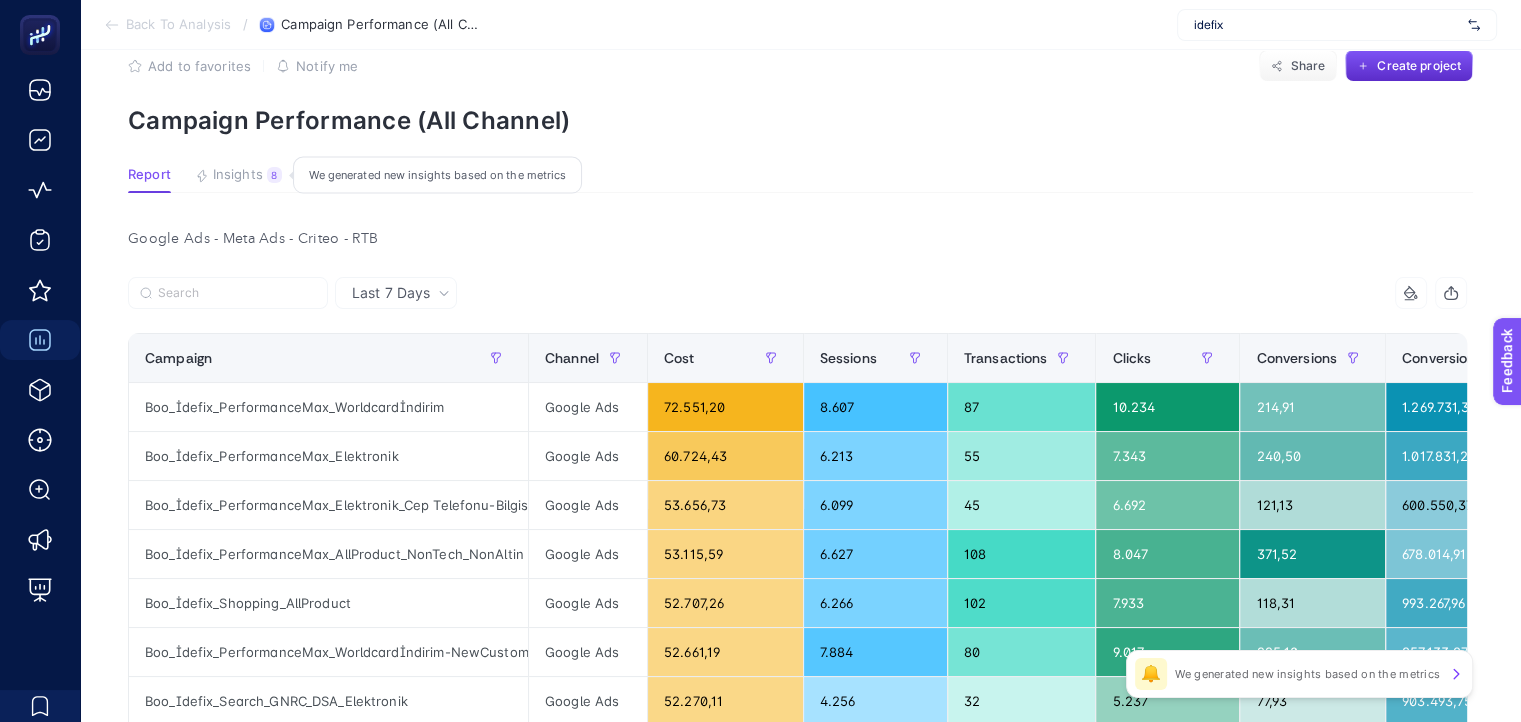 click on "Insights" at bounding box center (238, 175) 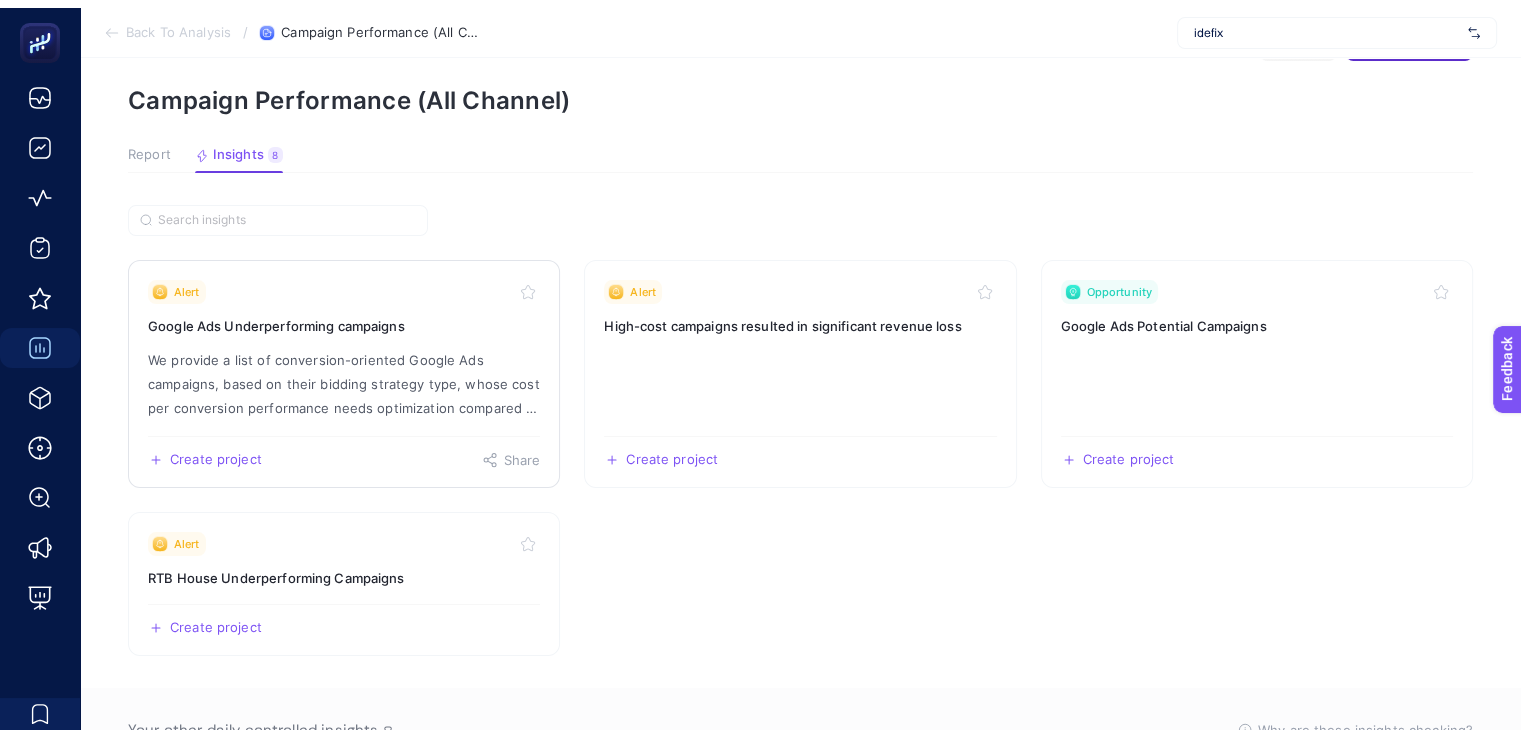 scroll, scrollTop: 71, scrollLeft: 0, axis: vertical 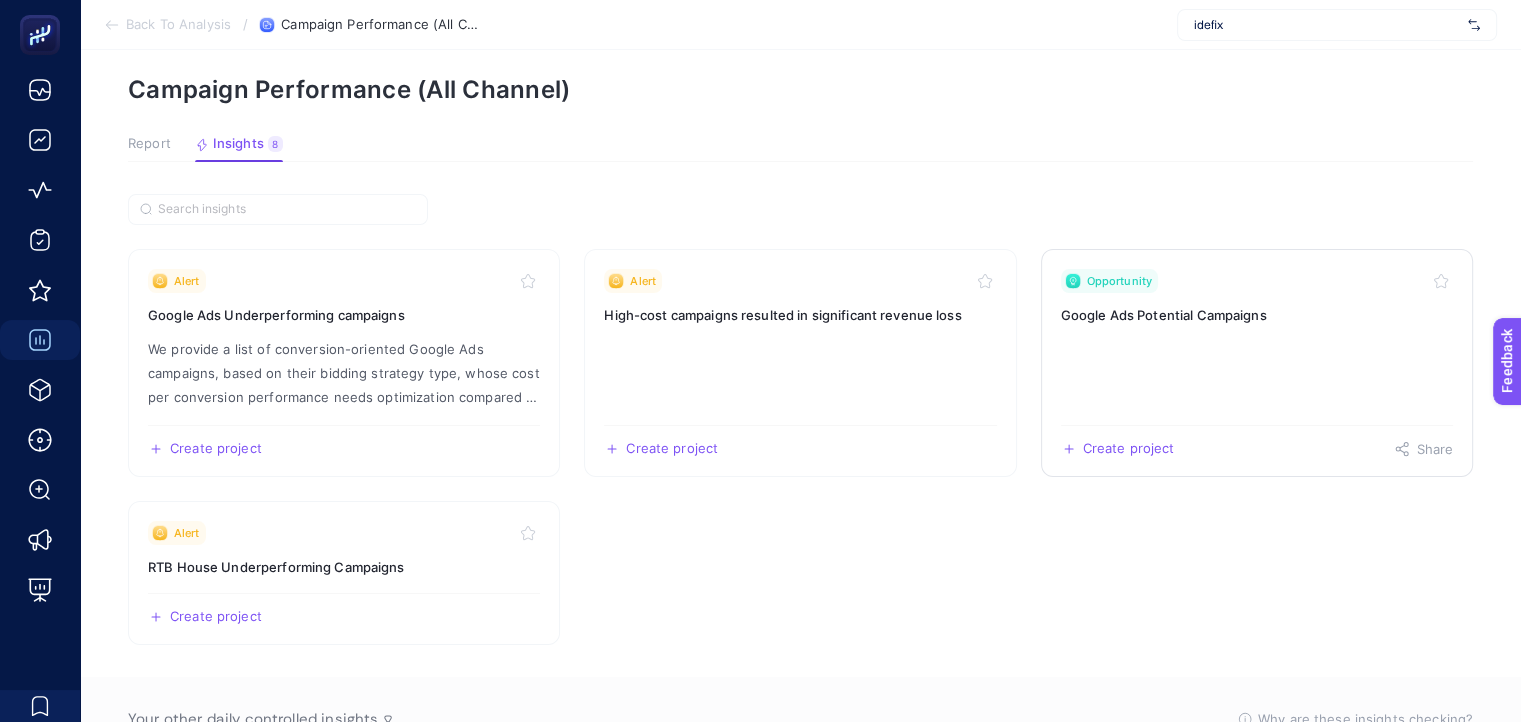 click on "Opportunity Google Ads Potential Campaigns  Create project   Share" 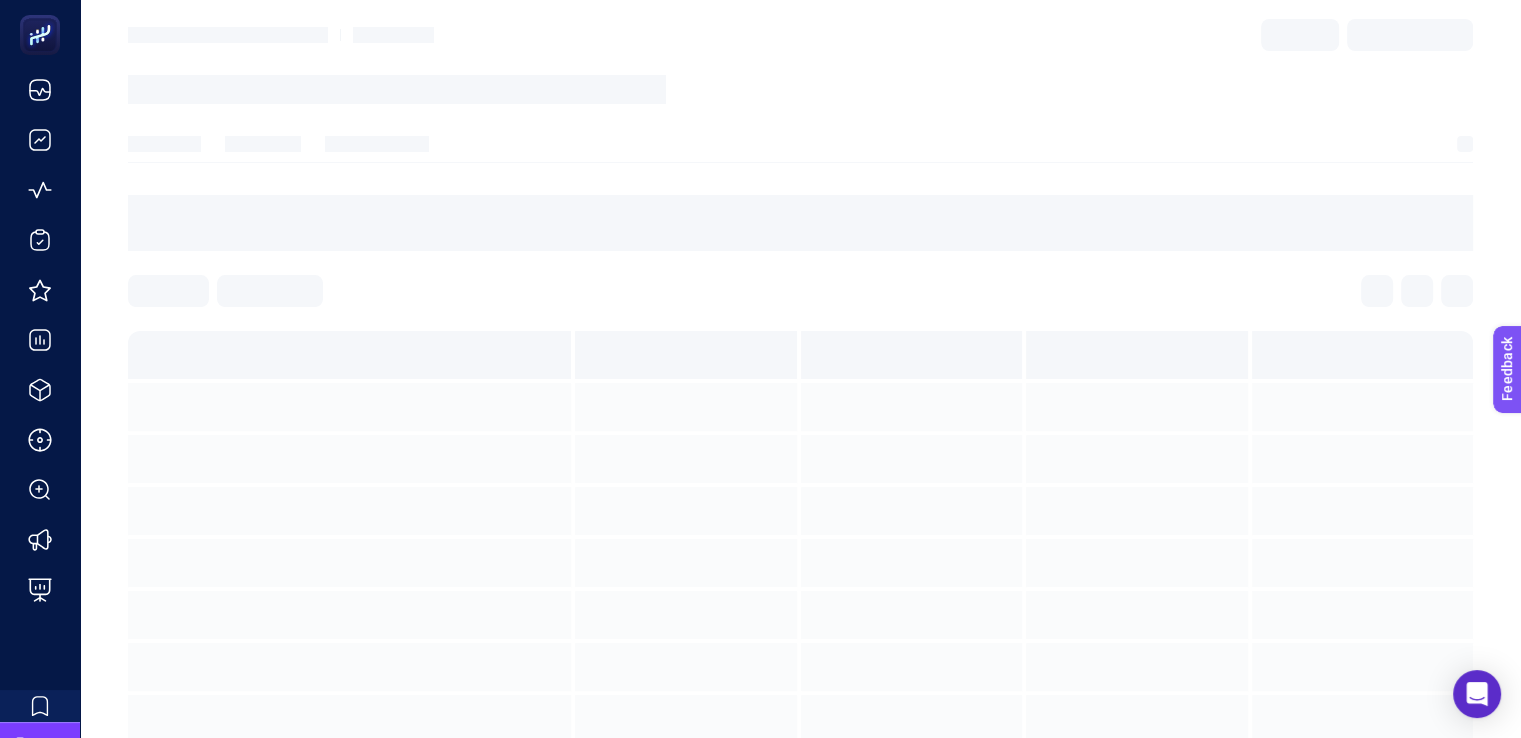 scroll, scrollTop: 0, scrollLeft: 0, axis: both 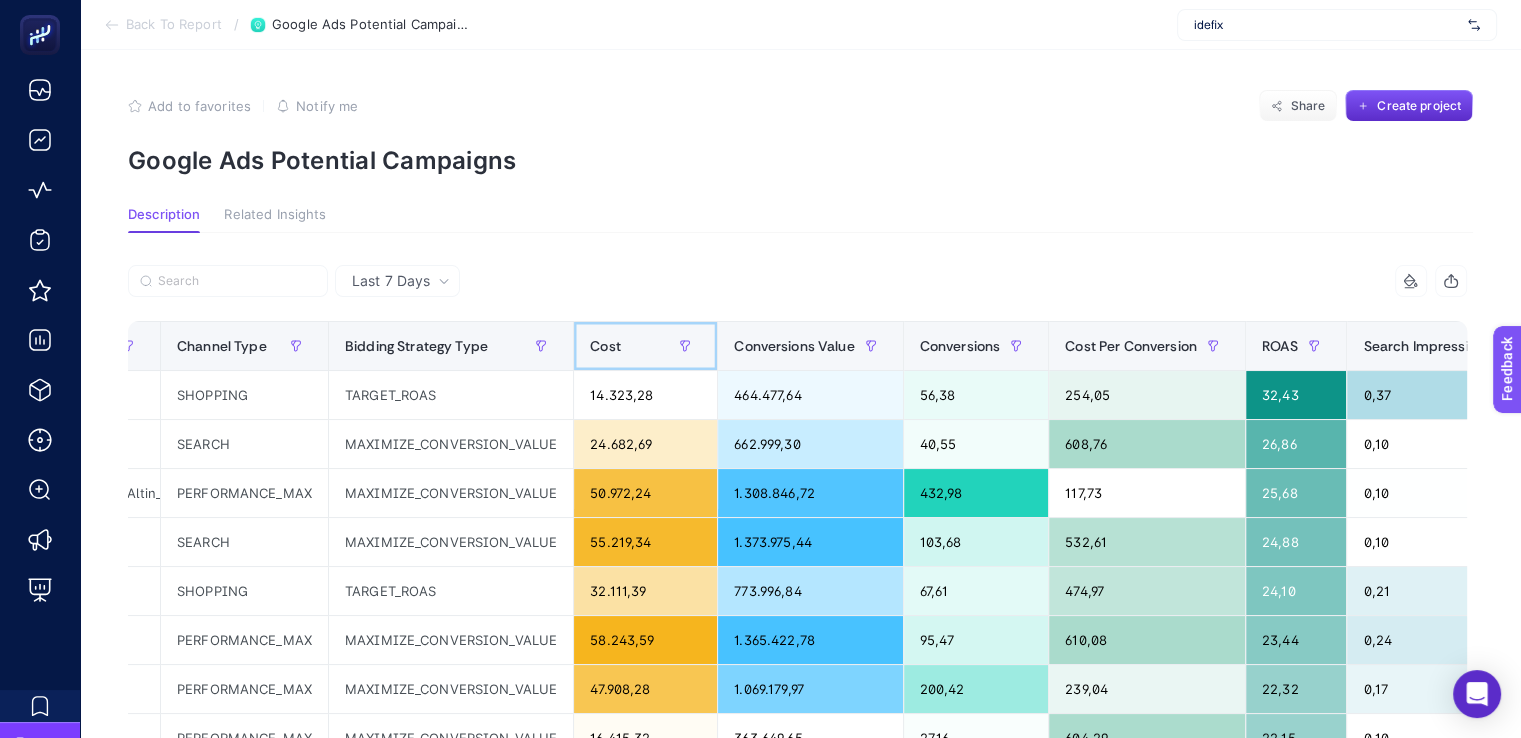 click on "Cost" at bounding box center (645, 346) 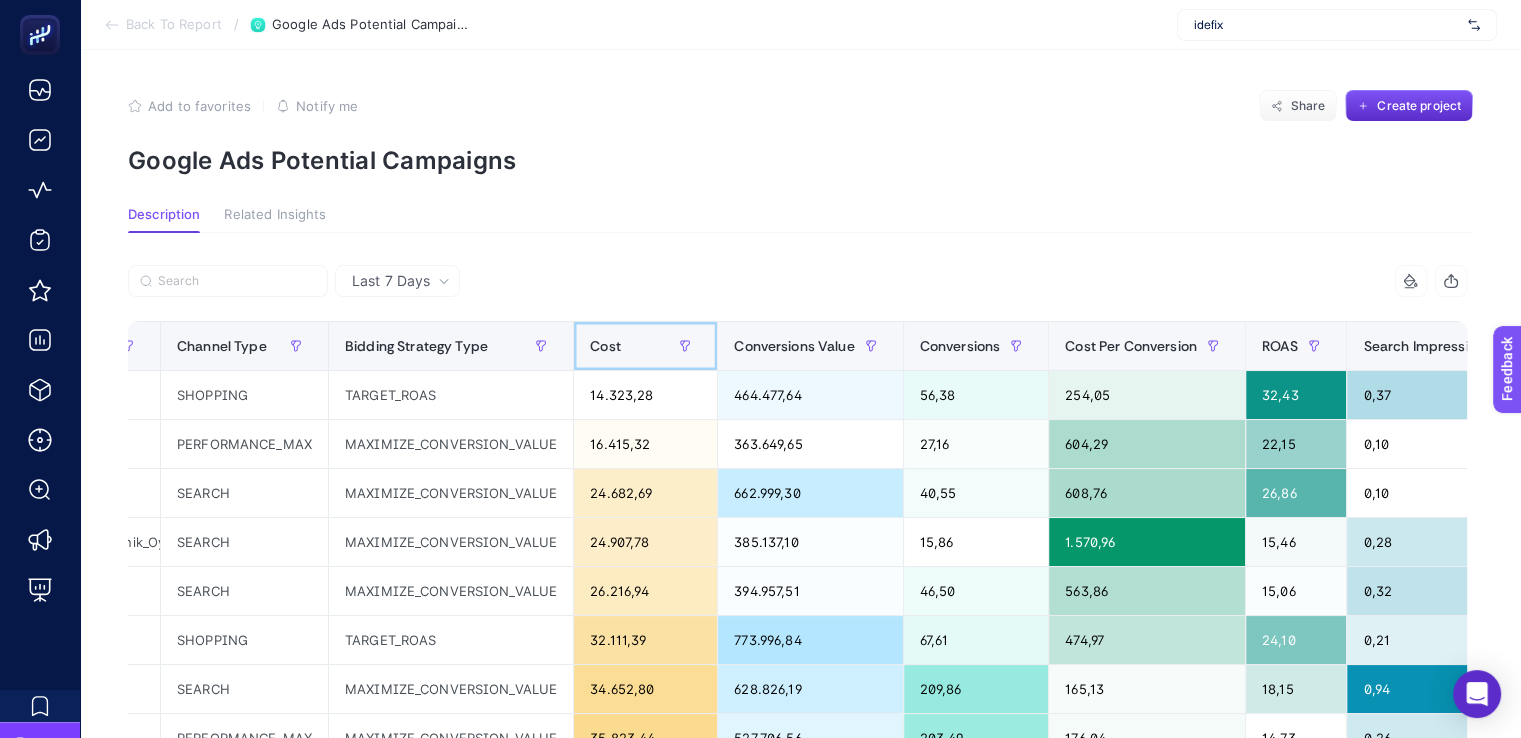 click on "Cost" at bounding box center (645, 346) 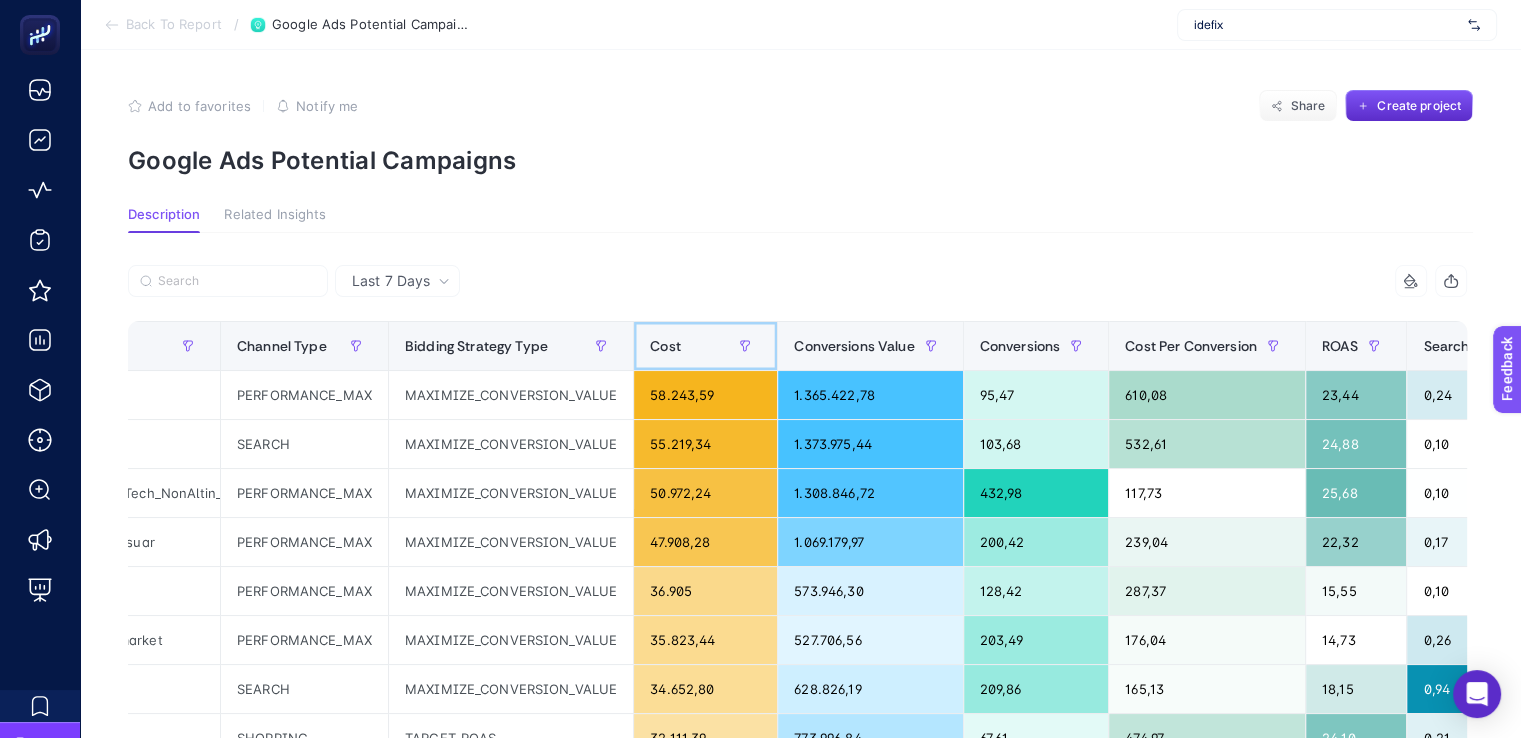 scroll, scrollTop: 0, scrollLeft: 525, axis: horizontal 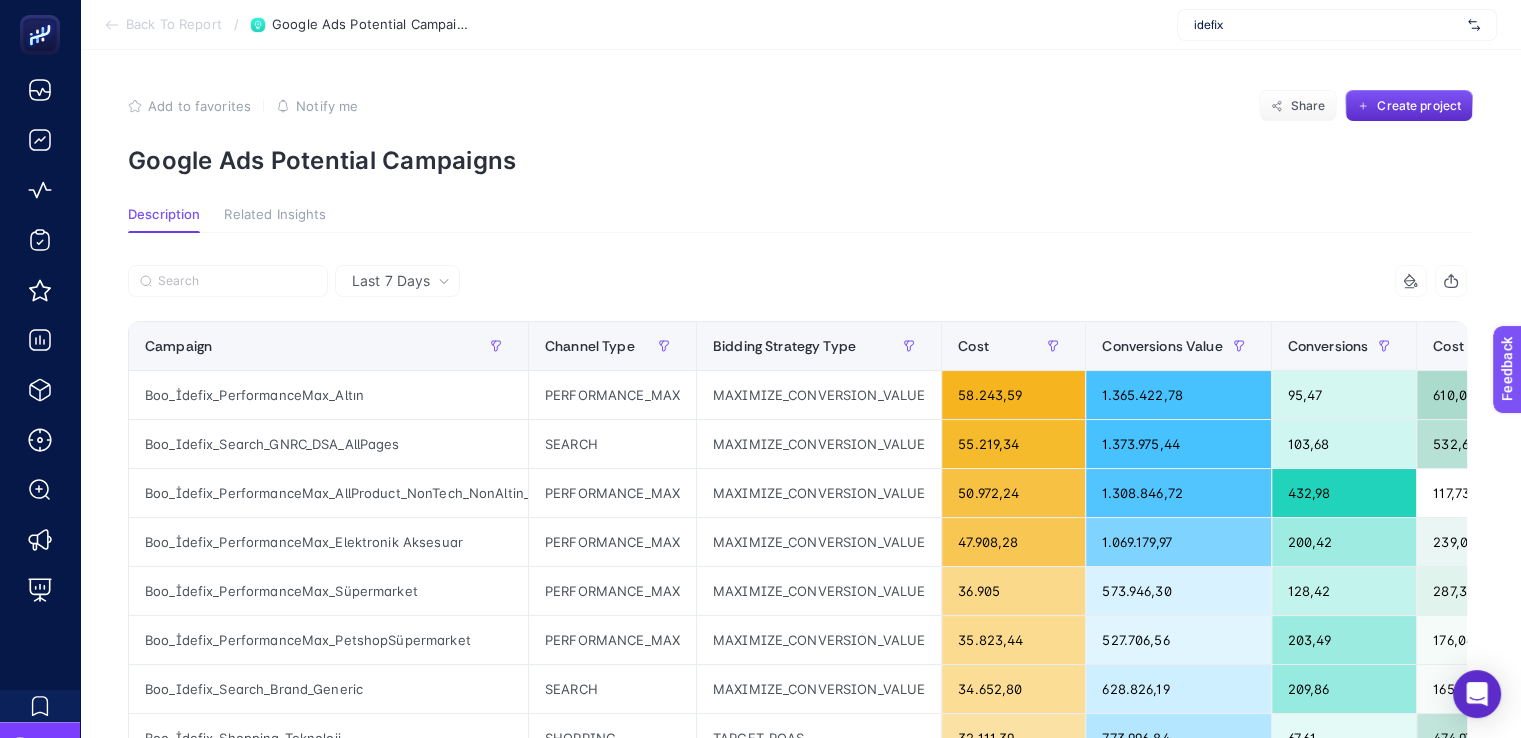 click on "Back To Report" at bounding box center (174, 25) 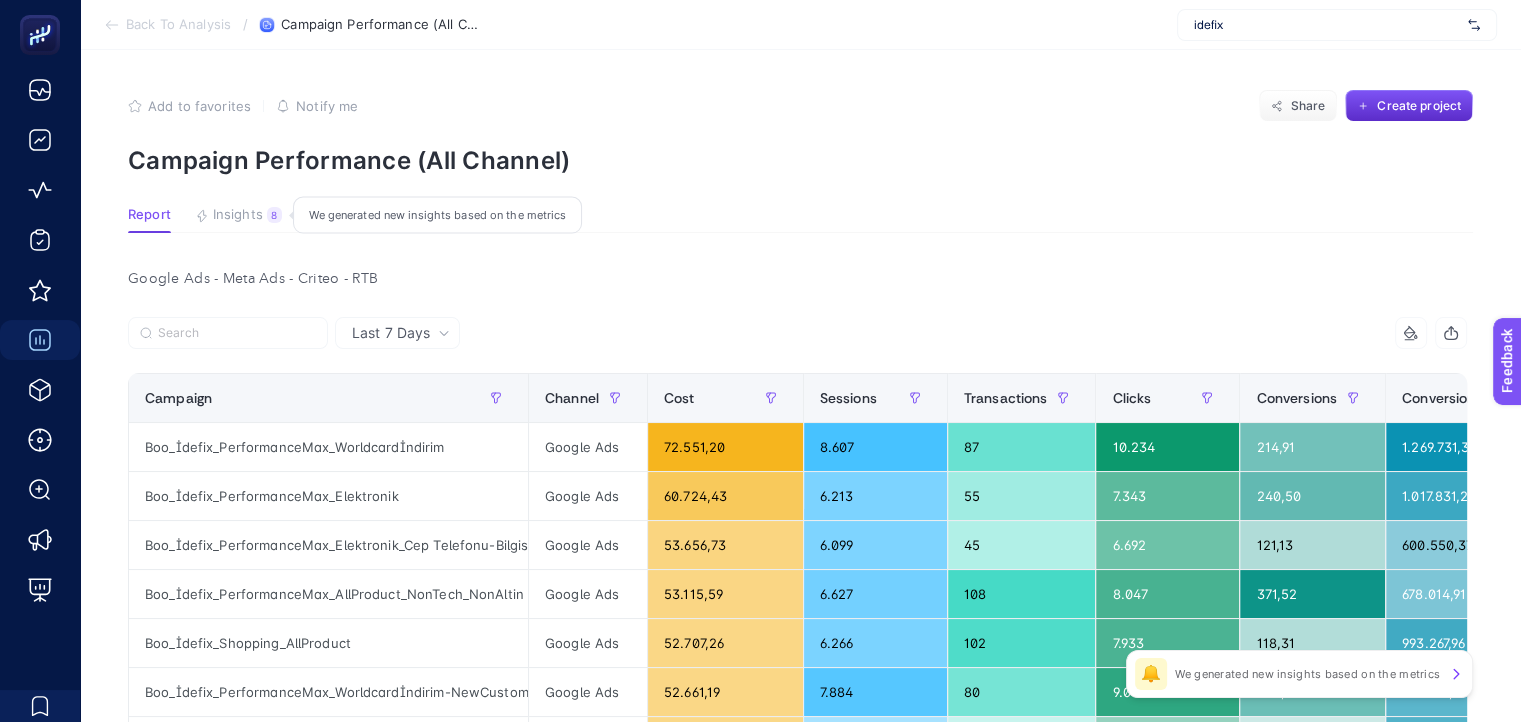 click on "Insights" at bounding box center (238, 215) 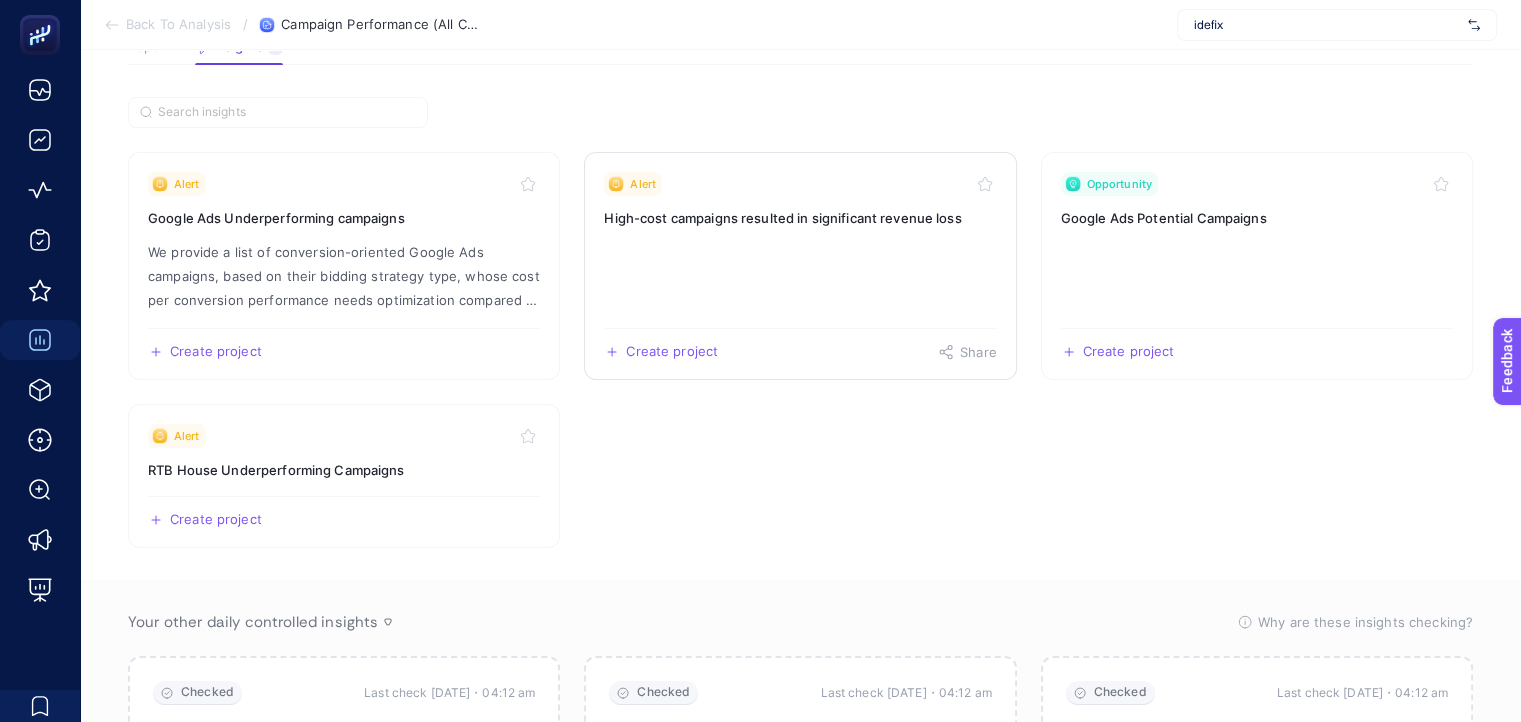 scroll, scrollTop: 168, scrollLeft: 0, axis: vertical 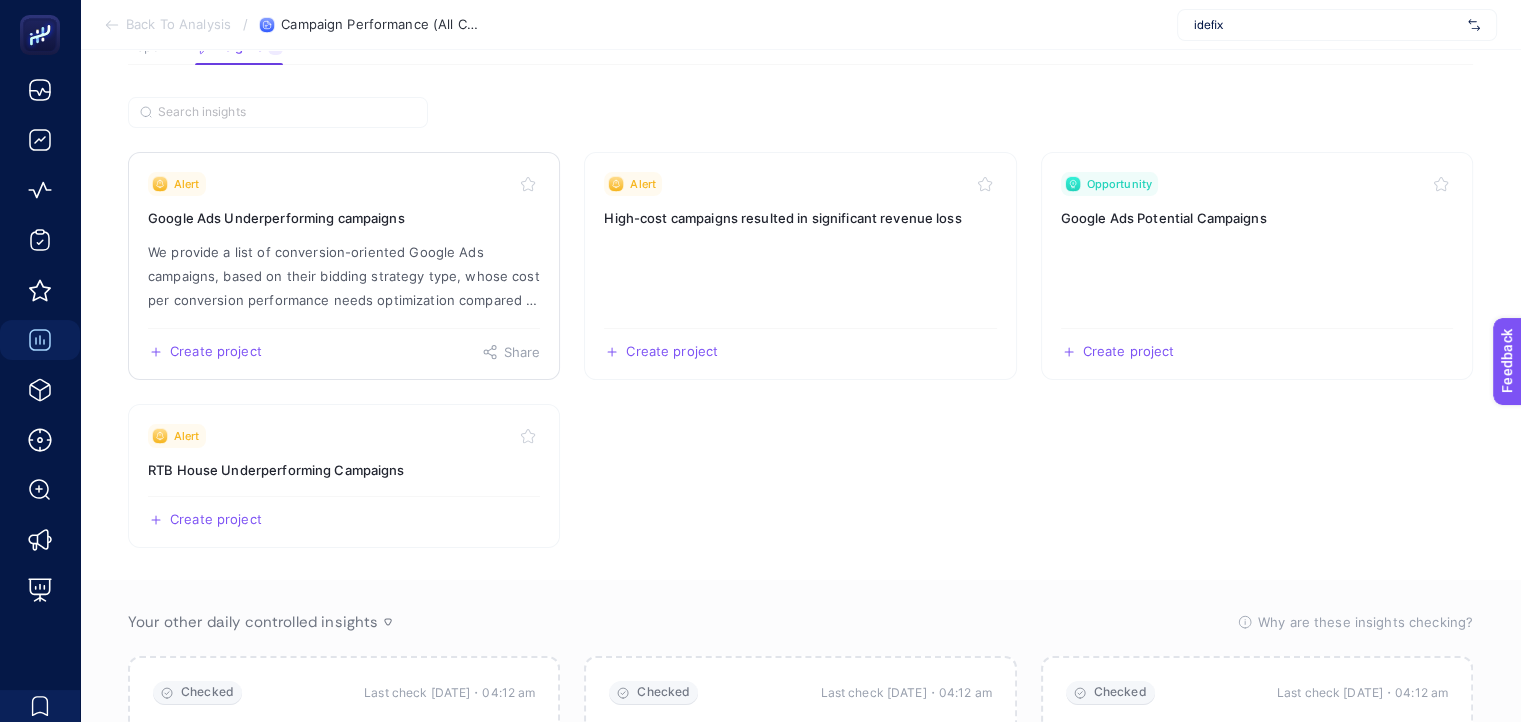 click on "We provide a list of conversion-oriented Google Ads campaigns, based on their bidding strategy type, whose cost per conversion performance needs optimization compared to other campaigns. The conversion values achieved by these campaigns should be optimized according to their spending." at bounding box center [344, 276] 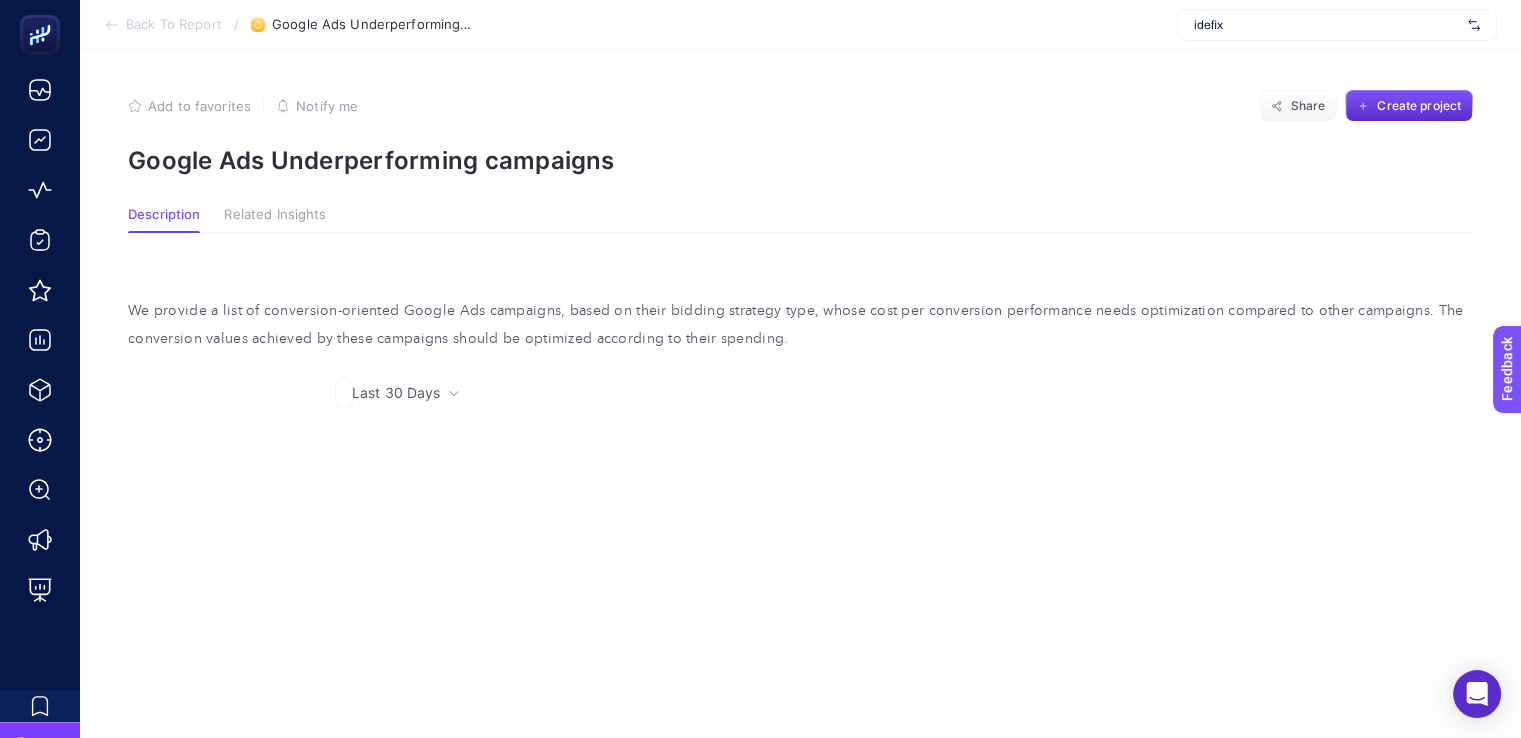 scroll, scrollTop: 0, scrollLeft: 0, axis: both 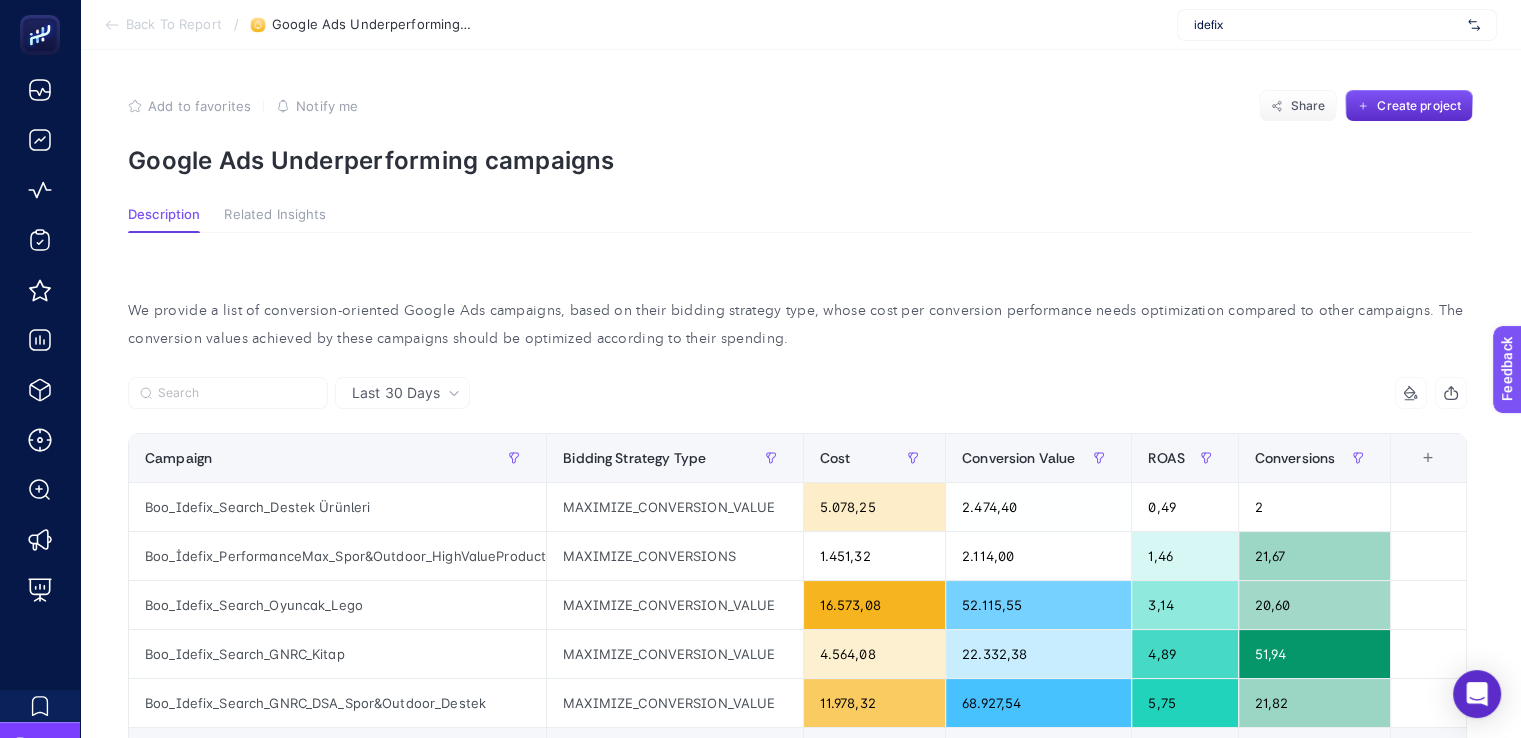 click on "We provide a list of conversion-oriented Google Ads campaigns, based on their bidding strategy type, whose cost per conversion performance needs optimization compared to other campaigns. The conversion values achieved by these campaigns should be optimized according to their spending." at bounding box center (797, 325) 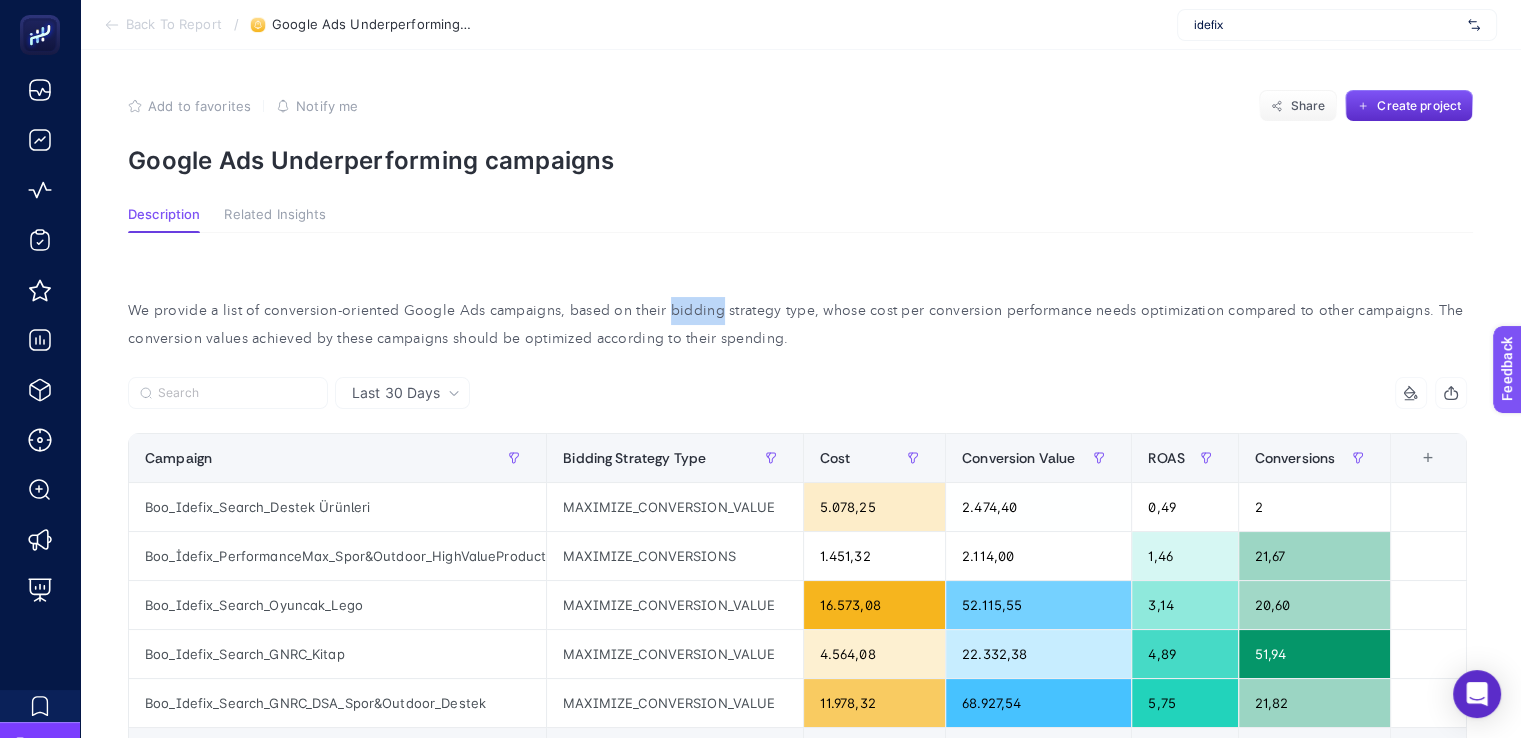 click on "We provide a list of conversion-oriented Google Ads campaigns, based on their bidding strategy type, whose cost per conversion performance needs optimization compared to other campaigns. The conversion values achieved by these campaigns should be optimized according to their spending." at bounding box center (797, 325) 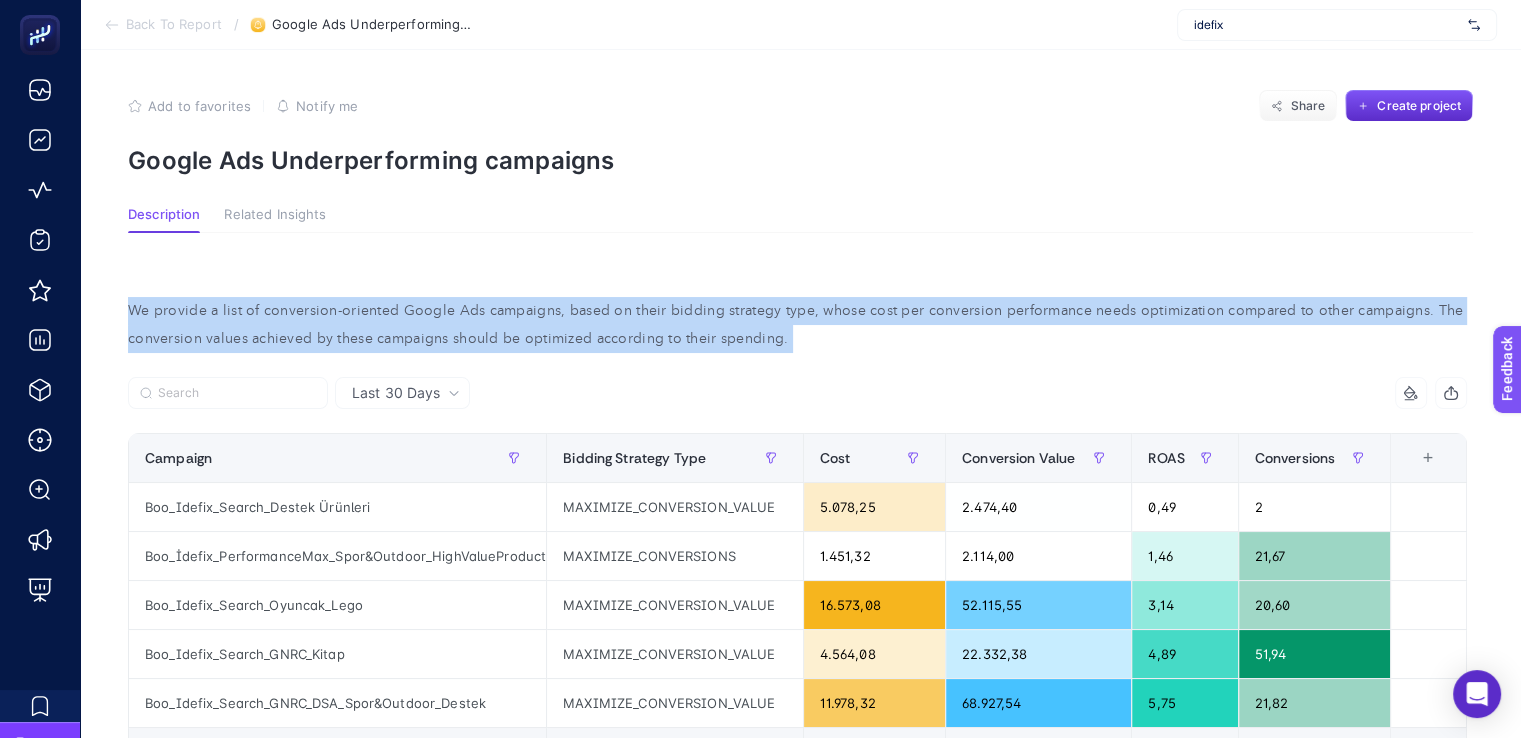 click on "We provide a list of conversion-oriented Google Ads campaigns, based on their bidding strategy type, whose cost per conversion performance needs optimization compared to other campaigns. The conversion values achieved by these campaigns should be optimized according to their spending." at bounding box center [797, 325] 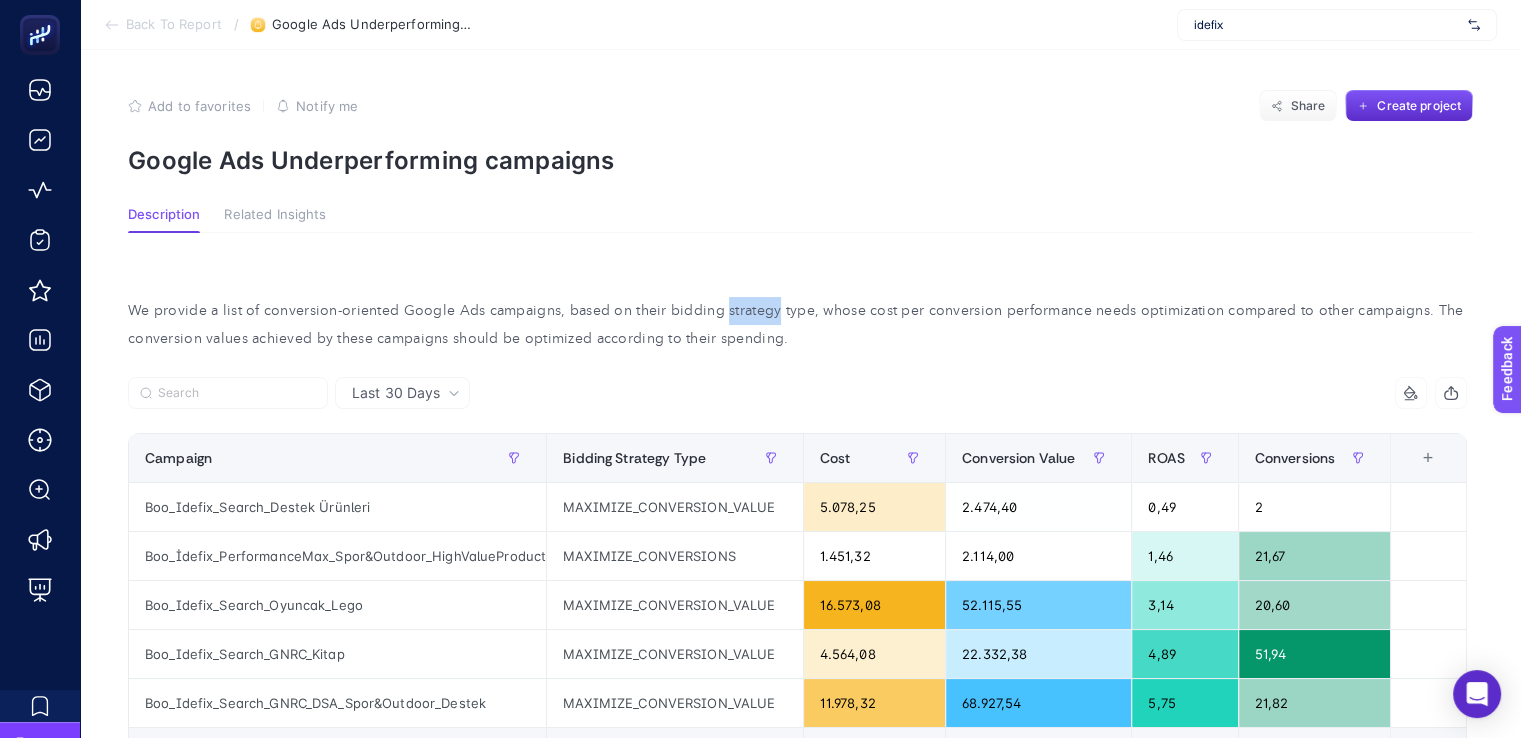 click on "We provide a list of conversion-oriented Google Ads campaigns, based on their bidding strategy type, whose cost per conversion performance needs optimization compared to other campaigns. The conversion values achieved by these campaigns should be optimized according to their spending." at bounding box center (797, 325) 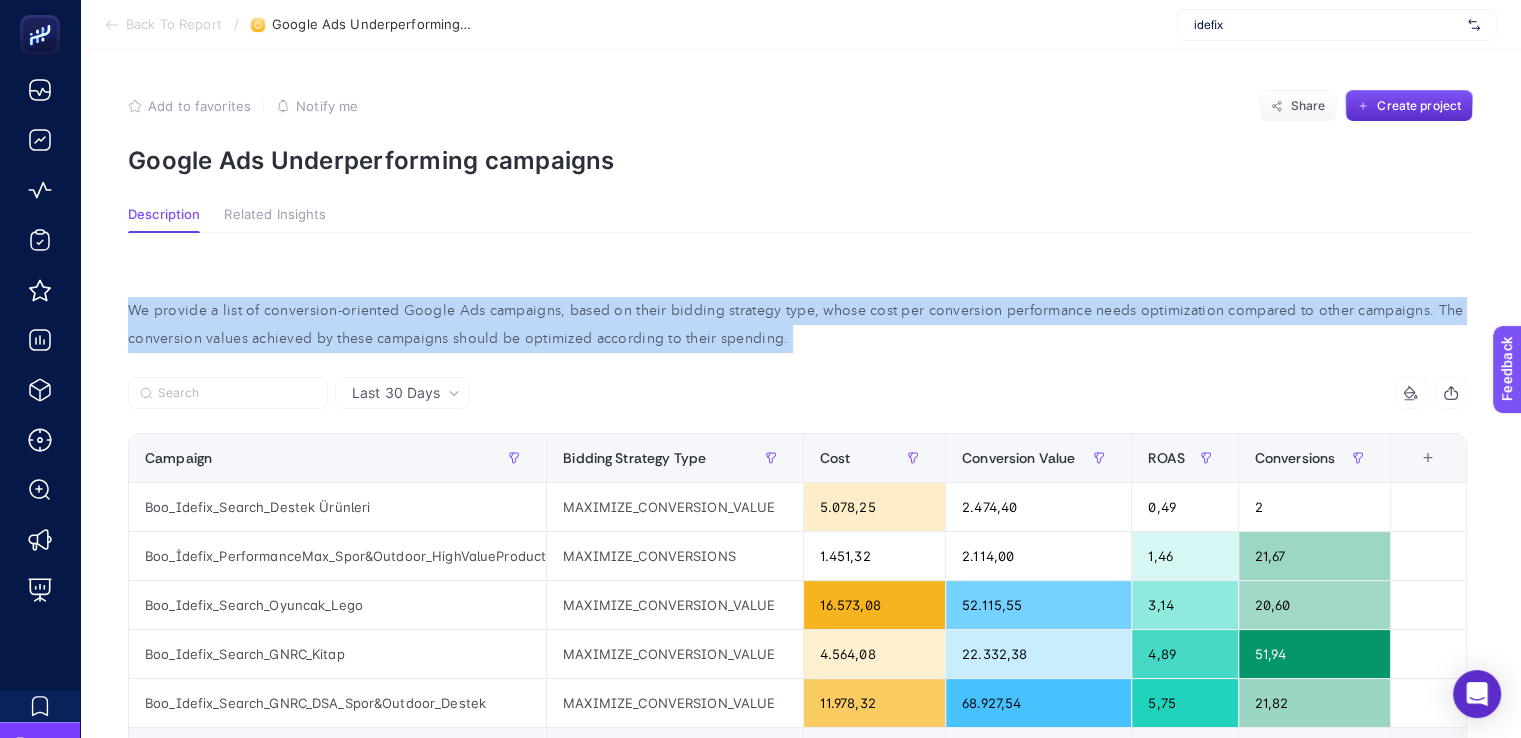 click on "We provide a list of conversion-oriented Google Ads campaigns, based on their bidding strategy type, whose cost per conversion performance needs optimization compared to other campaigns. The conversion values achieved by these campaigns should be optimized according to their spending." at bounding box center (797, 325) 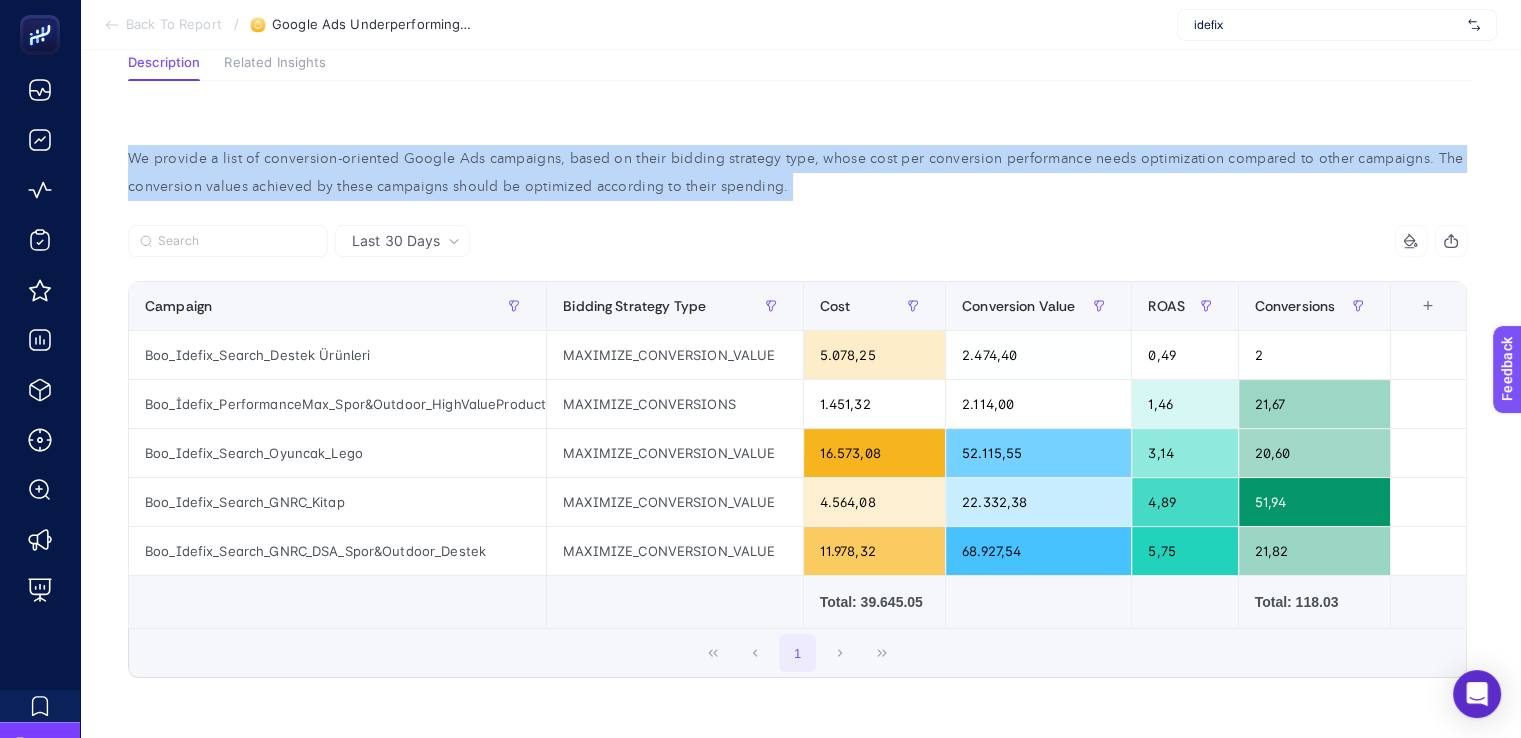 scroll, scrollTop: 153, scrollLeft: 0, axis: vertical 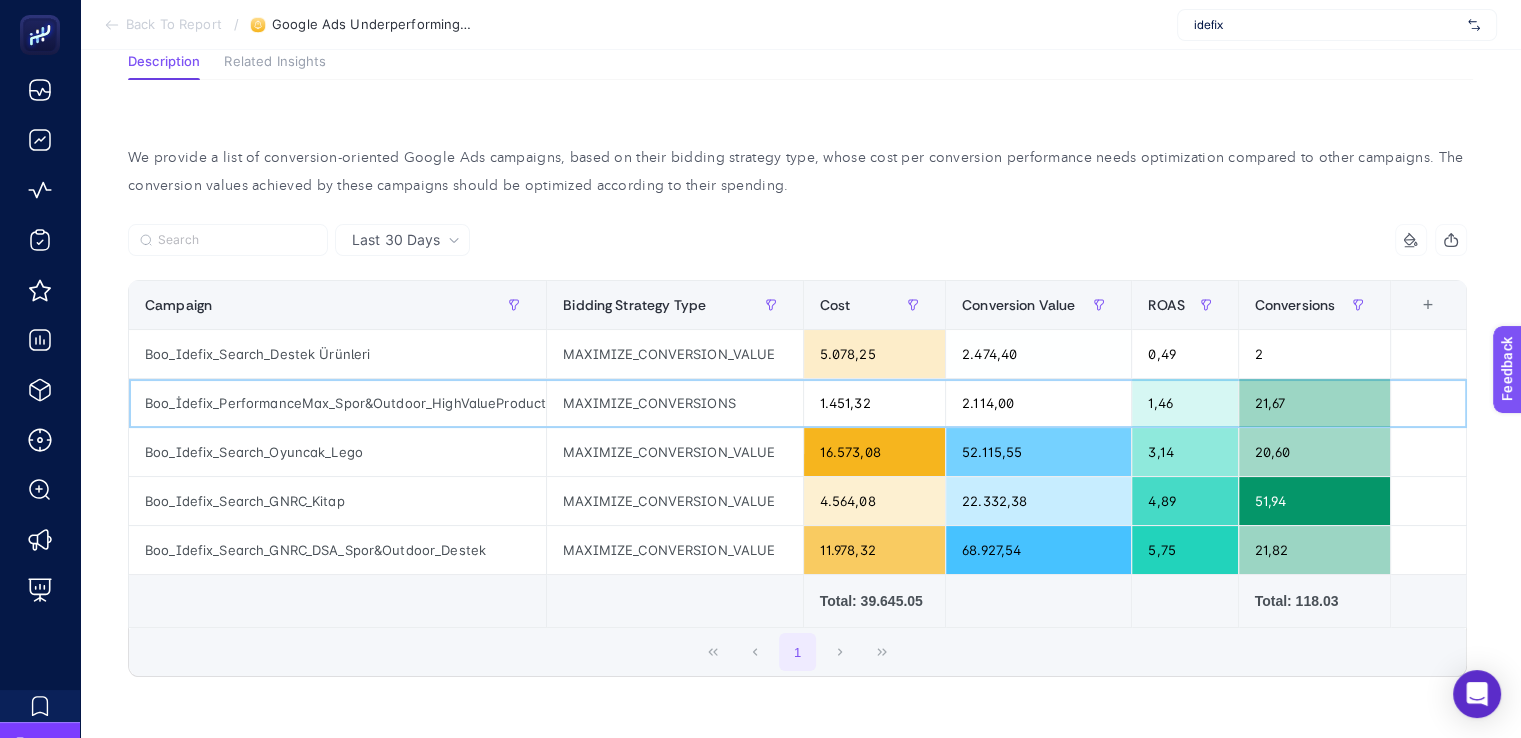click on "Boo_İdefix_PerformanceMax_Spor&Outdoor_HighValueProduct" 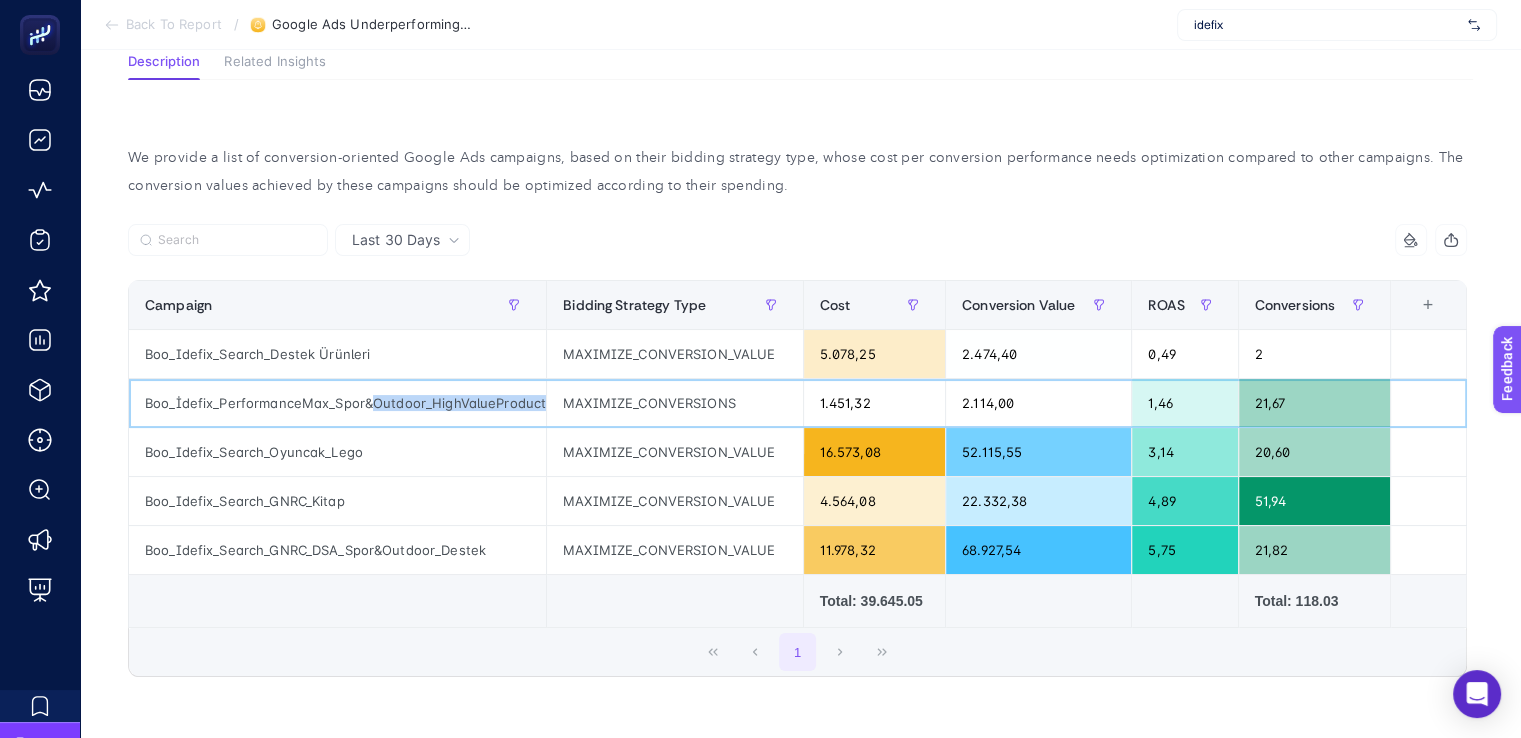 click on "Boo_İdefix_PerformanceMax_Spor&Outdoor_HighValueProduct" 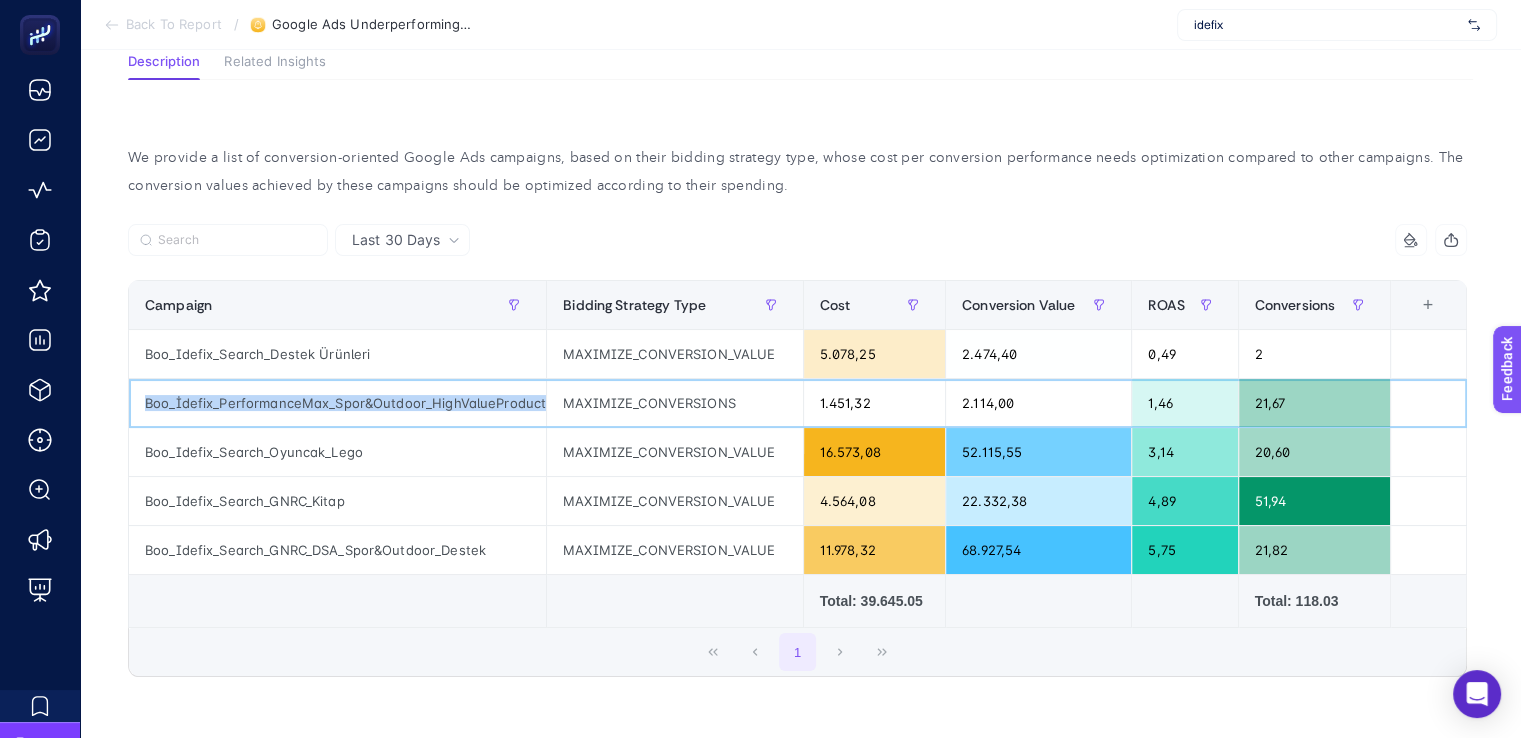 click on "Boo_İdefix_PerformanceMax_Spor&Outdoor_HighValueProduct" 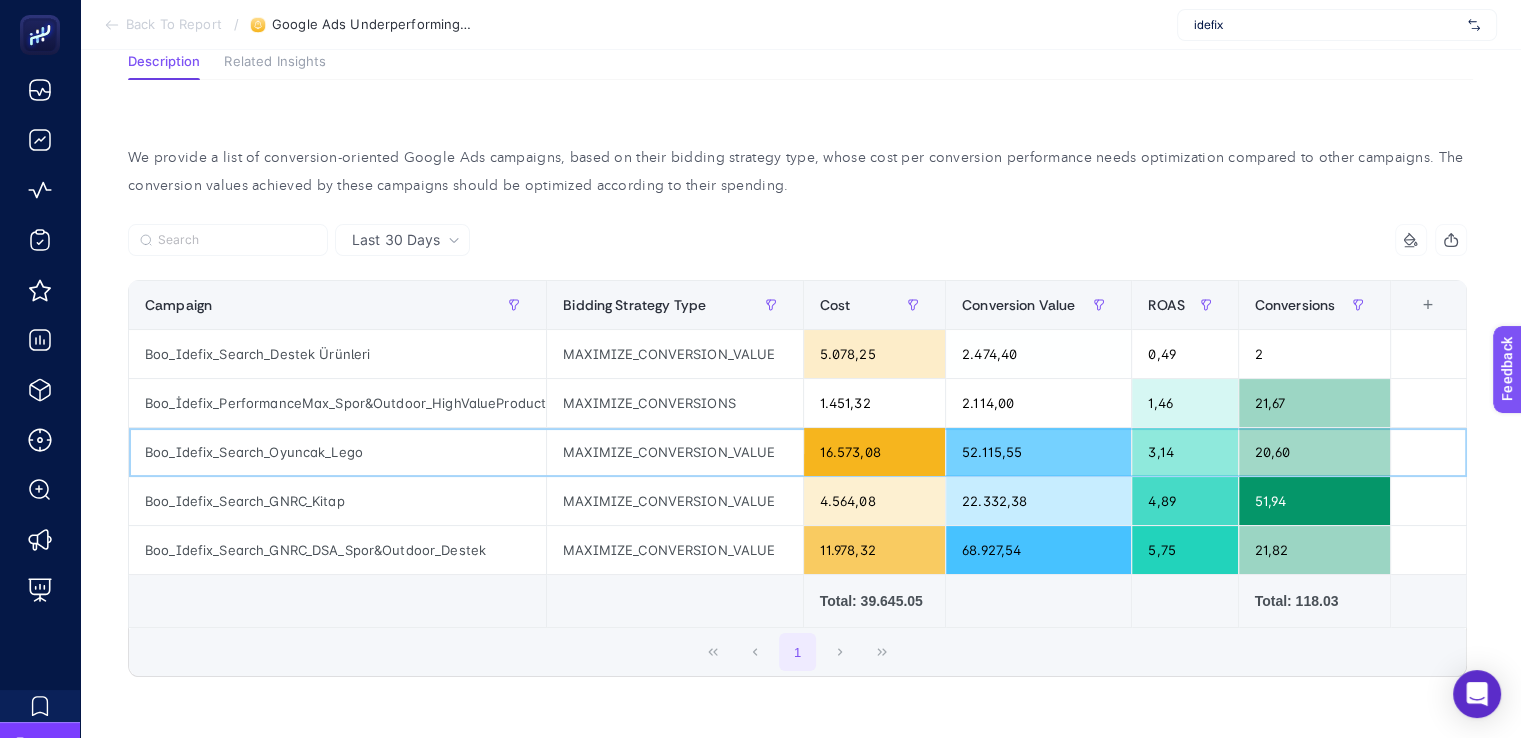 click on "Boo_Idefix_Search_Oyuncak_Lego" 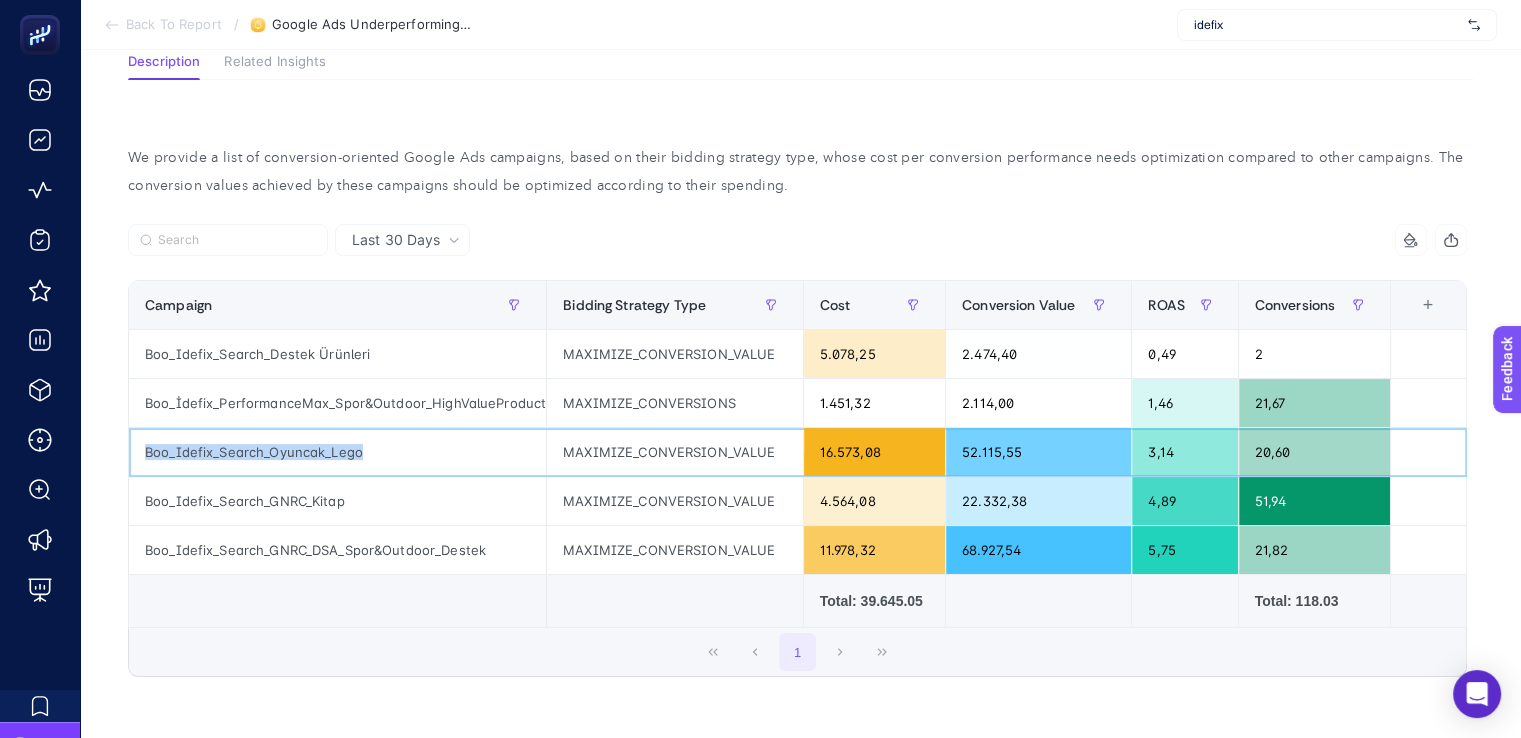 click on "Boo_Idefix_Search_Oyuncak_Lego" 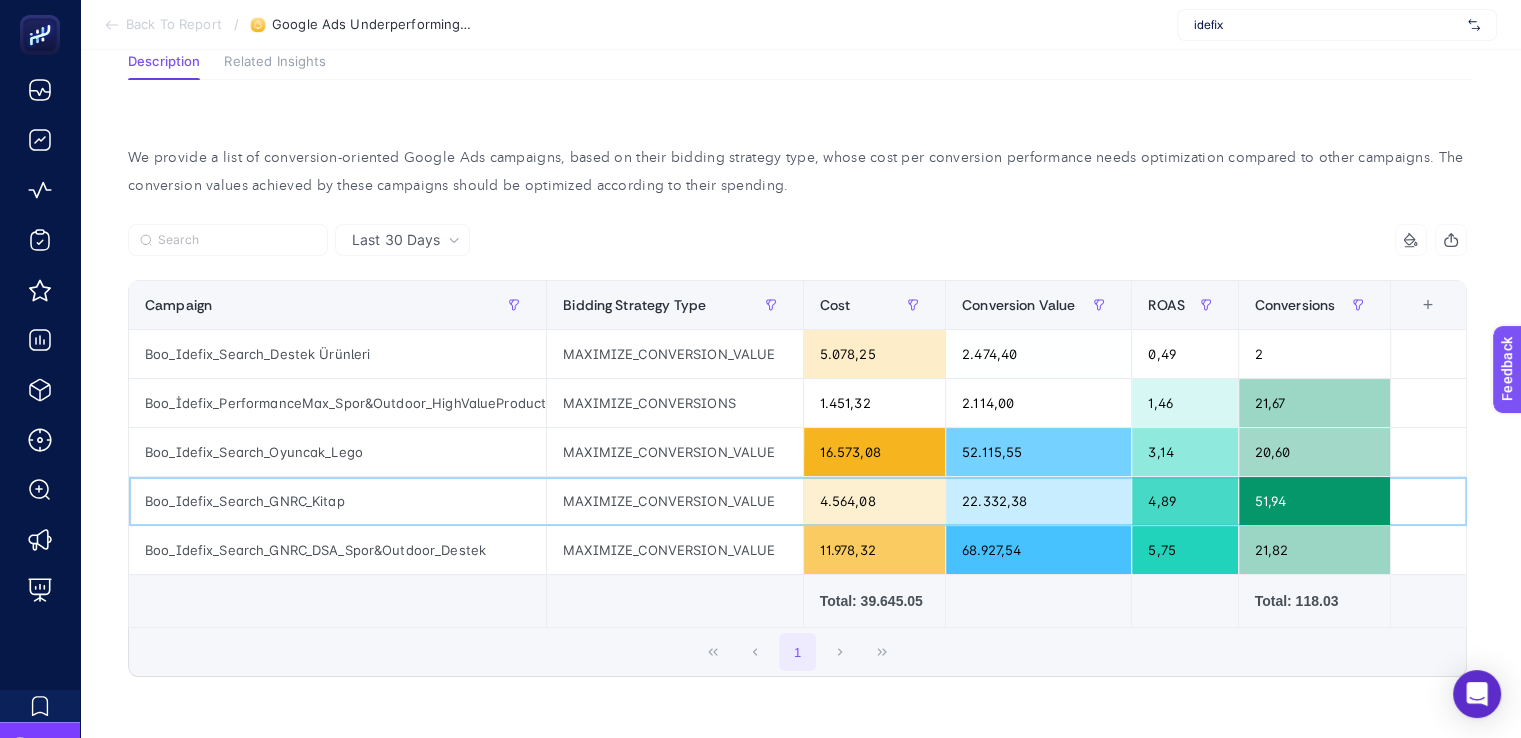 click on "Boo_Idefix_Search_GNRC_Kitap" 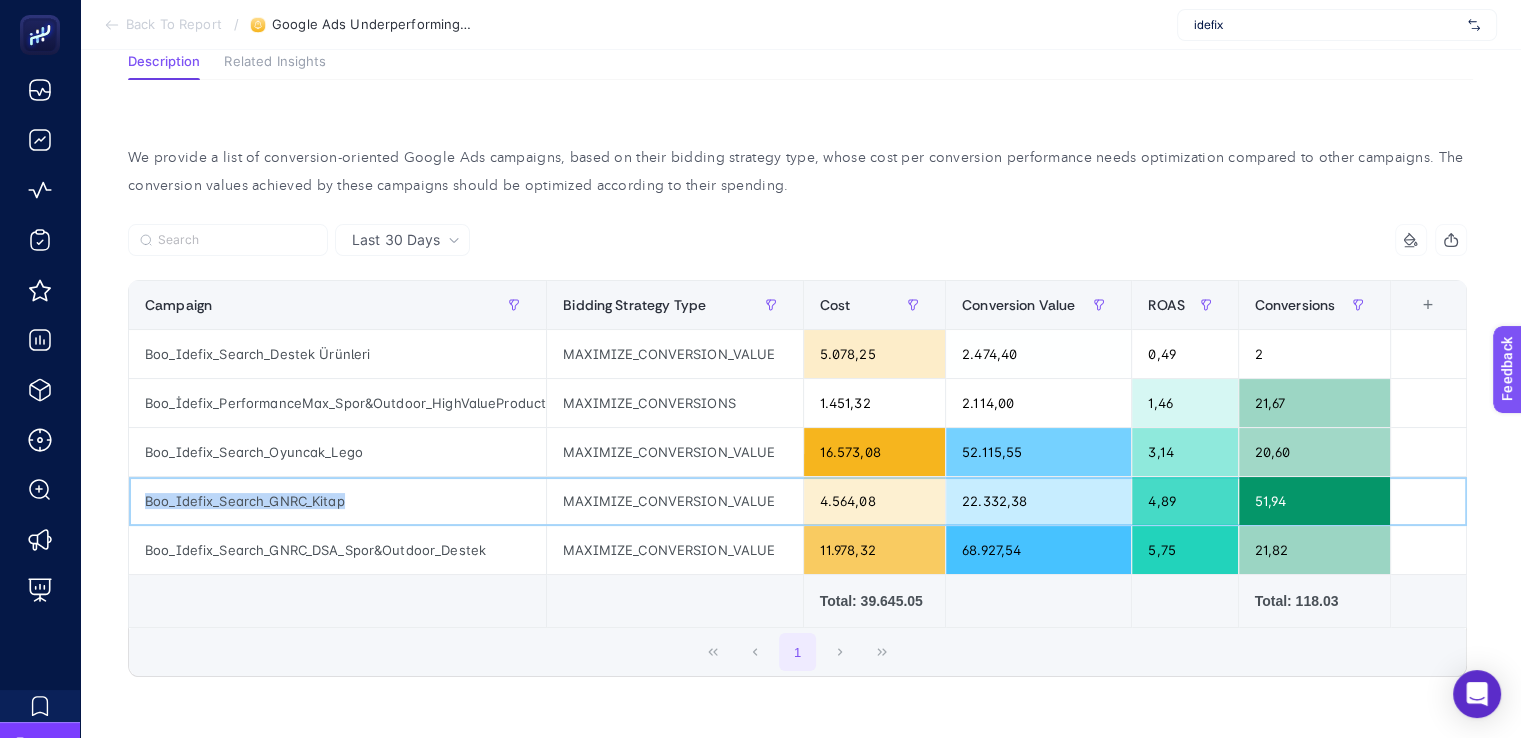 click on "Boo_Idefix_Search_GNRC_Kitap" 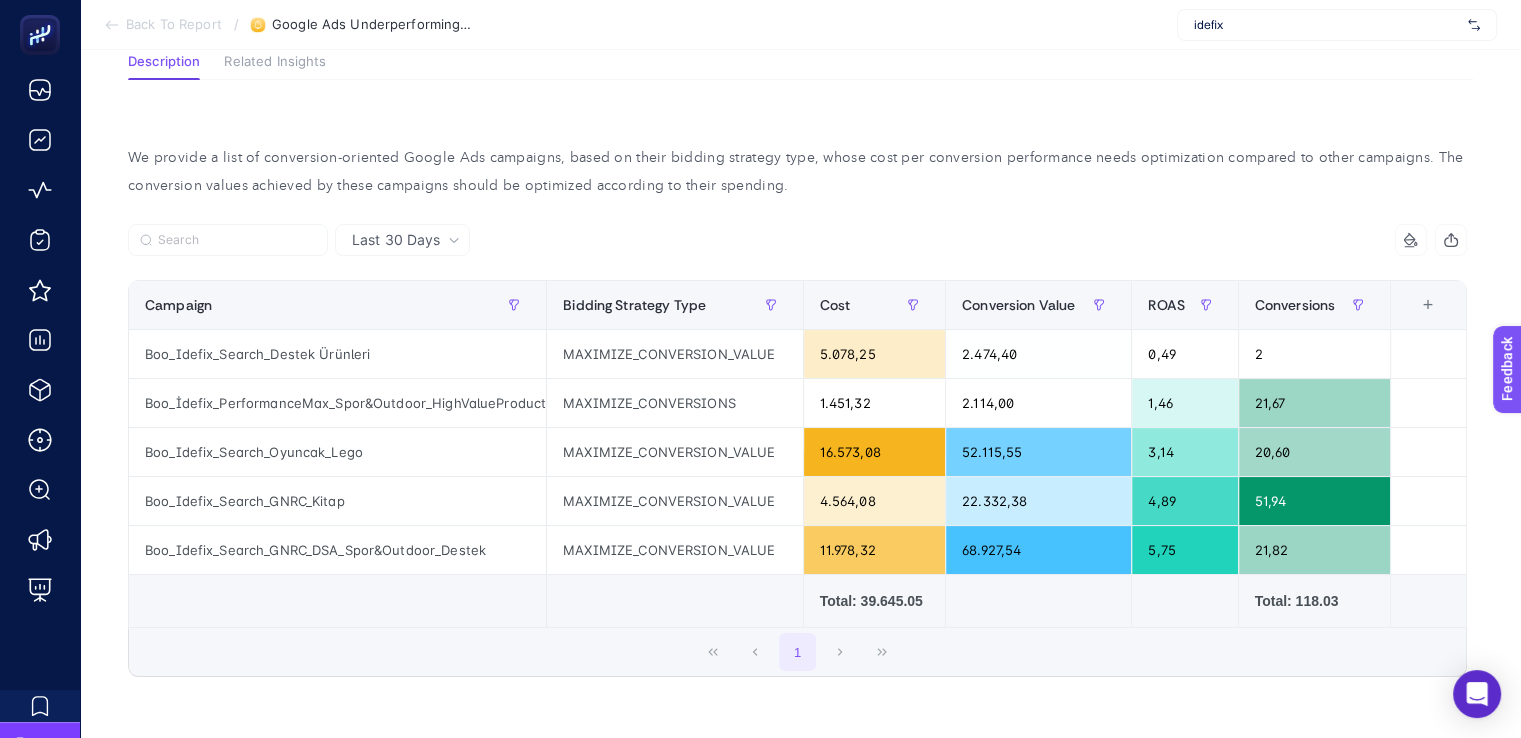 click 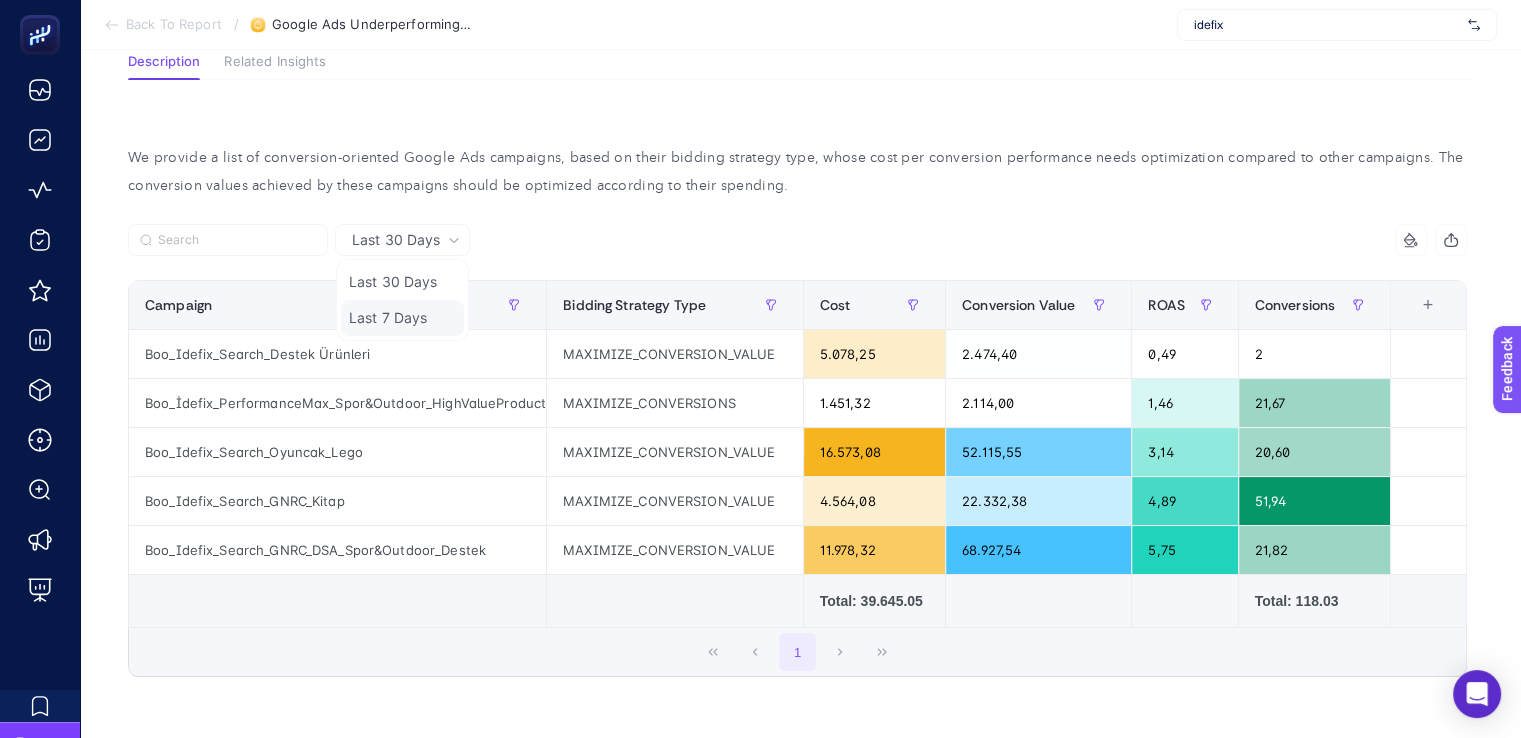 click on "Last 7 Days" 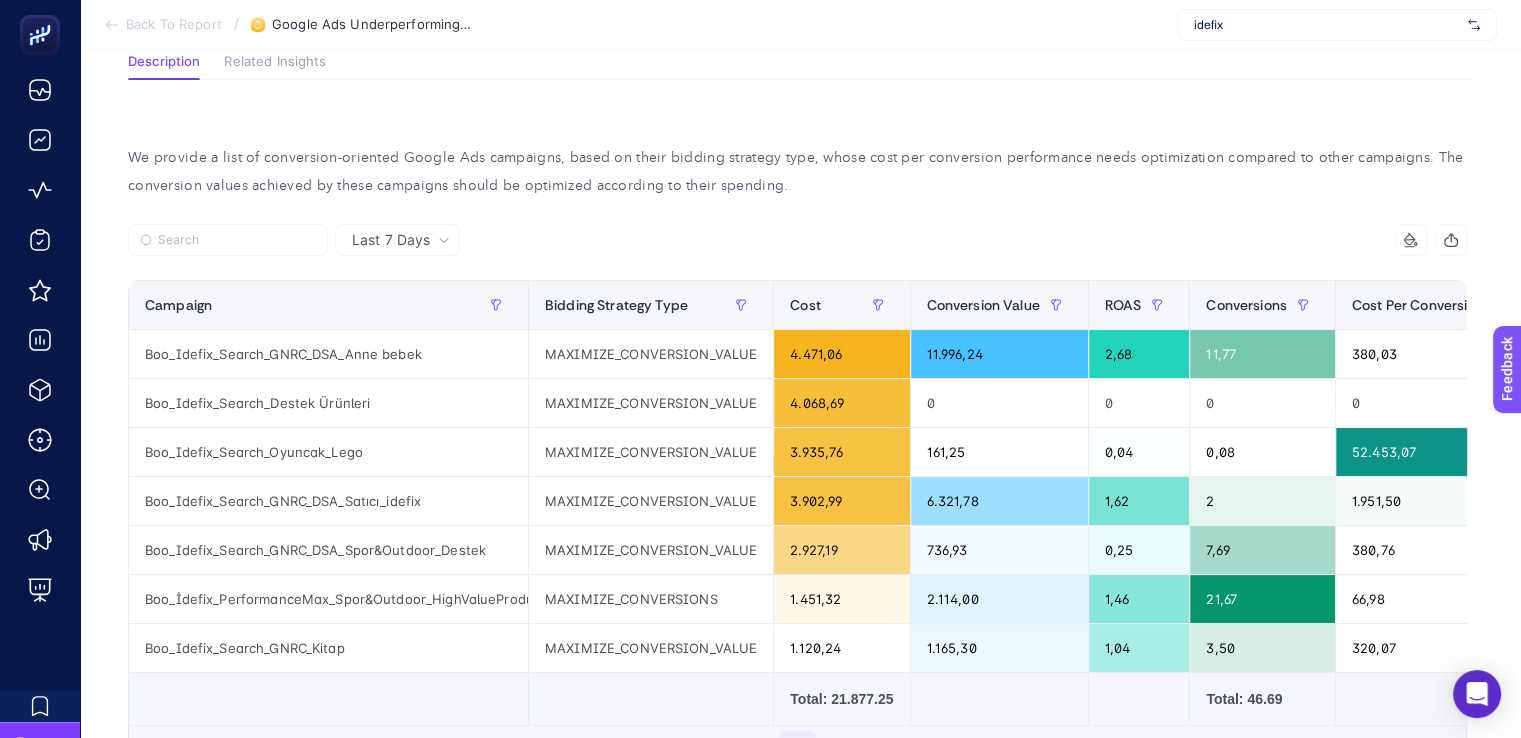 scroll, scrollTop: 296, scrollLeft: 0, axis: vertical 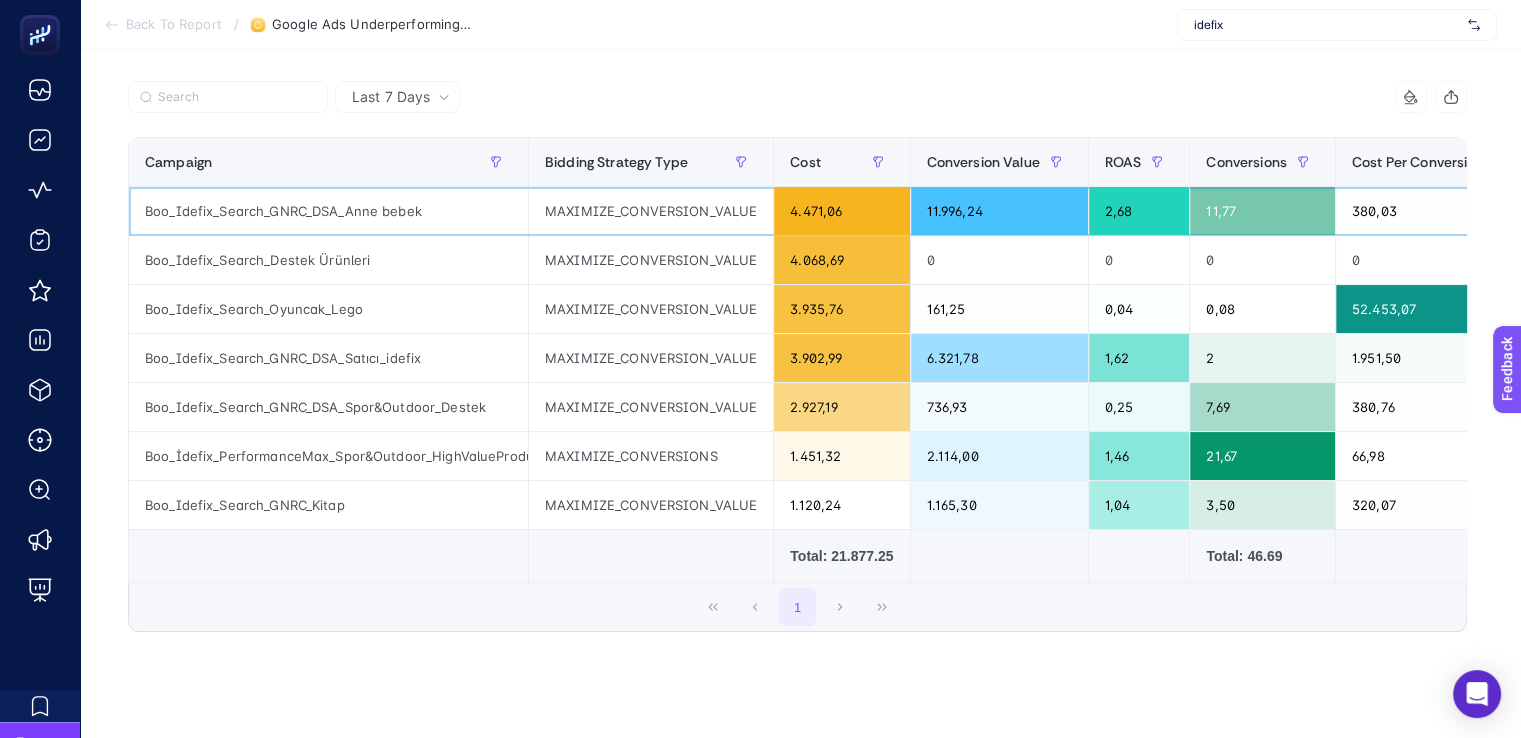 click on "Boo_Idefix_Search_GNRC_DSA_Anne bebek" 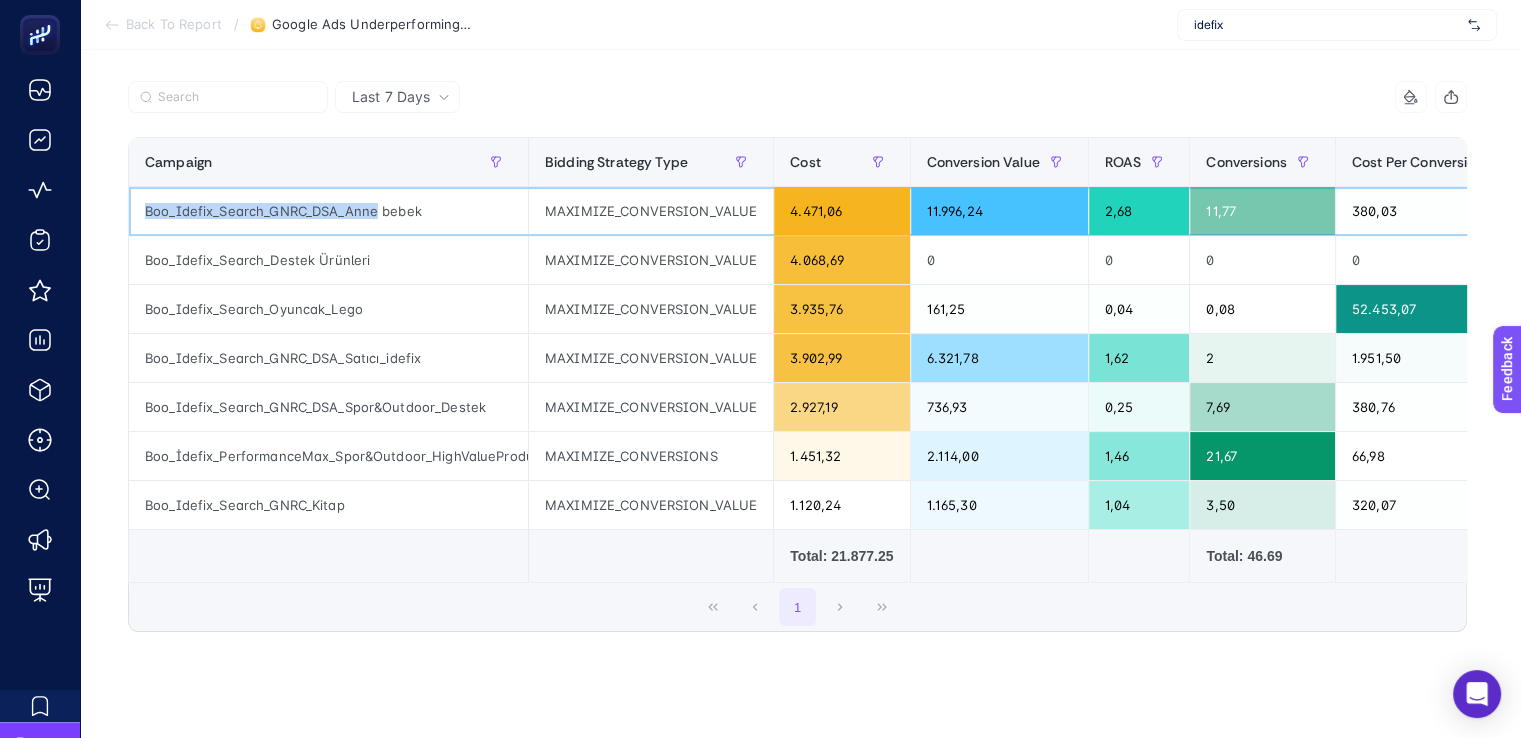 click on "Boo_Idefix_Search_GNRC_DSA_Anne bebek" 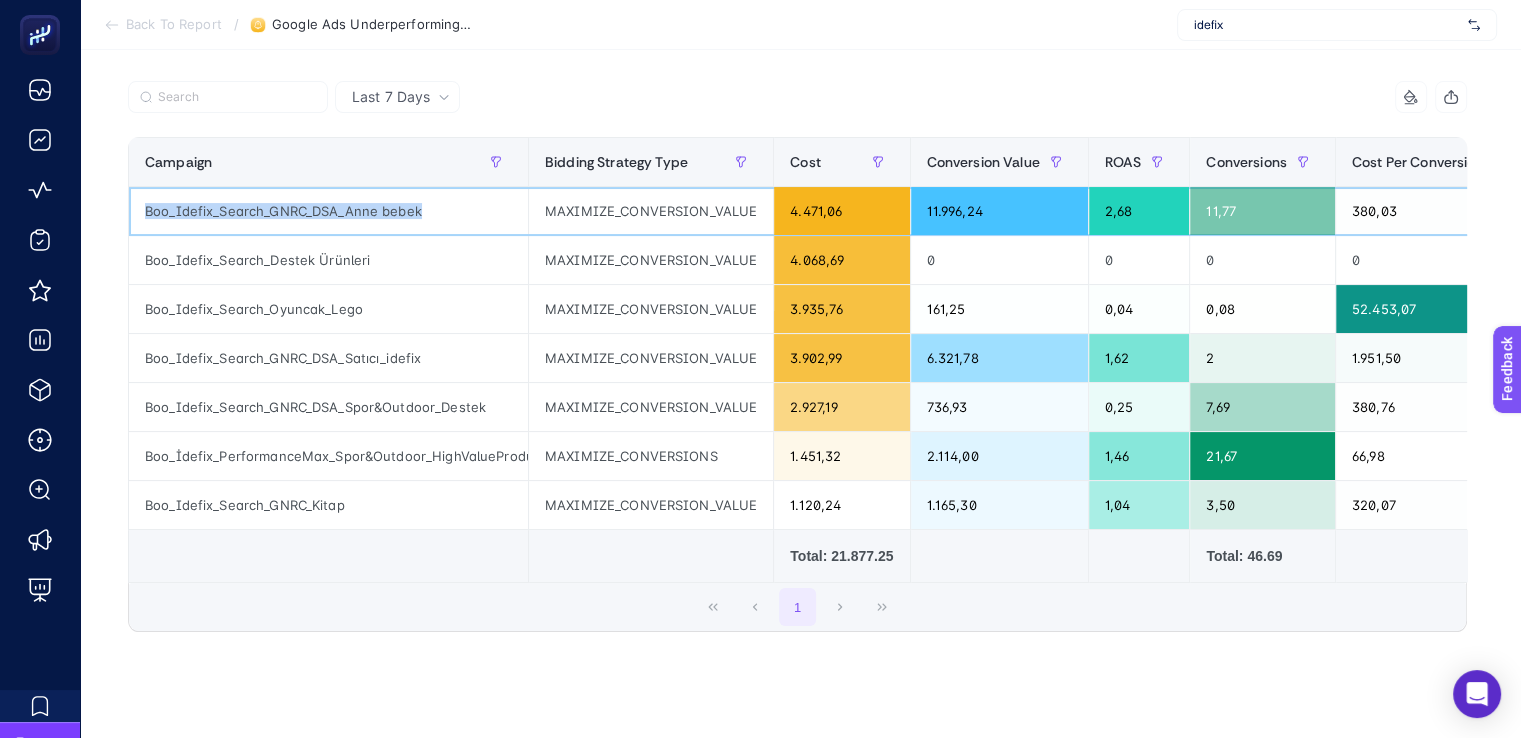 click on "Boo_Idefix_Search_GNRC_DSA_Anne bebek" 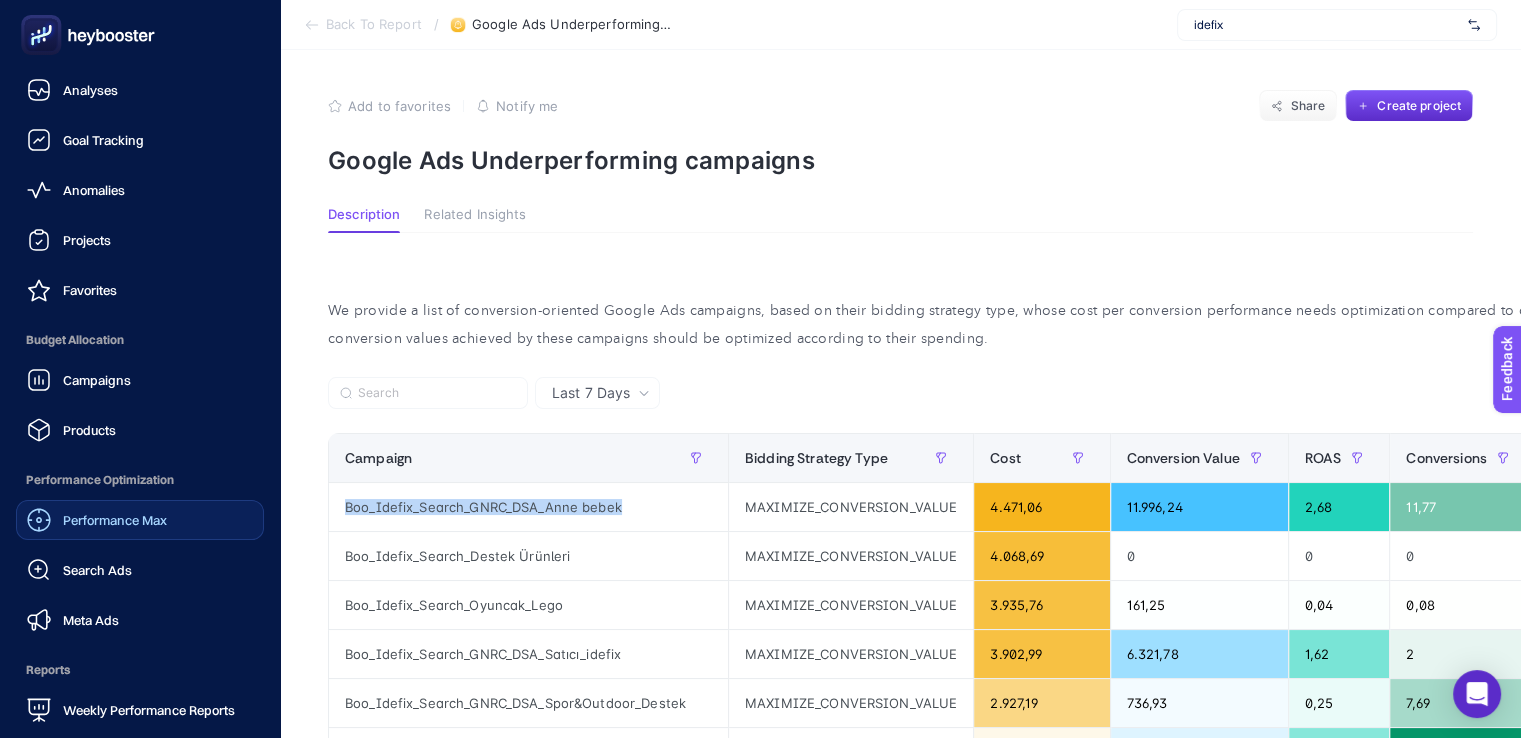 click on "Performance Max" 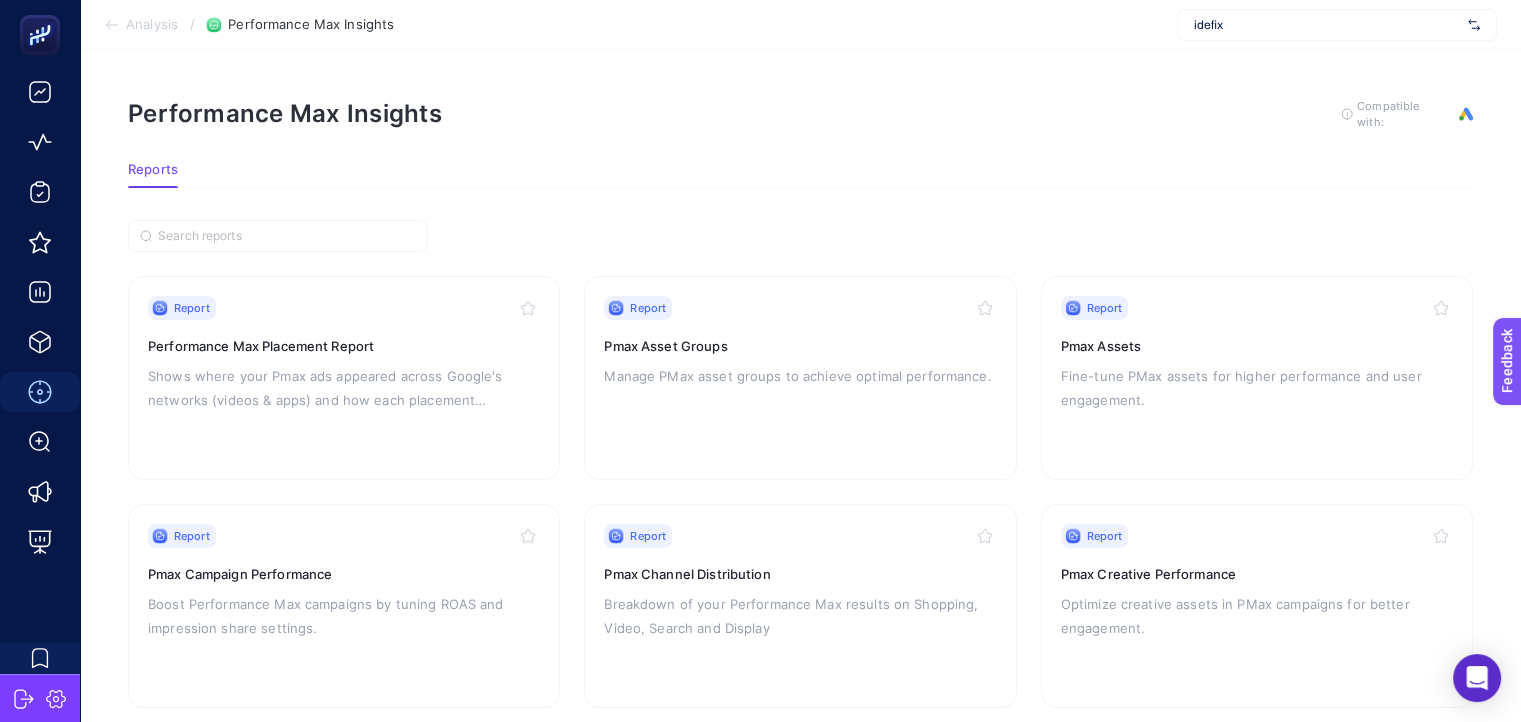scroll, scrollTop: 47, scrollLeft: 0, axis: vertical 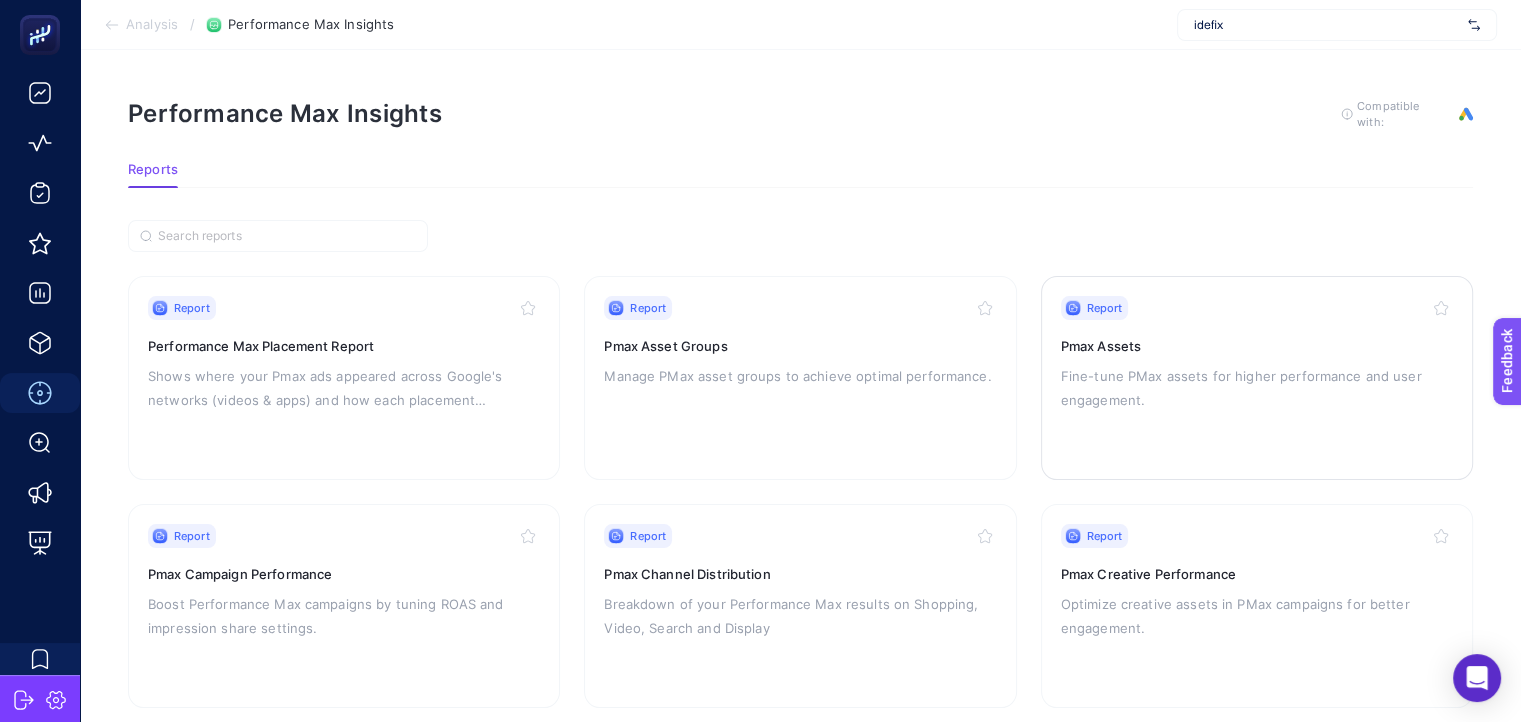 click on "Fine-tune PMax assets for higher performance and user engagement." at bounding box center (1257, 388) 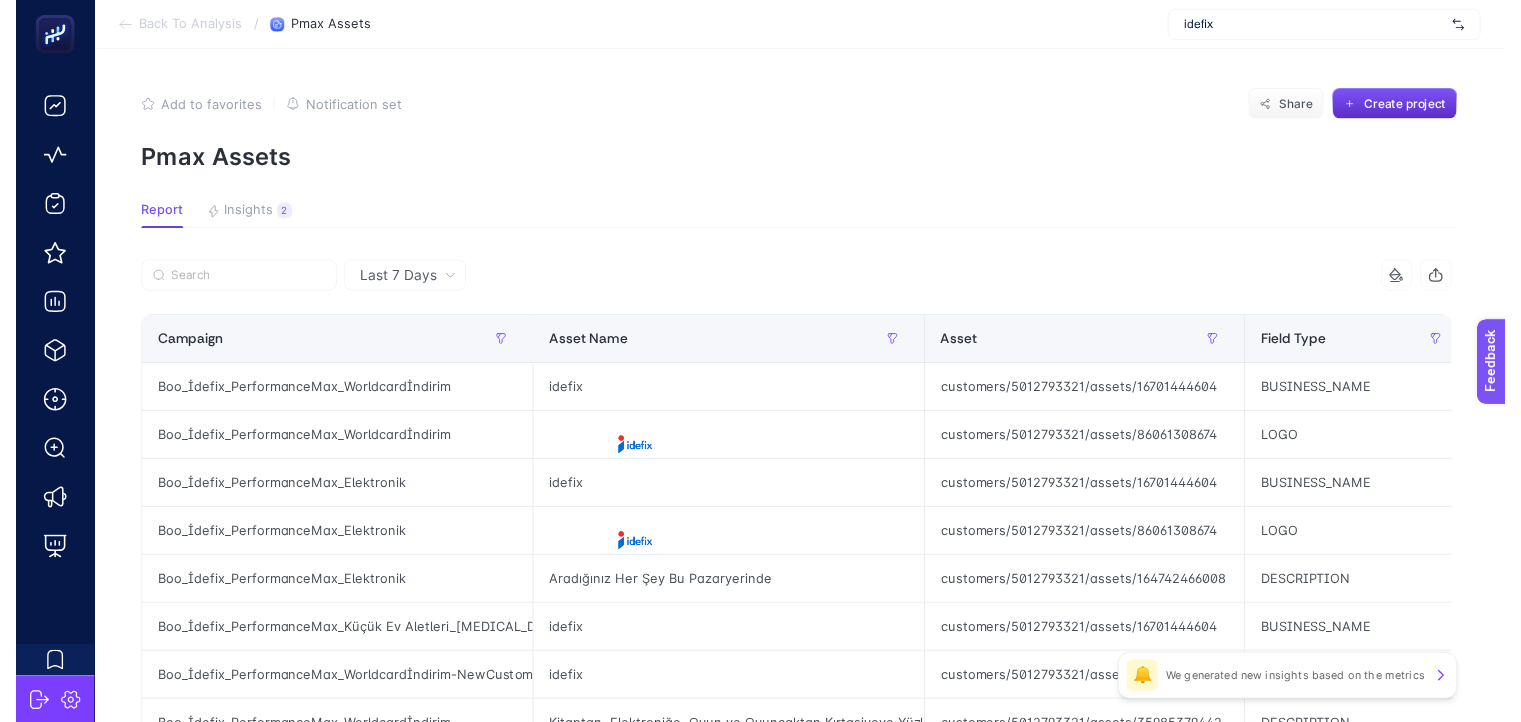 scroll, scrollTop: 47, scrollLeft: 0, axis: vertical 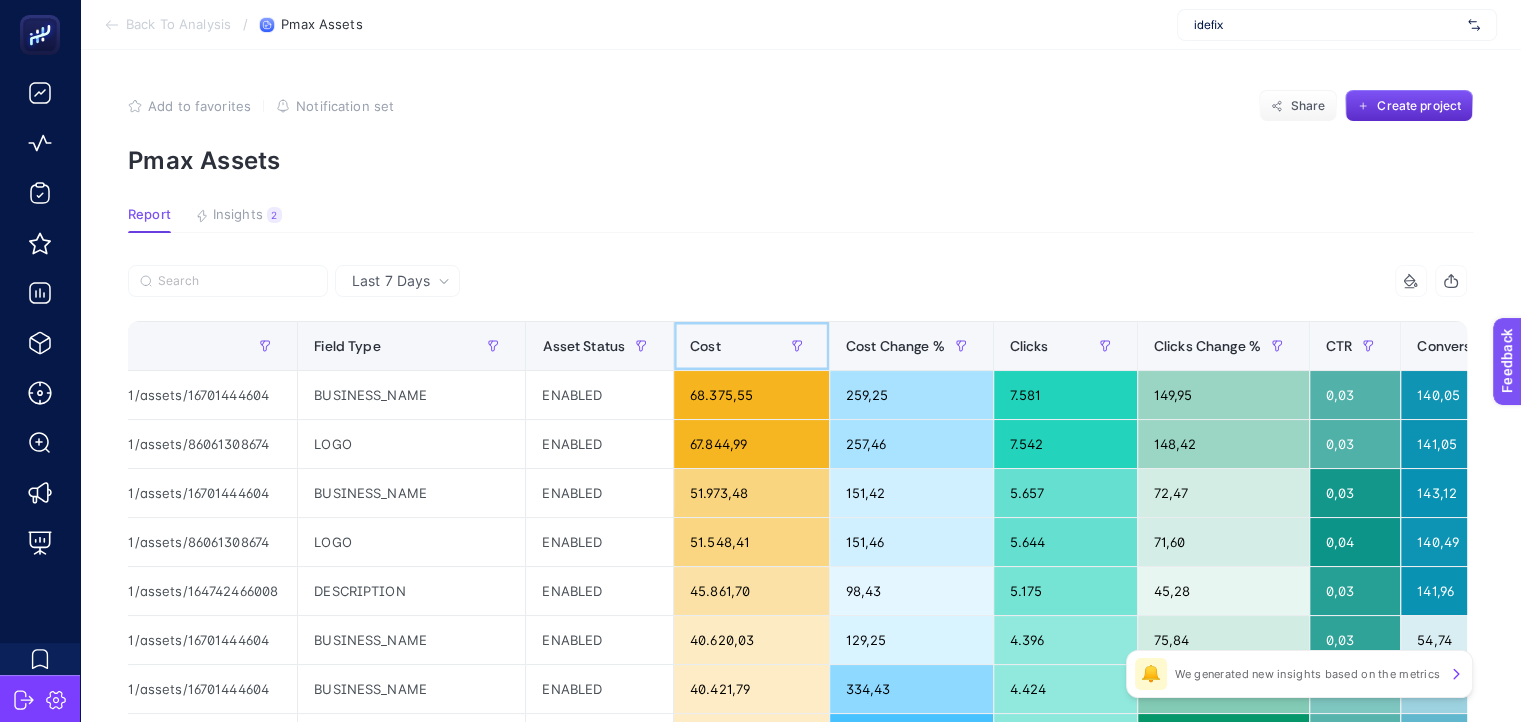 click on "Cost" at bounding box center [751, 346] 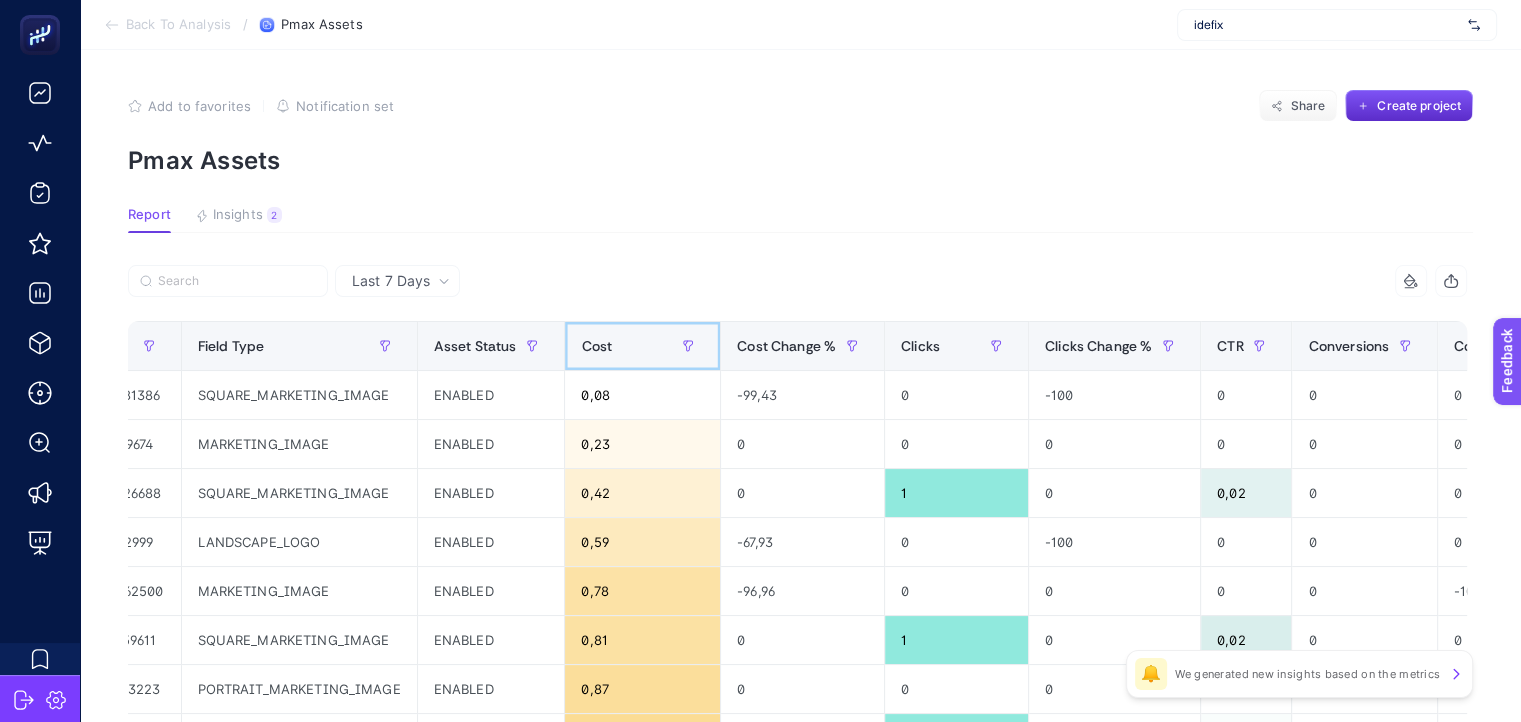 click on "Cost" at bounding box center [642, 346] 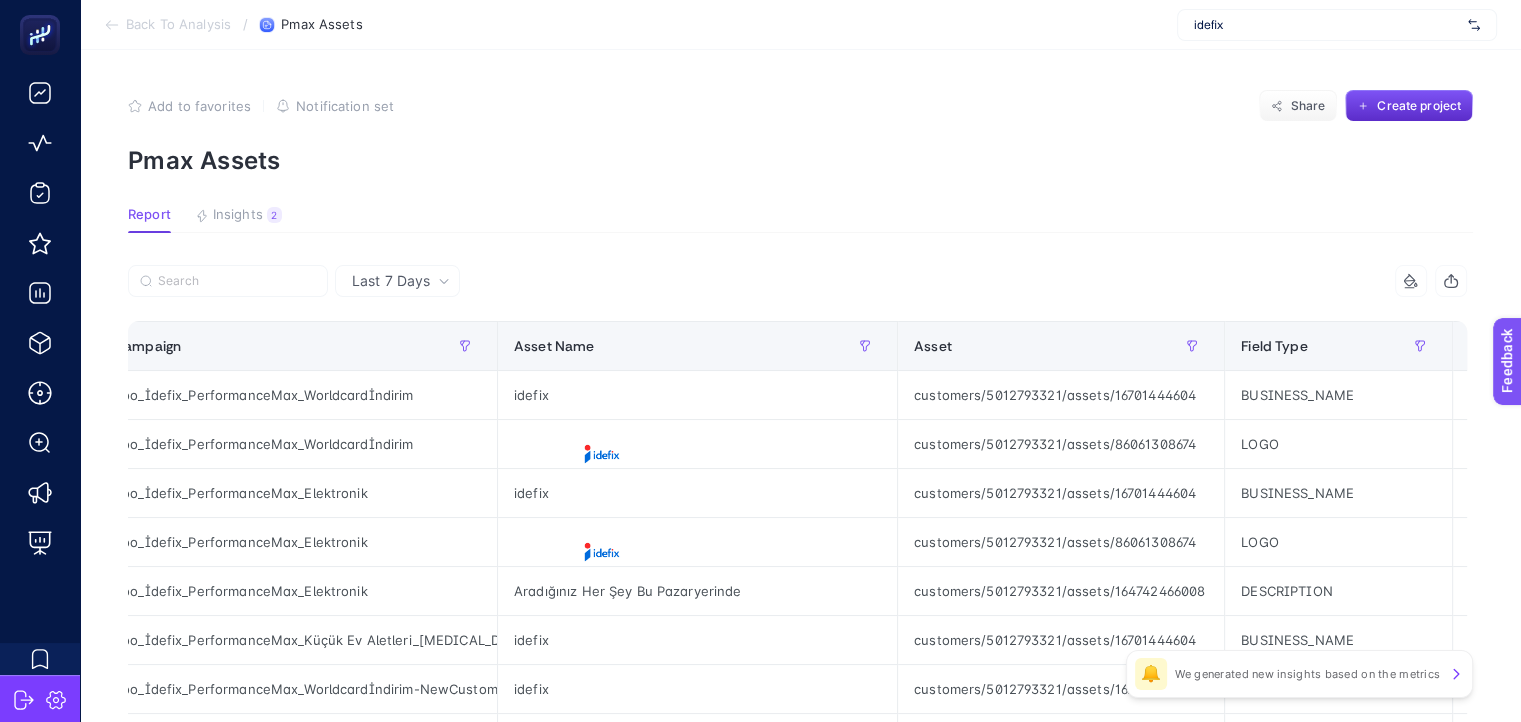 scroll, scrollTop: 0, scrollLeft: 0, axis: both 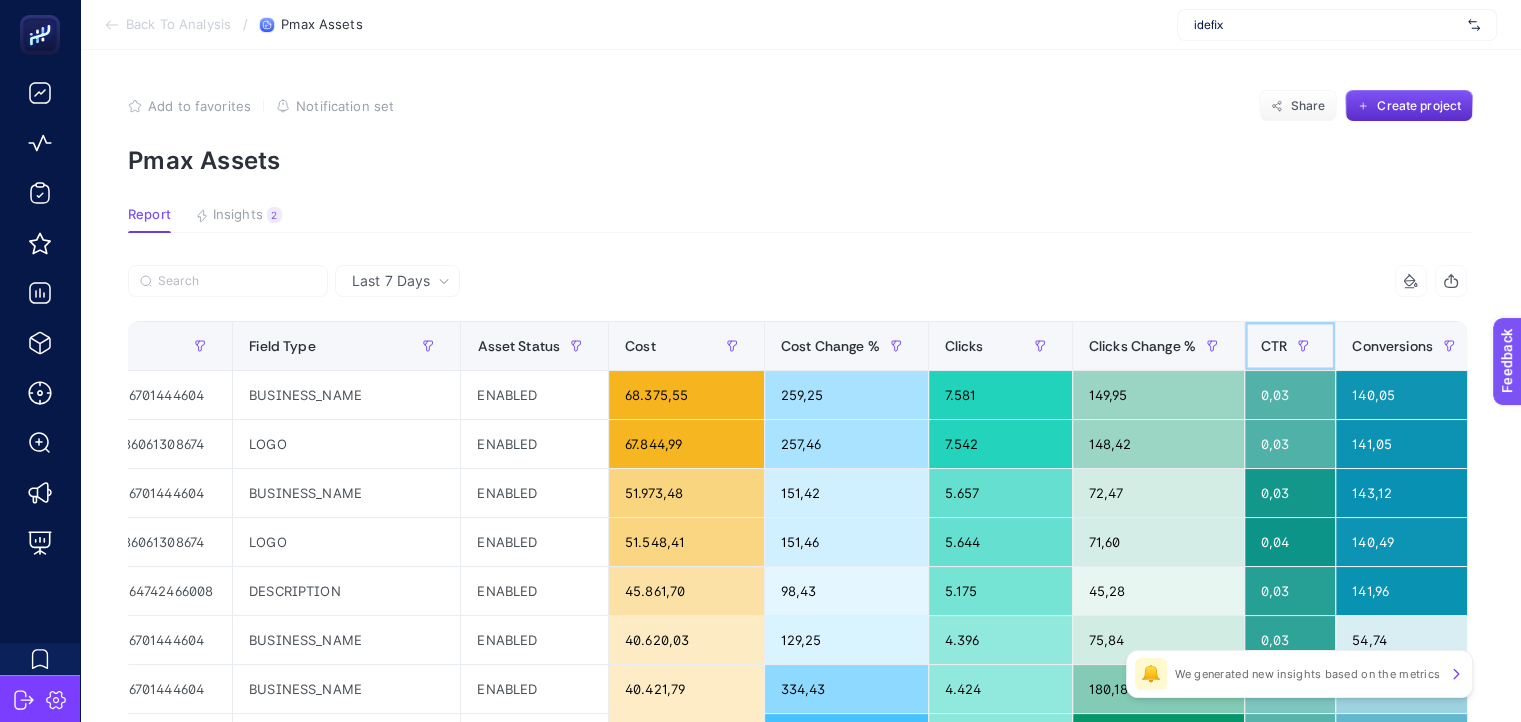 click on "CTR" 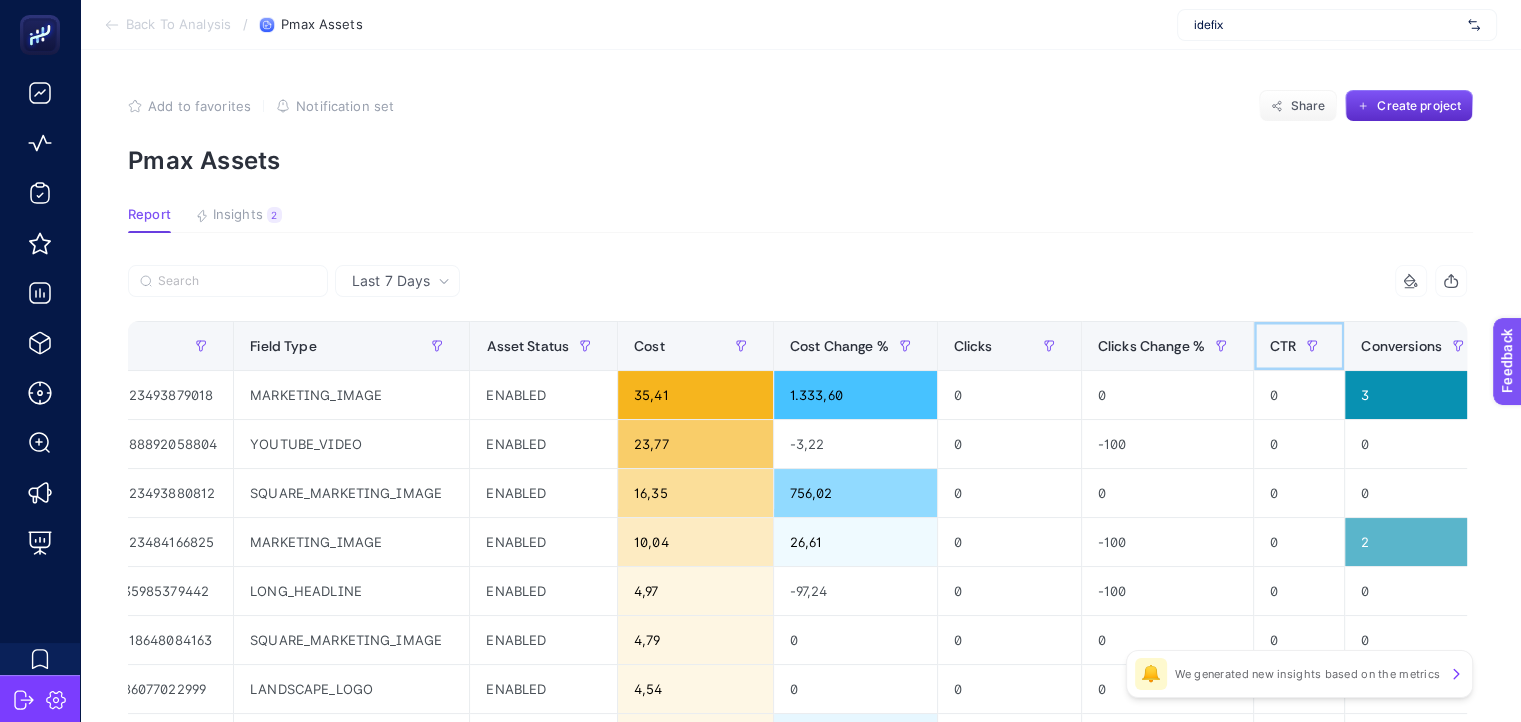 click on "CTR" 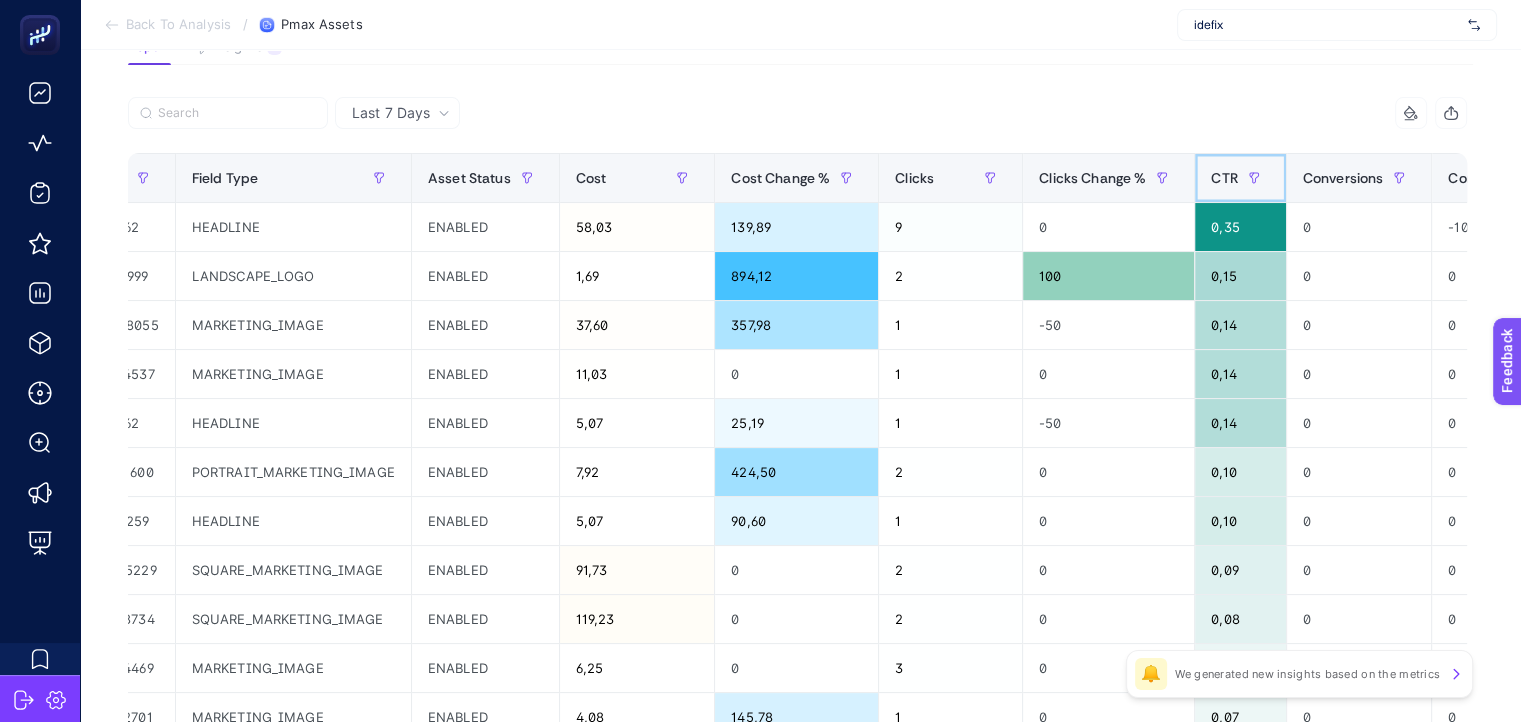 scroll, scrollTop: 0, scrollLeft: 0, axis: both 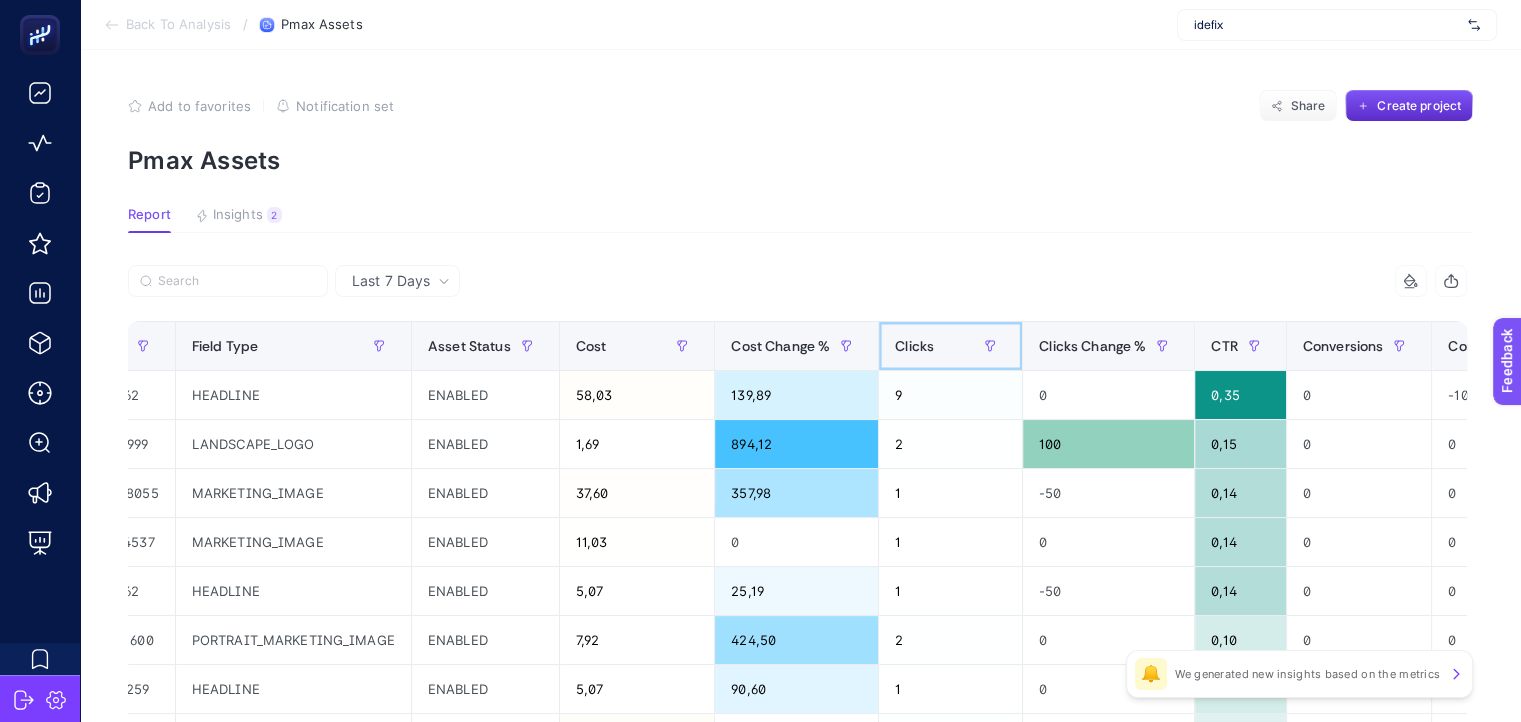click on "Clicks" at bounding box center [950, 346] 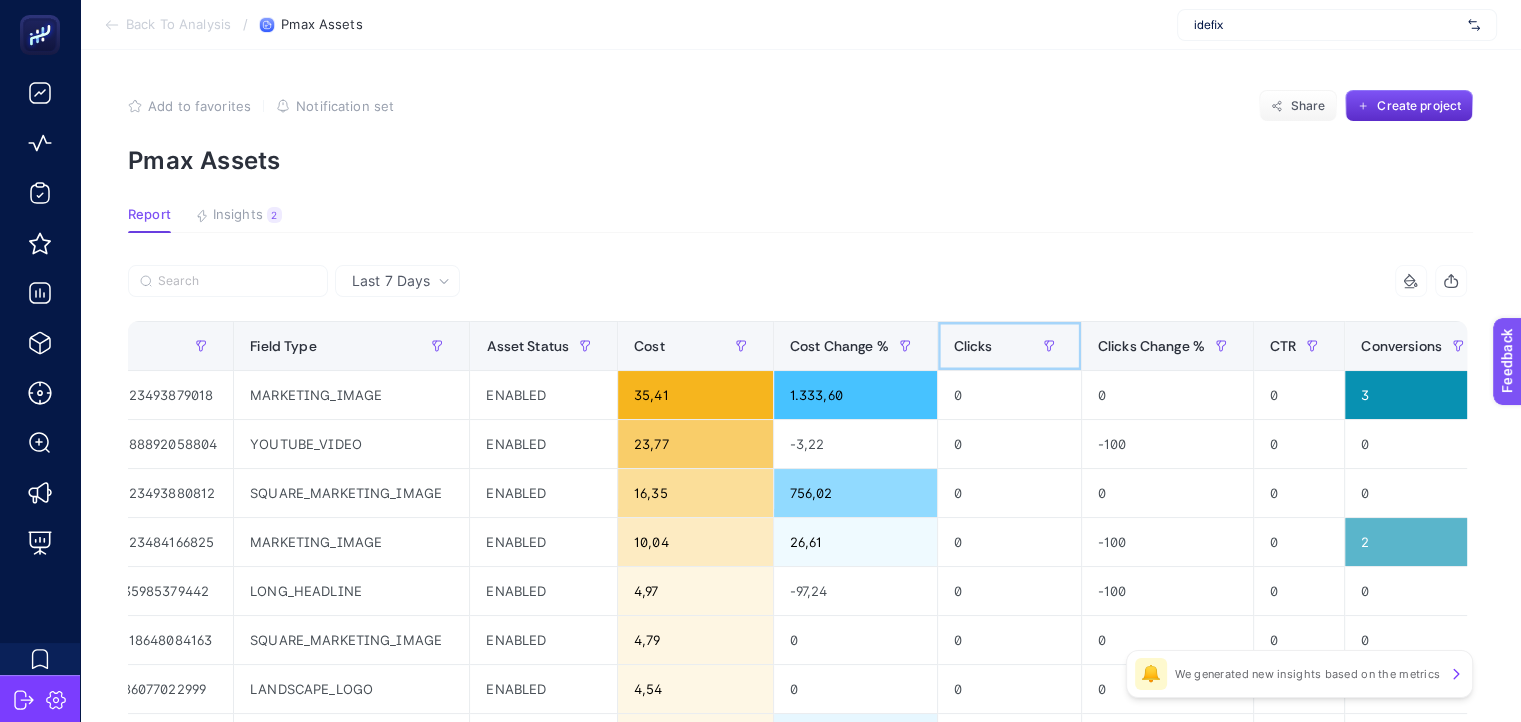 click on "Clicks" at bounding box center [1009, 346] 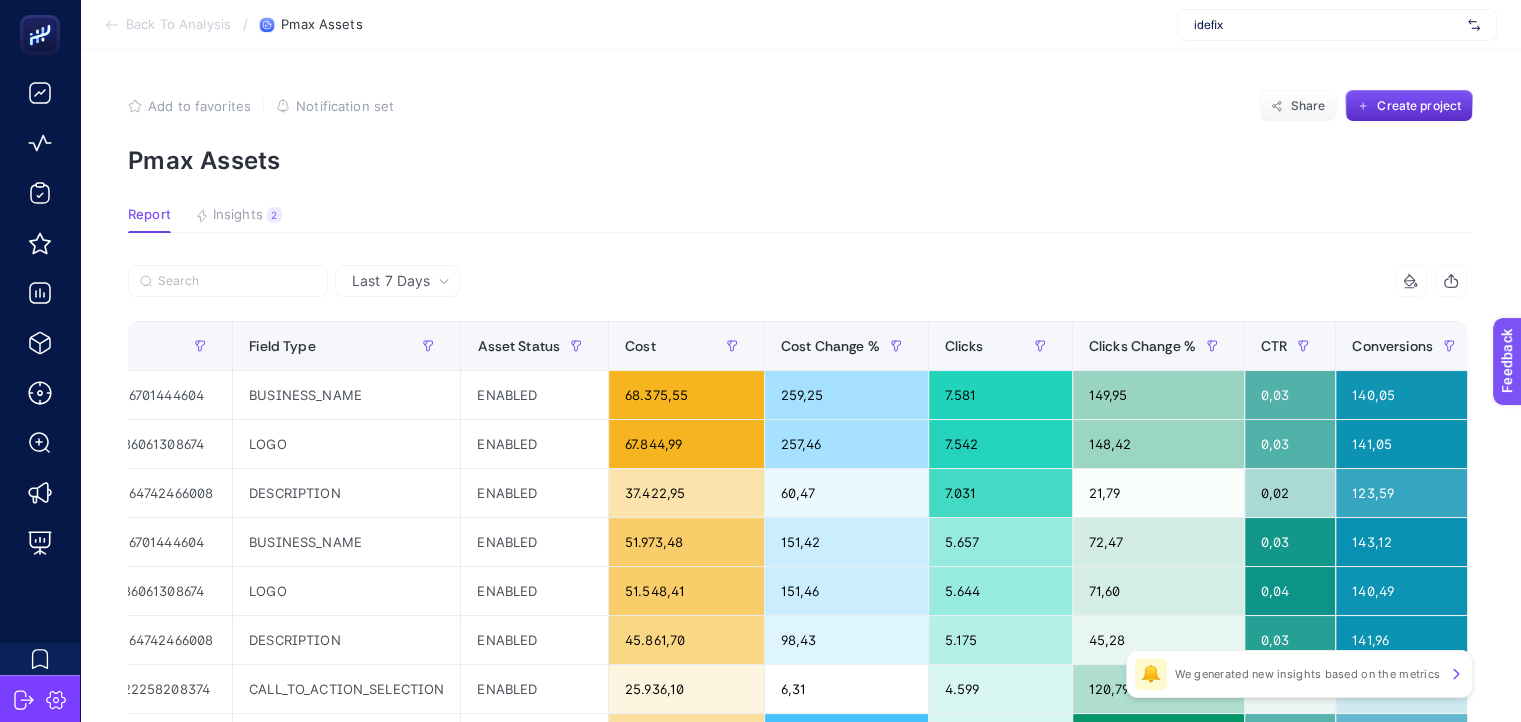 click 